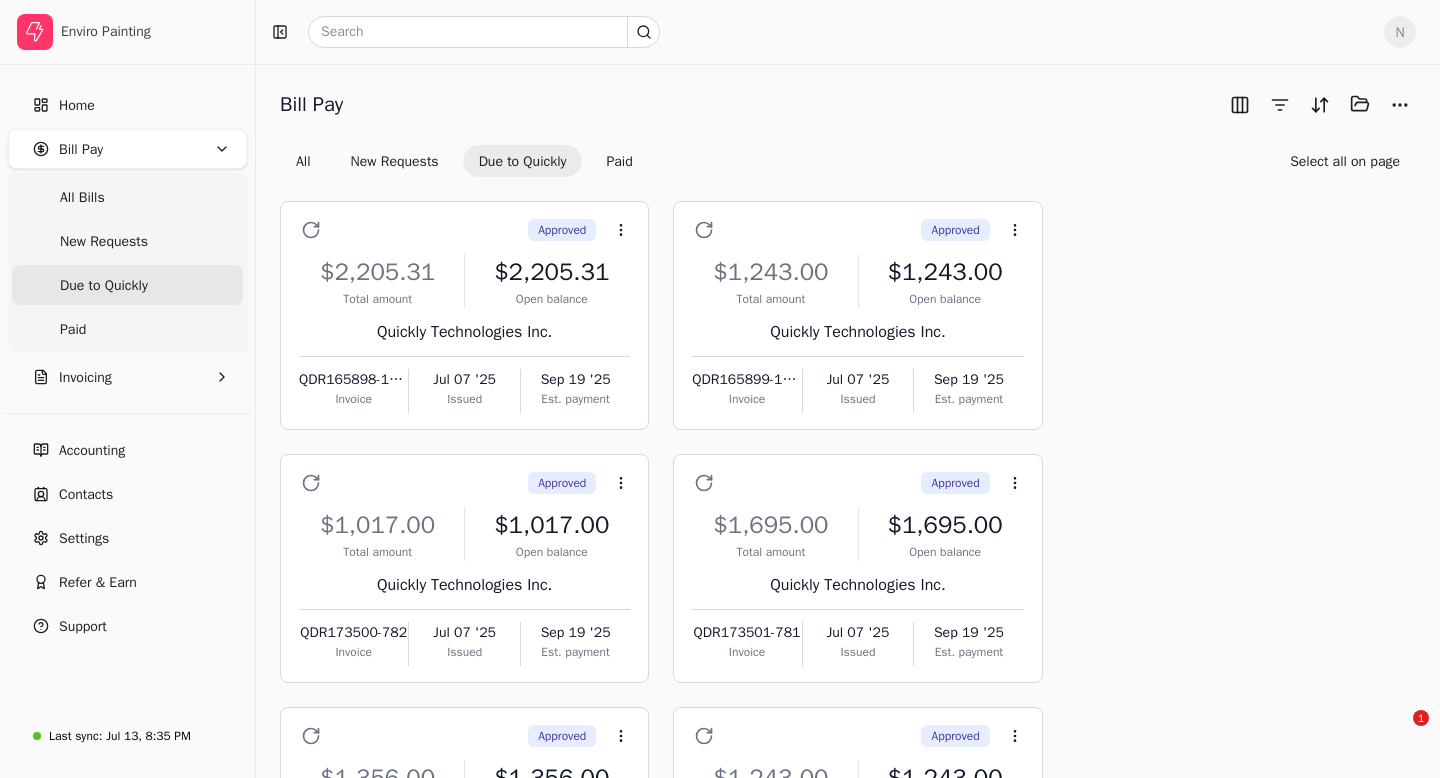 scroll, scrollTop: 695, scrollLeft: 0, axis: vertical 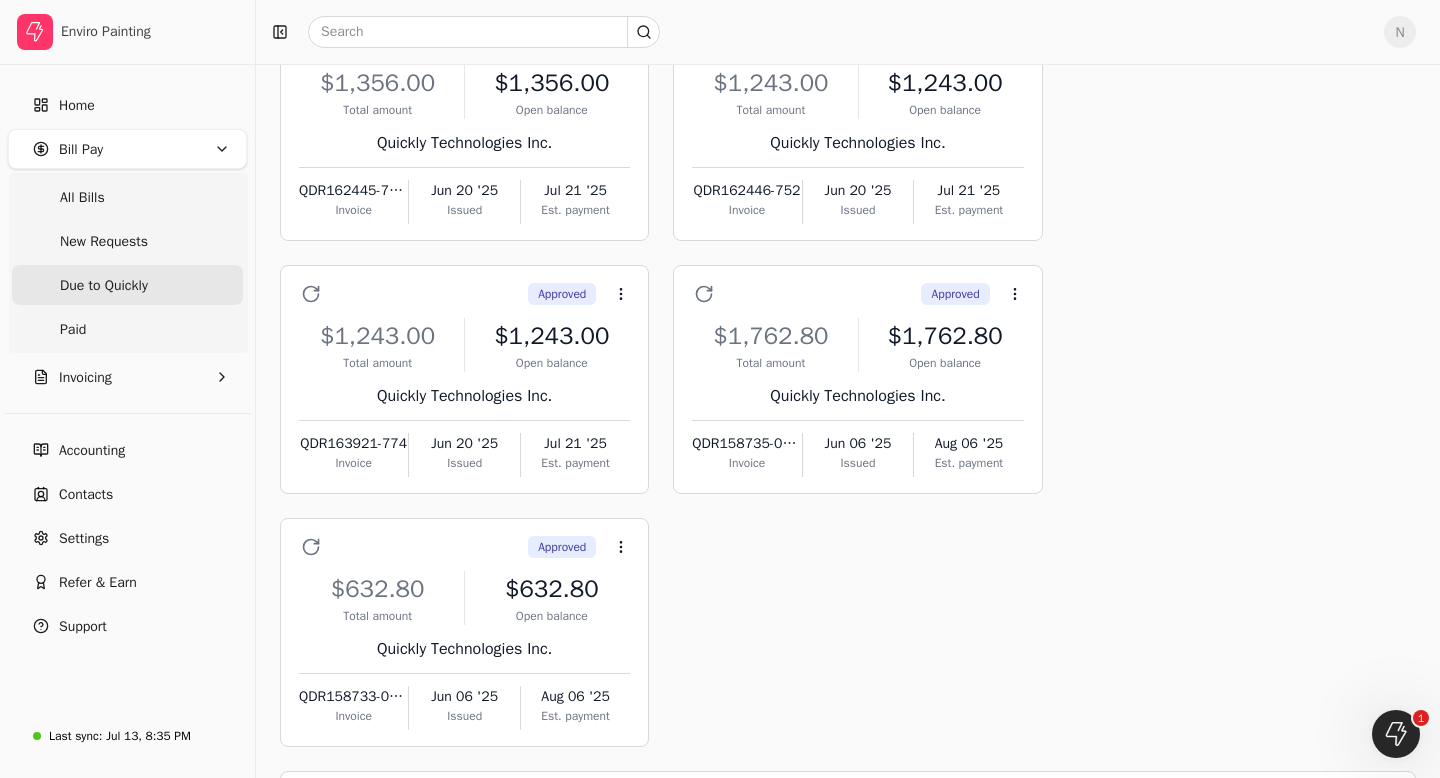 click 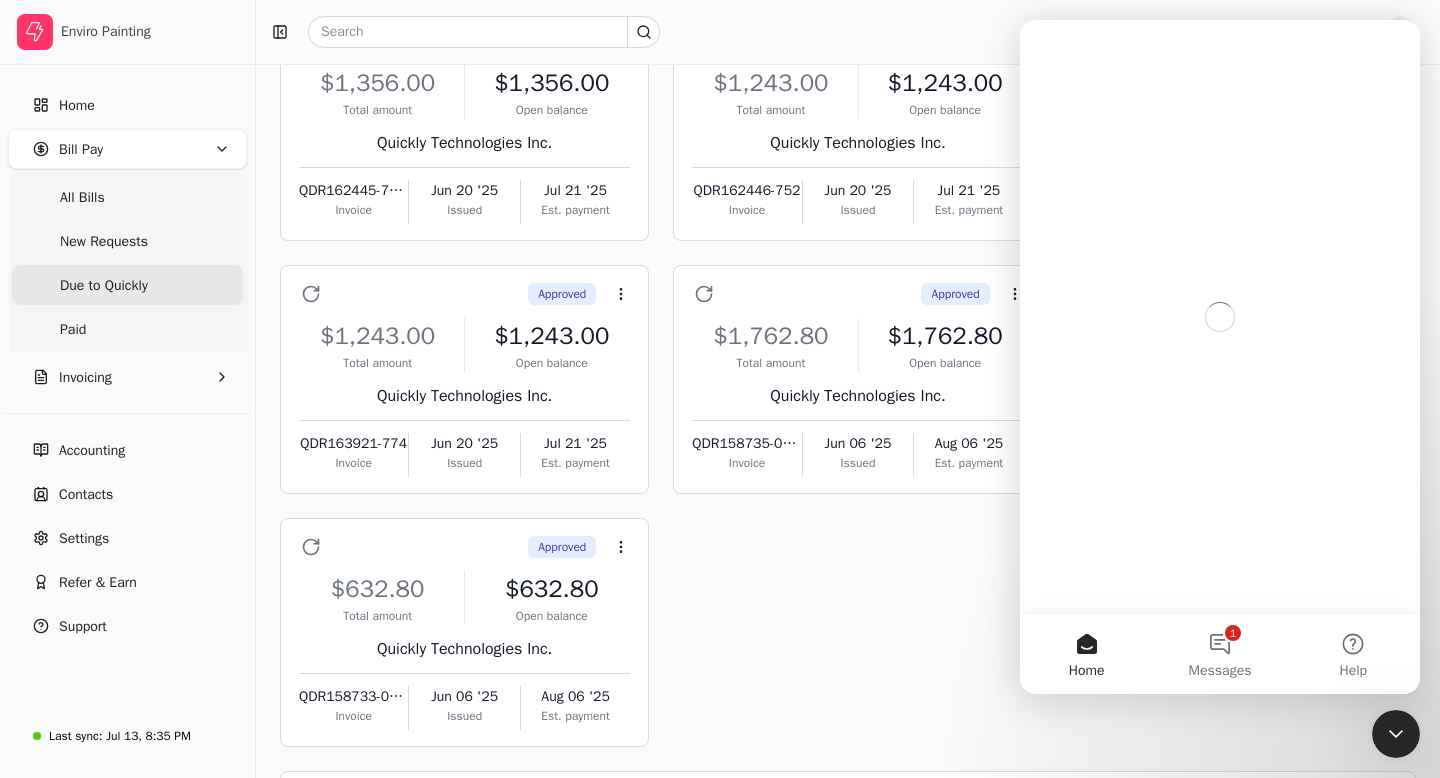 scroll, scrollTop: 0, scrollLeft: 0, axis: both 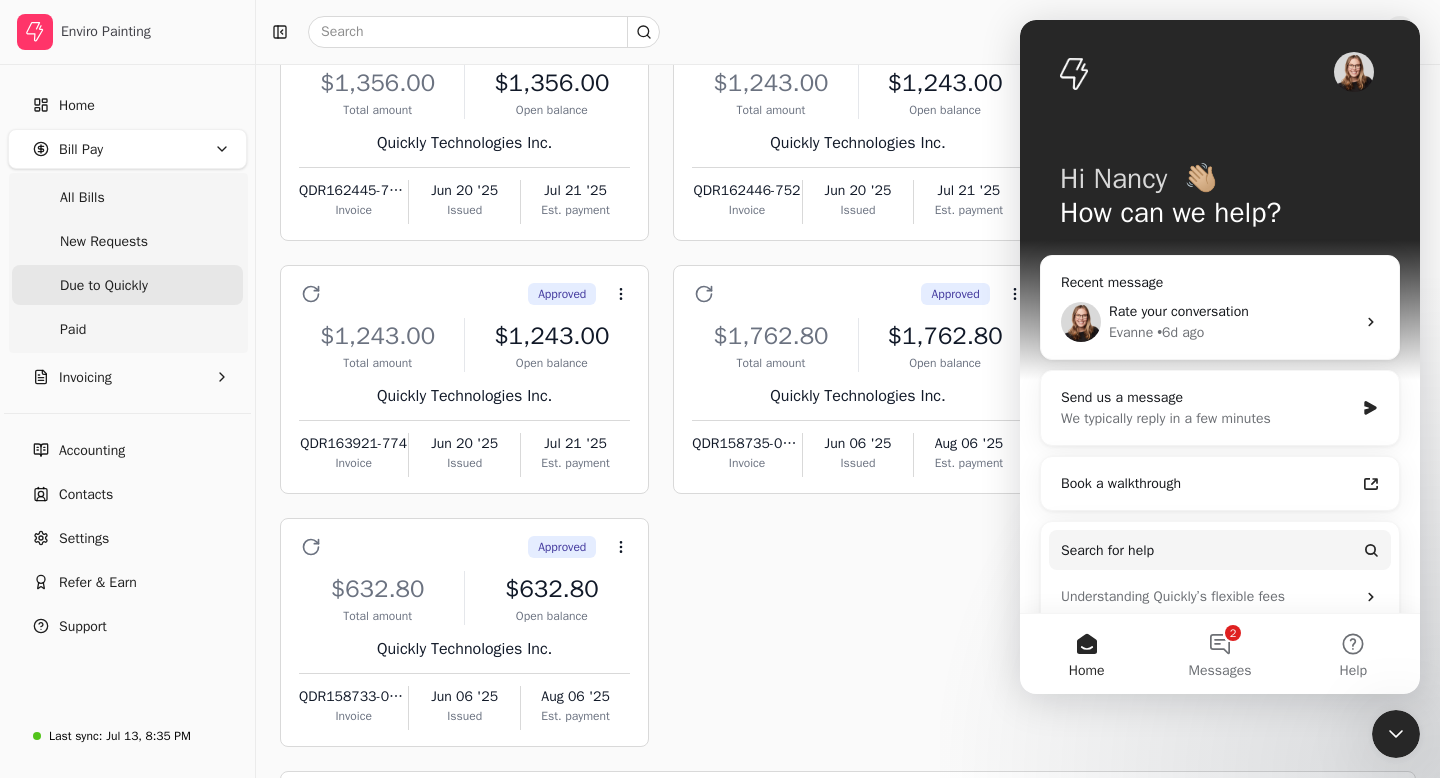 click 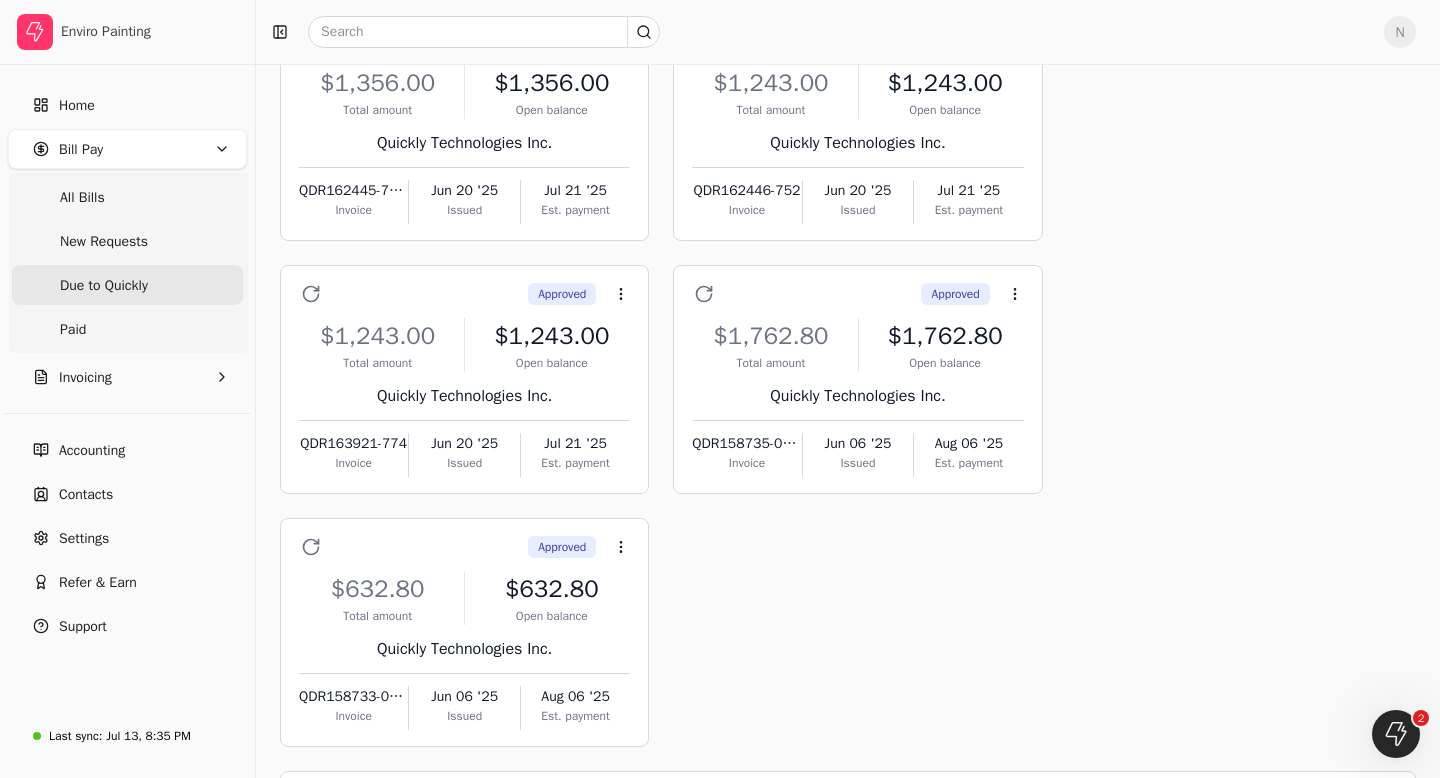 scroll, scrollTop: 0, scrollLeft: 0, axis: both 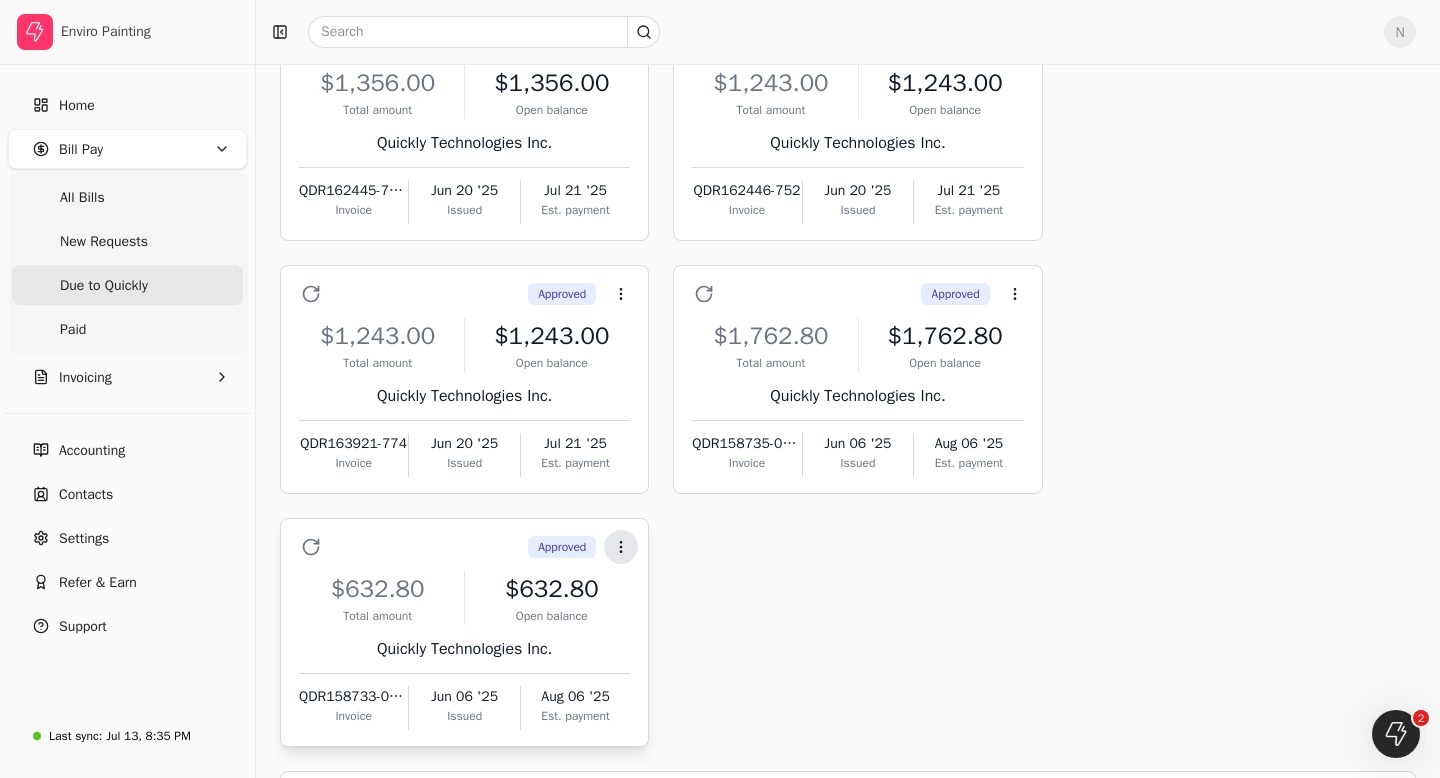 click 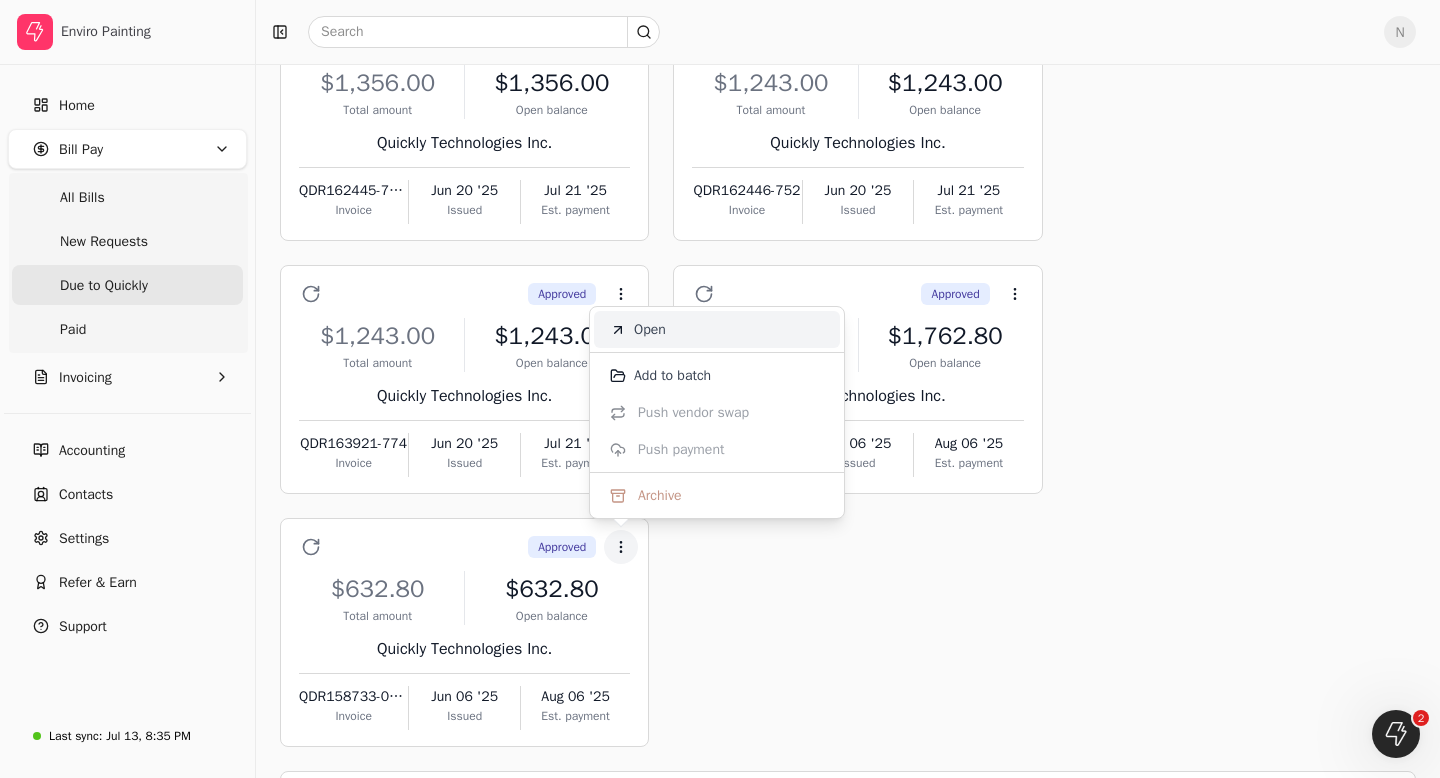 click on "Open" at bounding box center (717, 329) 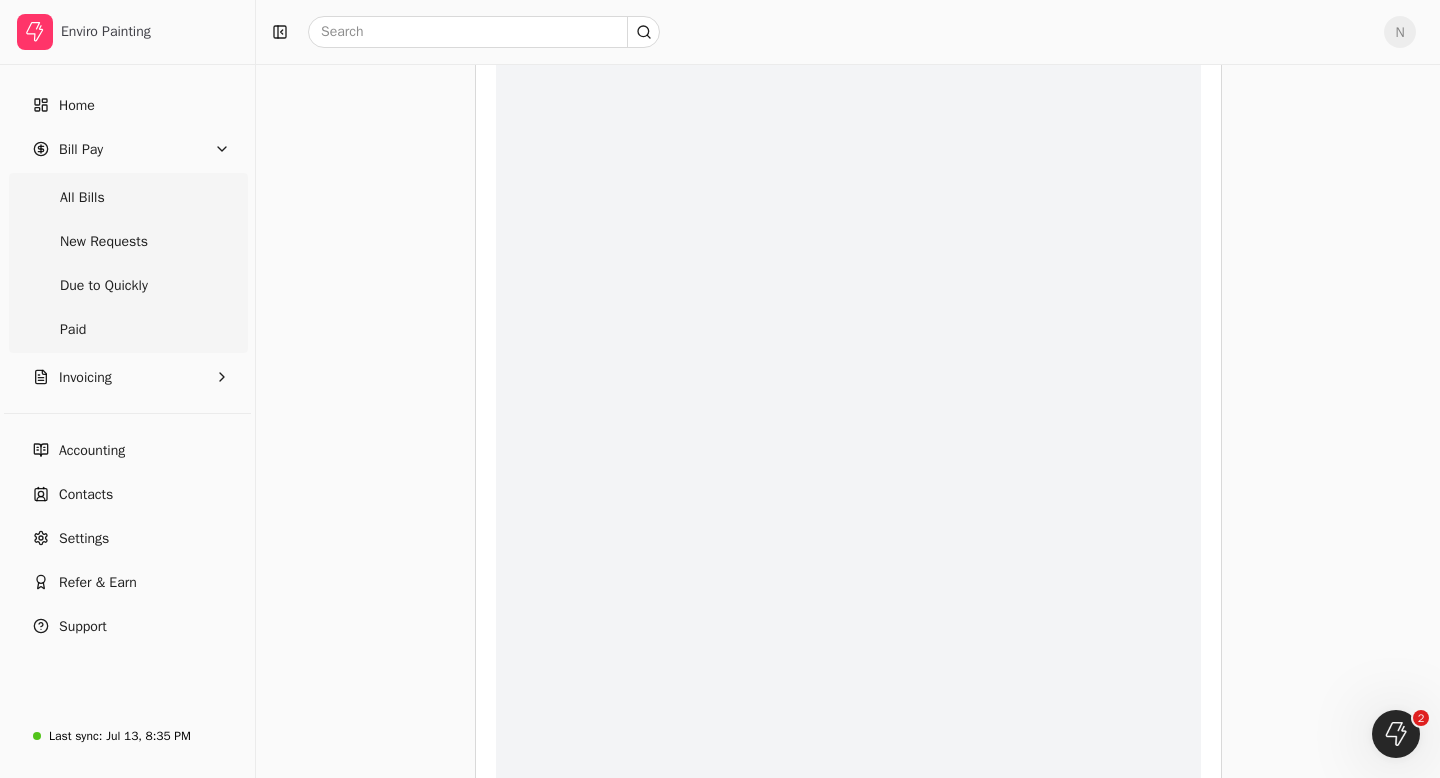 scroll, scrollTop: 0, scrollLeft: 0, axis: both 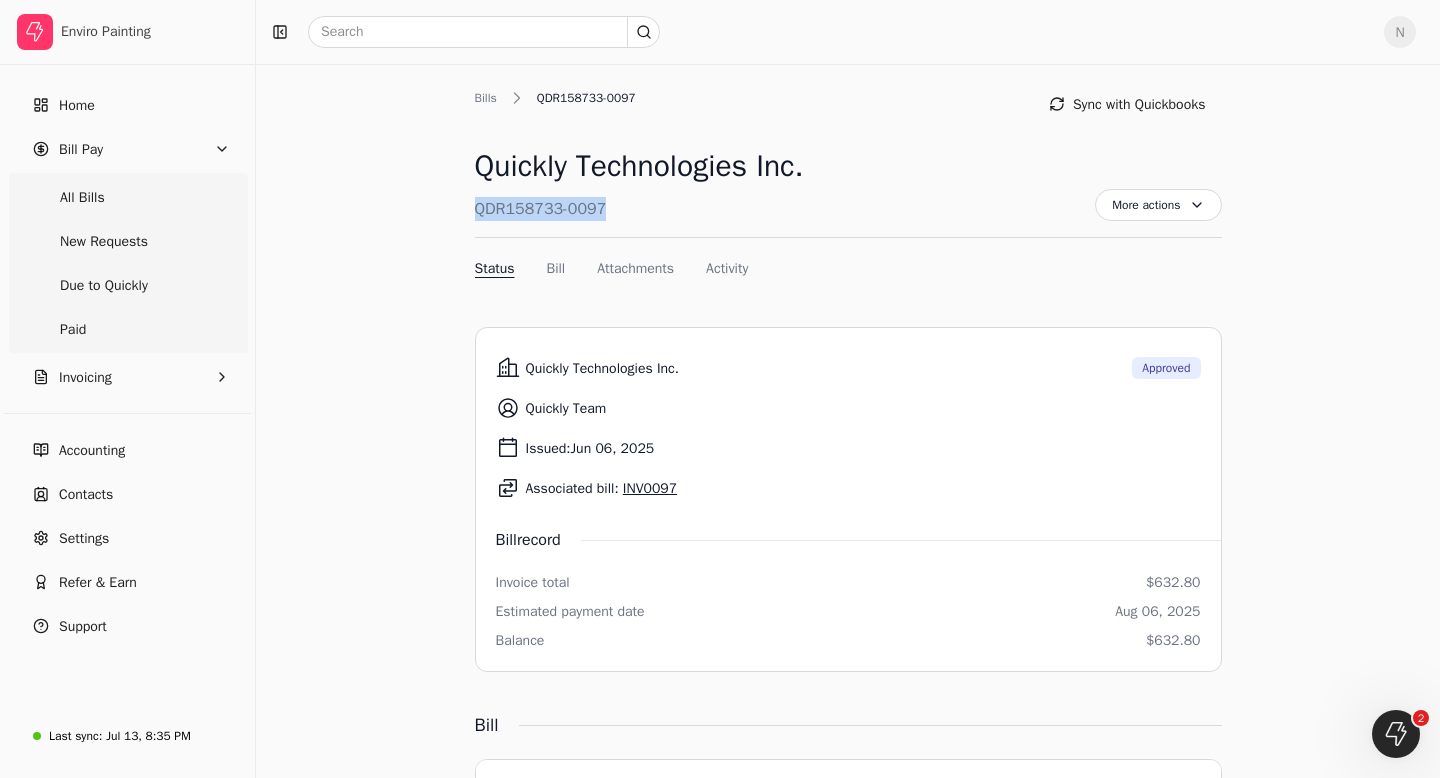 drag, startPoint x: 615, startPoint y: 205, endPoint x: 472, endPoint y: 204, distance: 143.0035 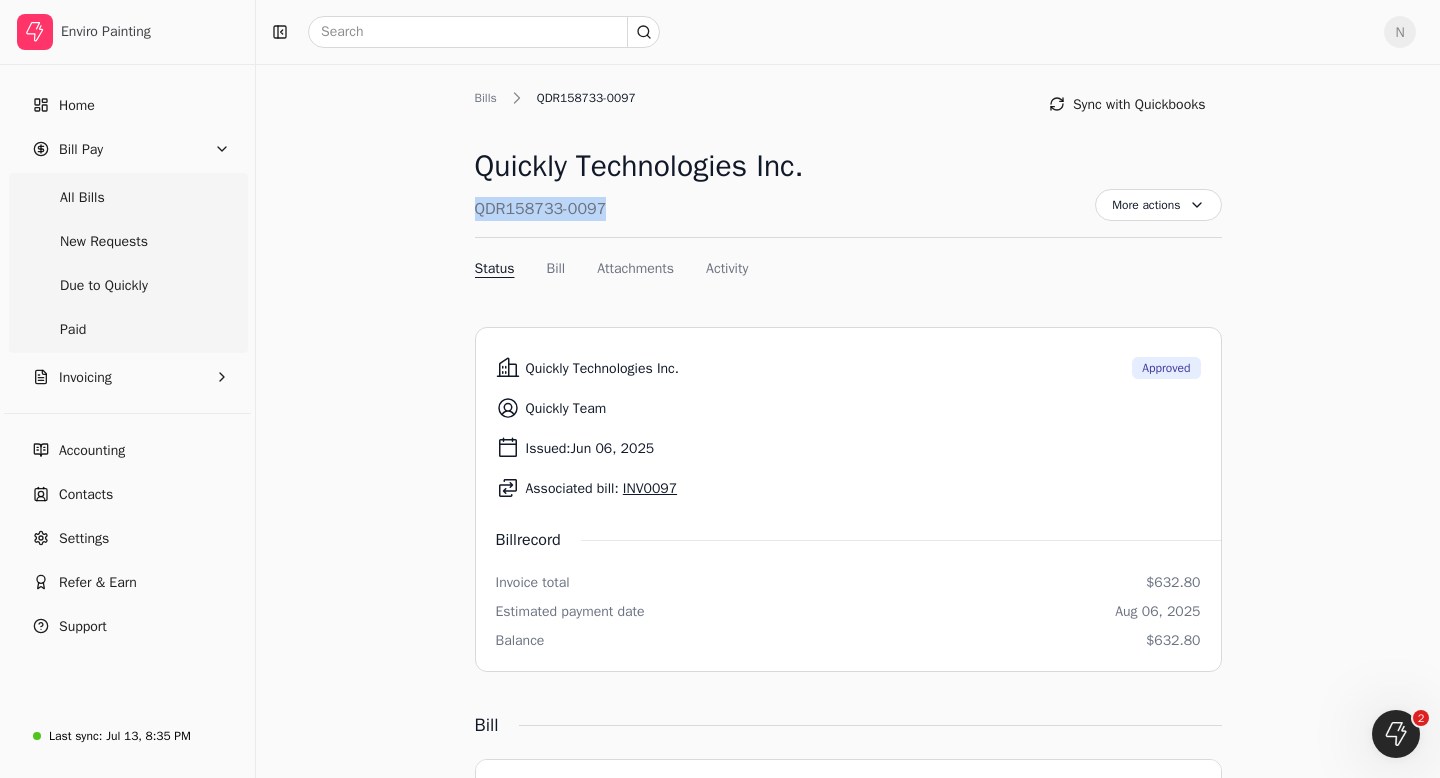 click on "Bills QDR158733-0097 Sync with Quickbooks Quickly Technologies Inc. QDR158733-0097 More actions Context Menu Button Status Bill Attachments Activity Quickly Technologies Inc. Approved Quickly Team Issued:  Jun 06, 2025 Associated bill:   INV0097 Bill  record Invoice total $632.80 Estimated payment date Aug 06, 2025 Balance $632.80 Bill From: Quickly Technologies Inc. support@[example.com] Suite 206 [NUMBER] [STREET], [CITY], [STATE] [POSTAL_CODE] QDR158733-0097 Issued:  Jun 06, 2025 Due:  Aug 06, 2025 $632.80 Bill to: Enviro Painting info@enviro-painting.com [NUMBER] [STREET], [CITY], [STATE] [POSTAL_CODE] Items Rate Qty Amount cks 13 Early payment for invoice INV0097 for Rodelio Espayos $632.80 1 $632.80 Subtotal Subtotal $632.80 Total Total $632.80 Attachments Upload file No file chosen Activity Enviro Painting   viewed this invoice   Jul 14, 12:03 p.m." at bounding box center [848, 1086] 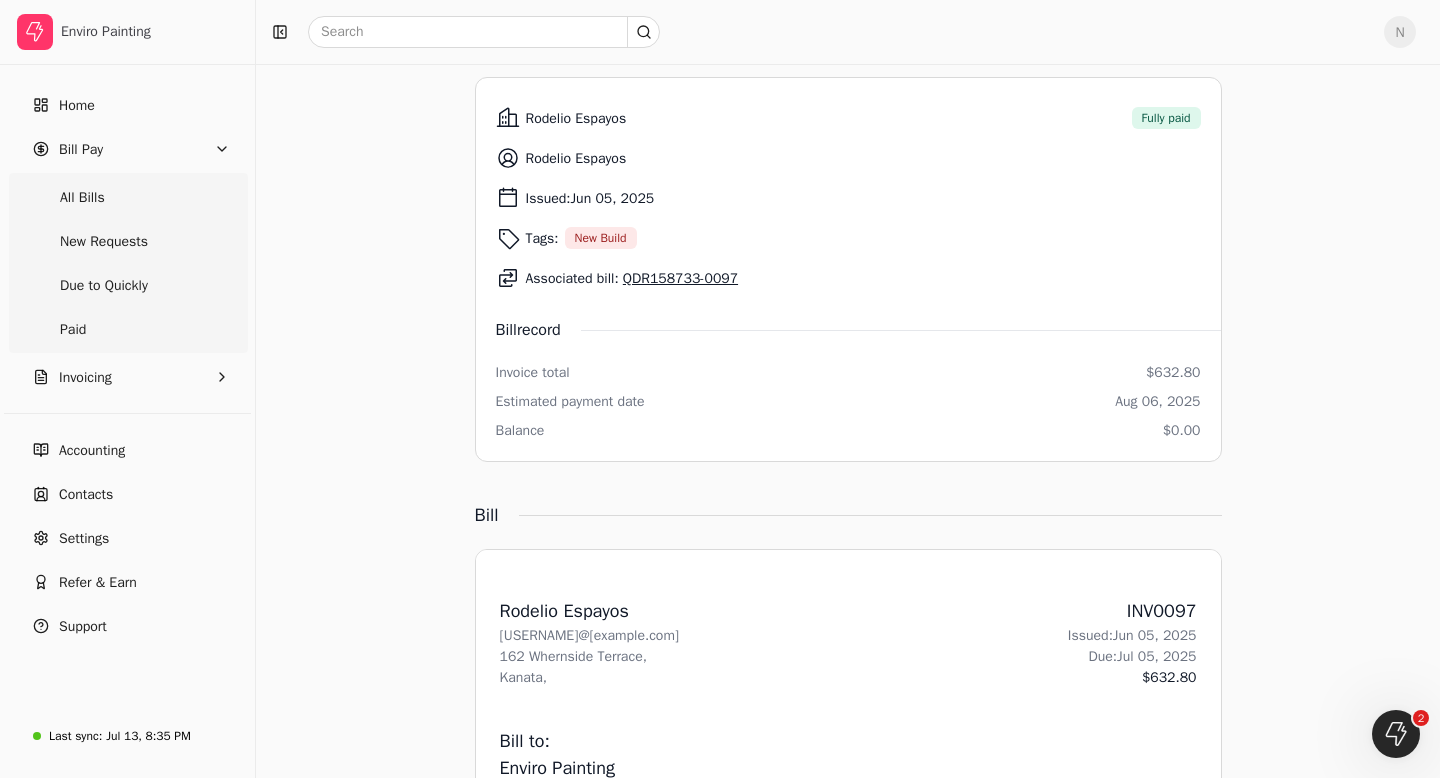 scroll, scrollTop: 242, scrollLeft: 0, axis: vertical 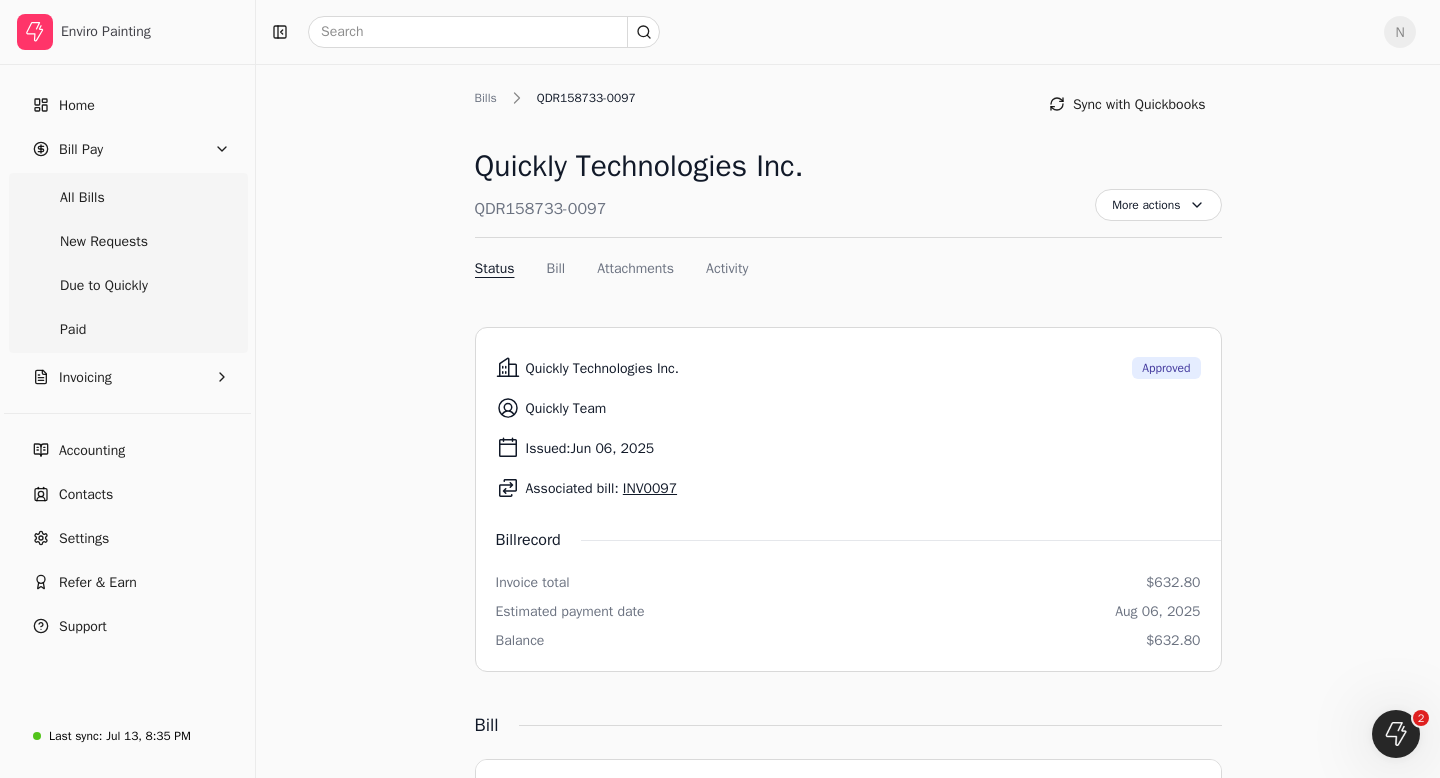 click on "INV0097" at bounding box center [650, 488] 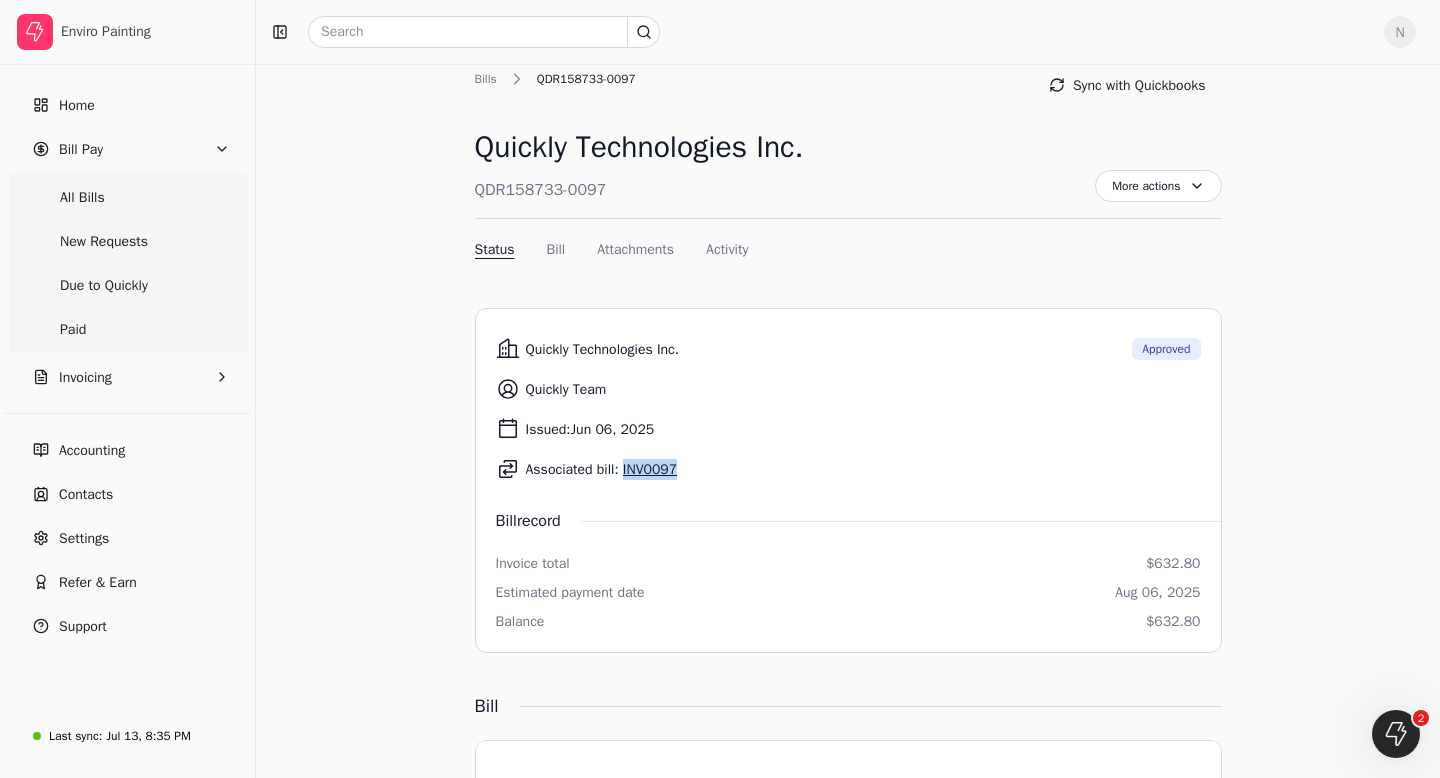 scroll, scrollTop: 21, scrollLeft: 0, axis: vertical 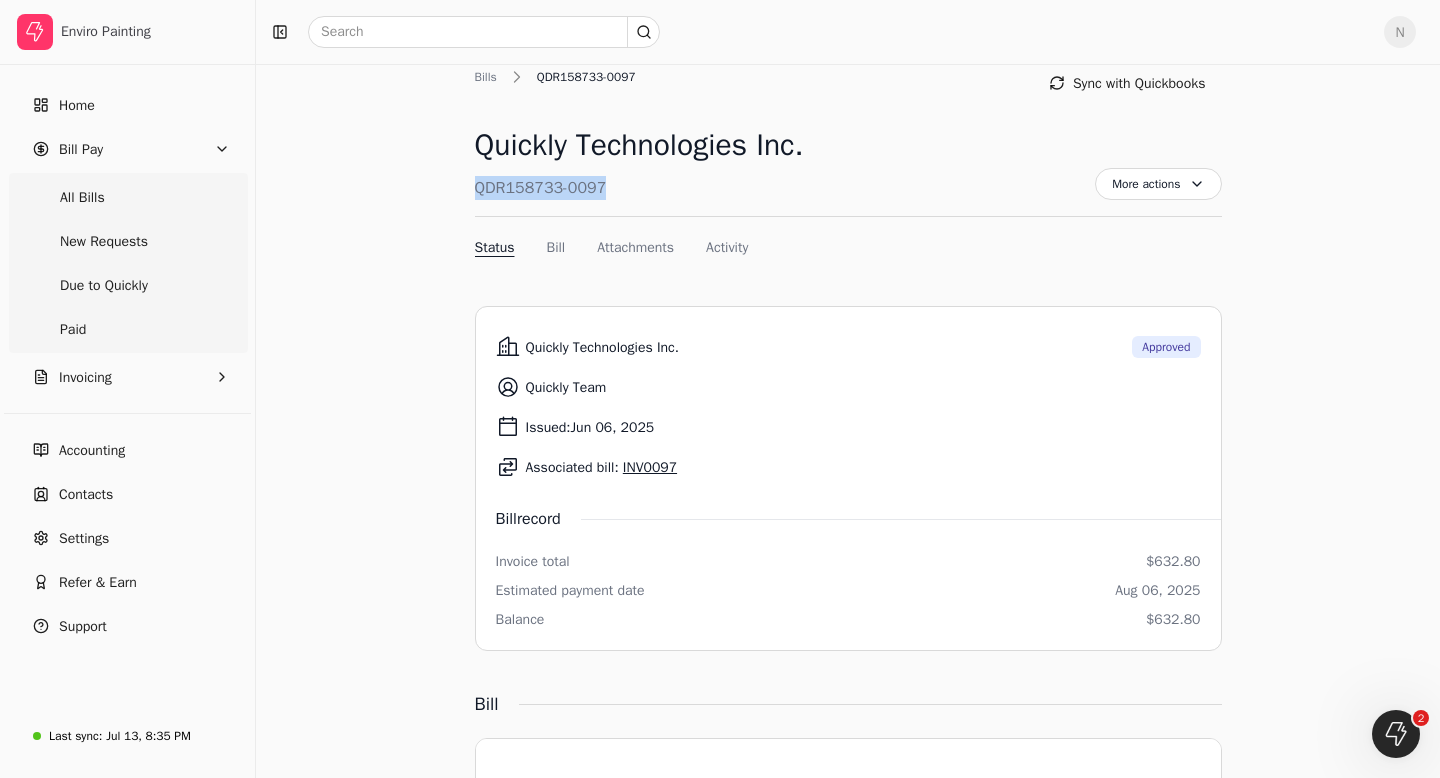 drag, startPoint x: 475, startPoint y: 186, endPoint x: 615, endPoint y: 187, distance: 140.00357 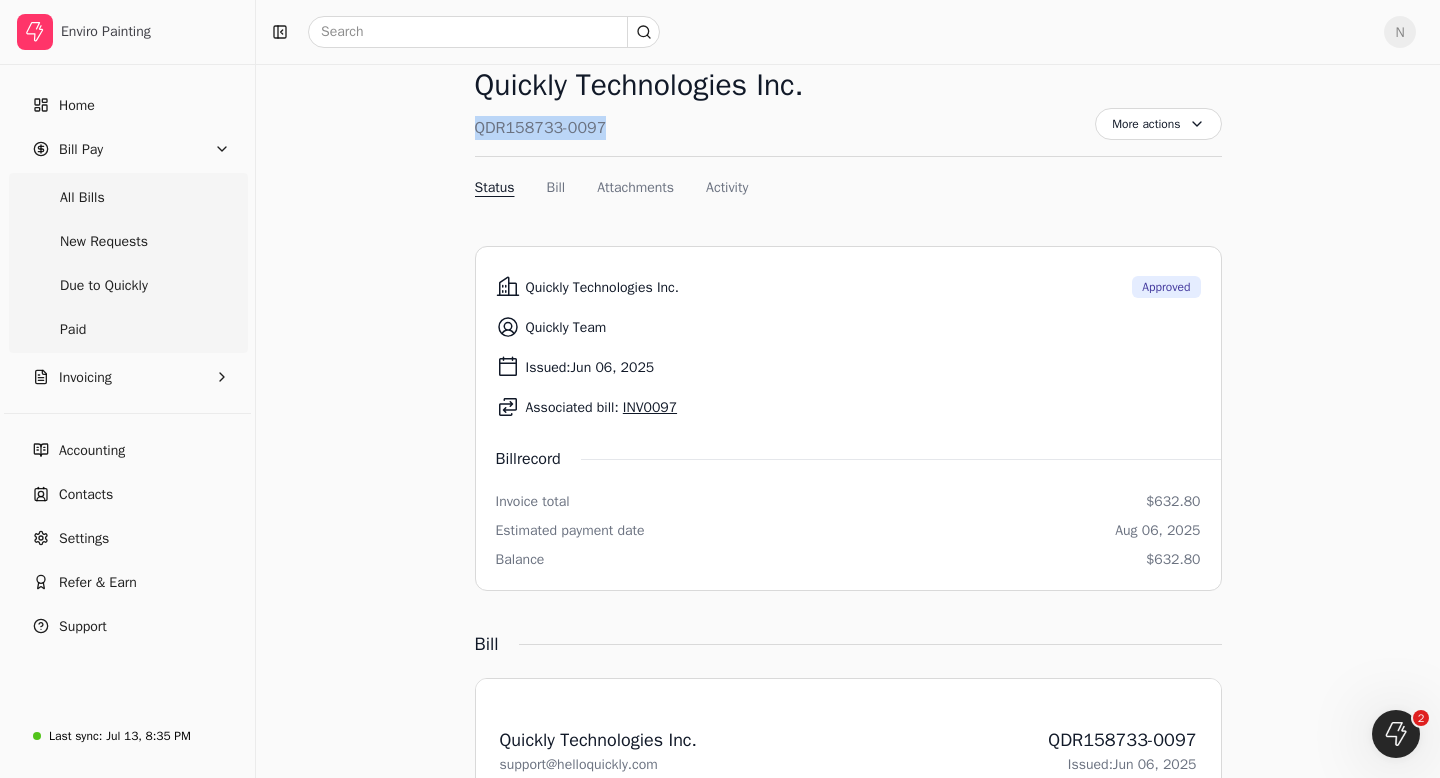 scroll, scrollTop: 0, scrollLeft: 0, axis: both 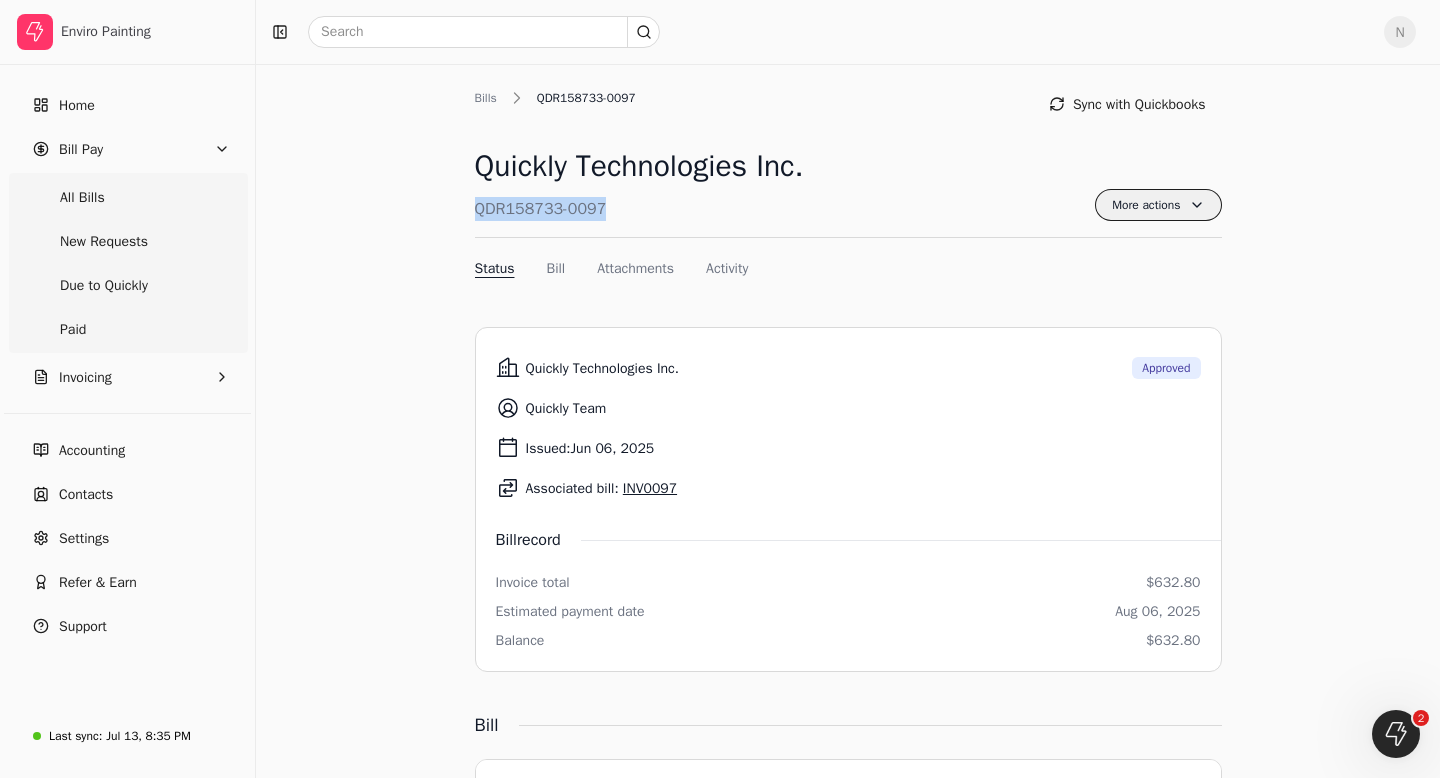 click on "More actions" at bounding box center (1158, 205) 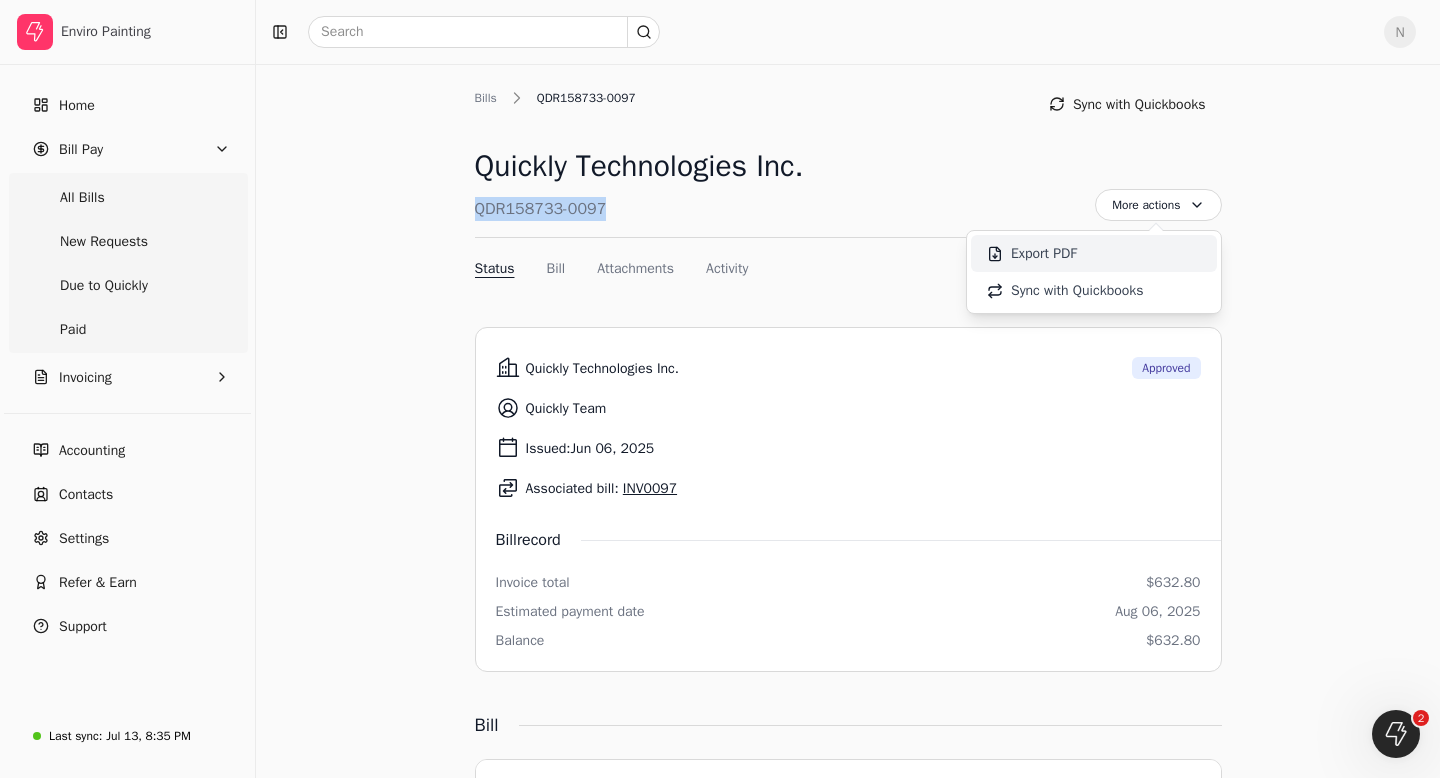 click on "Export PDF" at bounding box center (1044, 253) 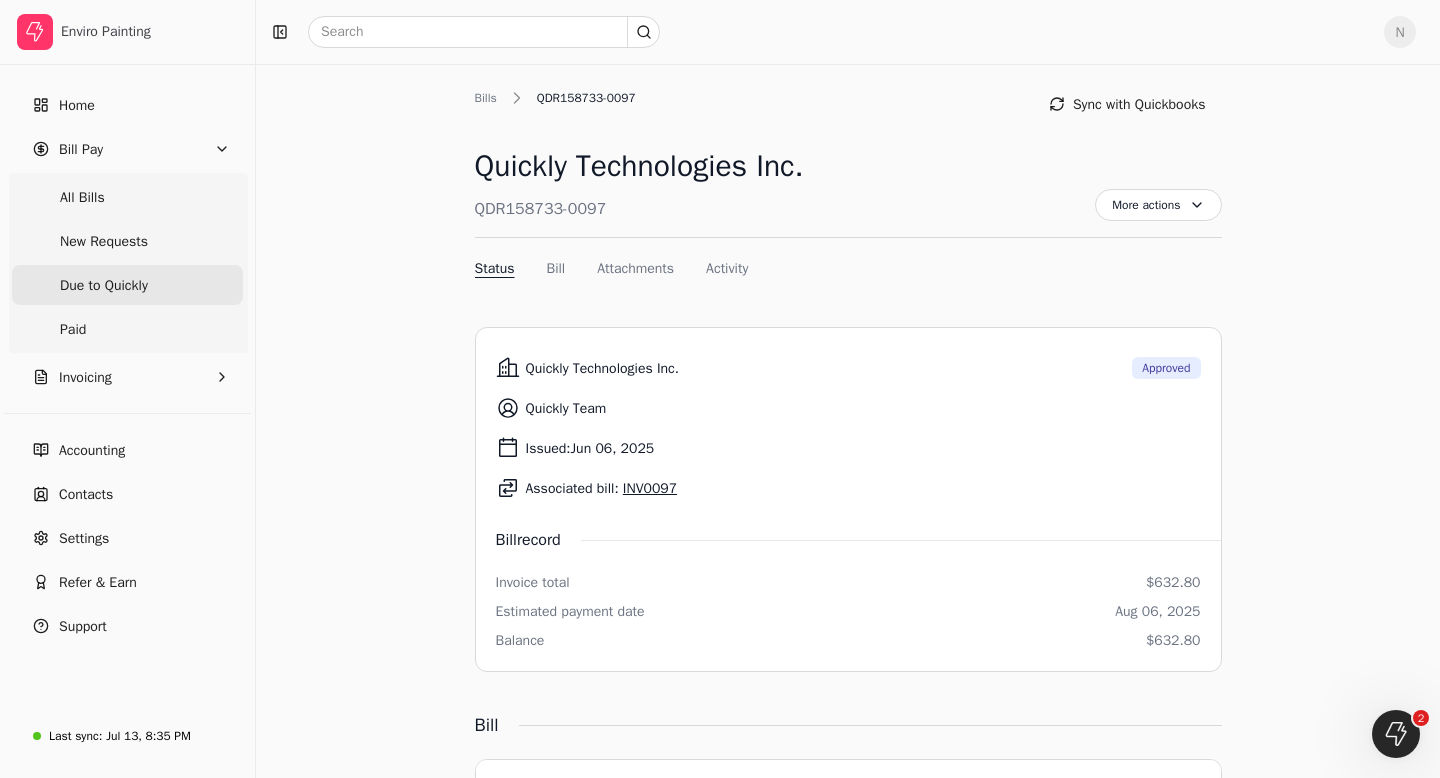 click on "Due to Quickly" at bounding box center [104, 285] 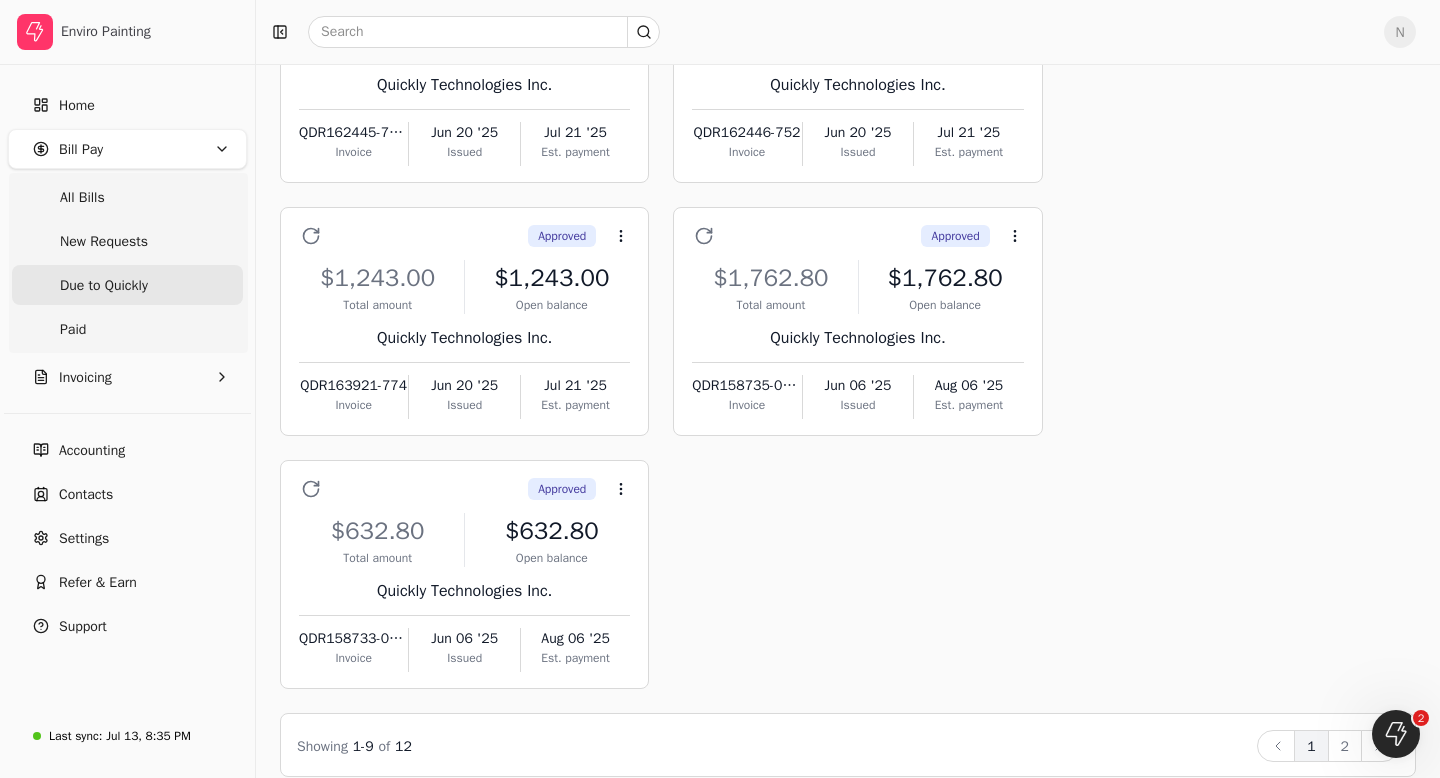 scroll, scrollTop: 775, scrollLeft: 0, axis: vertical 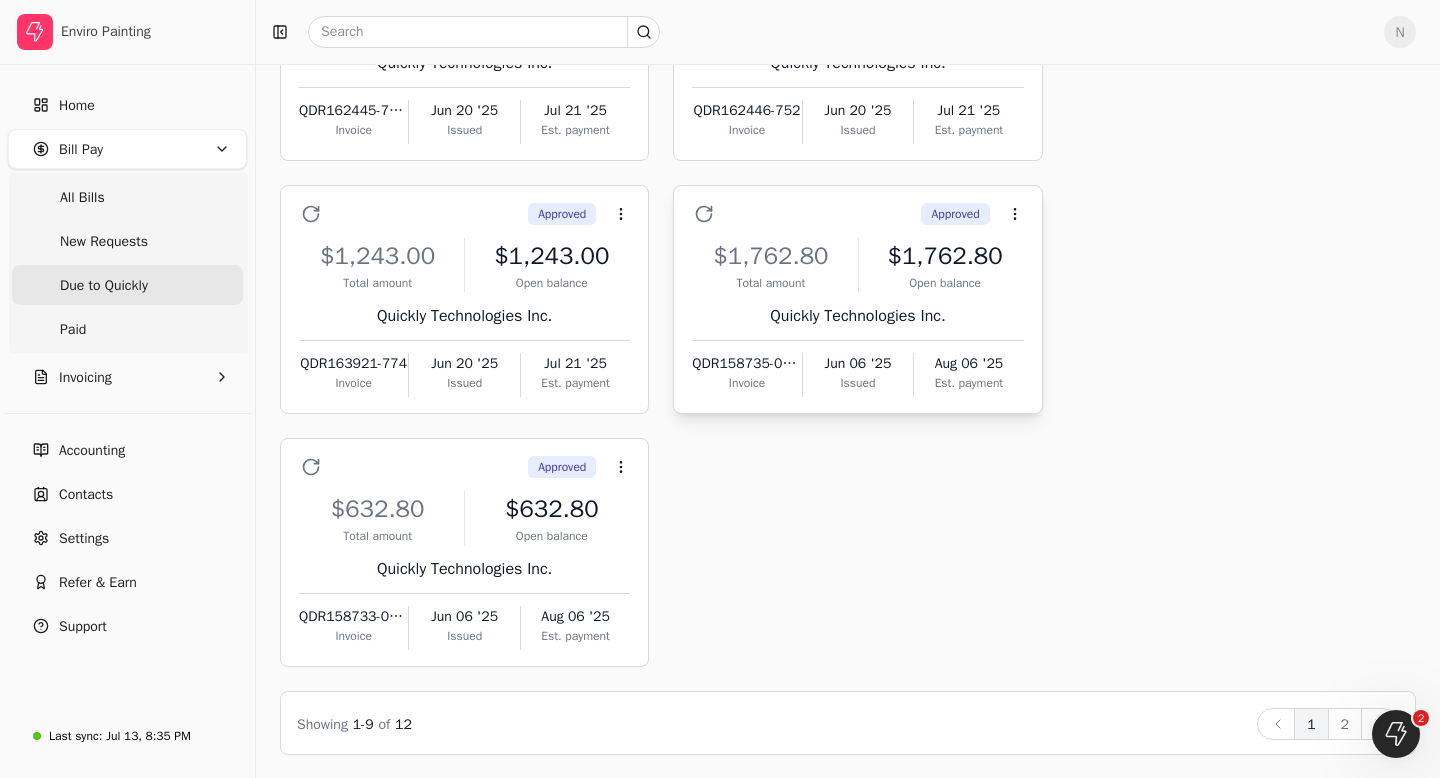 click on "Total amount" at bounding box center (770, 283) 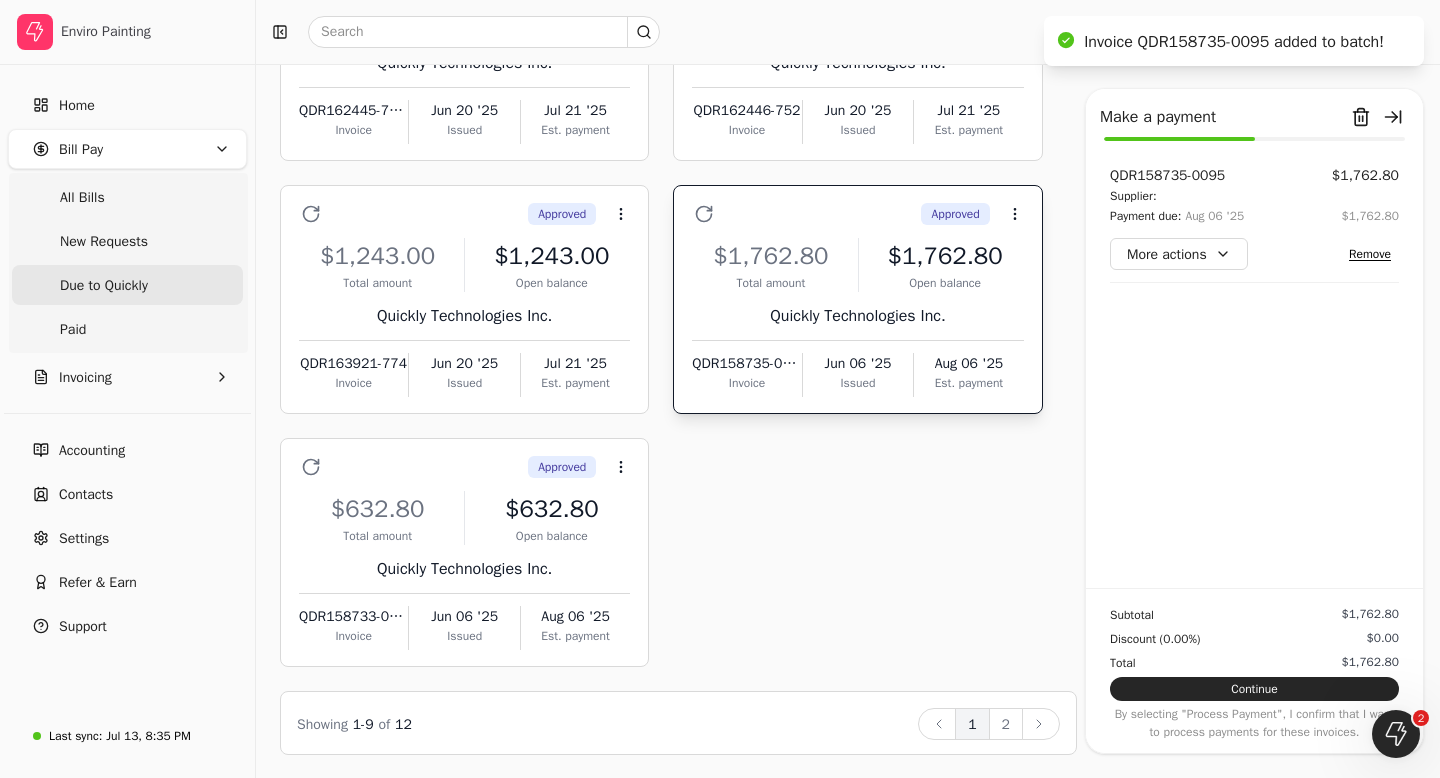 click on "Total amount" at bounding box center [770, 283] 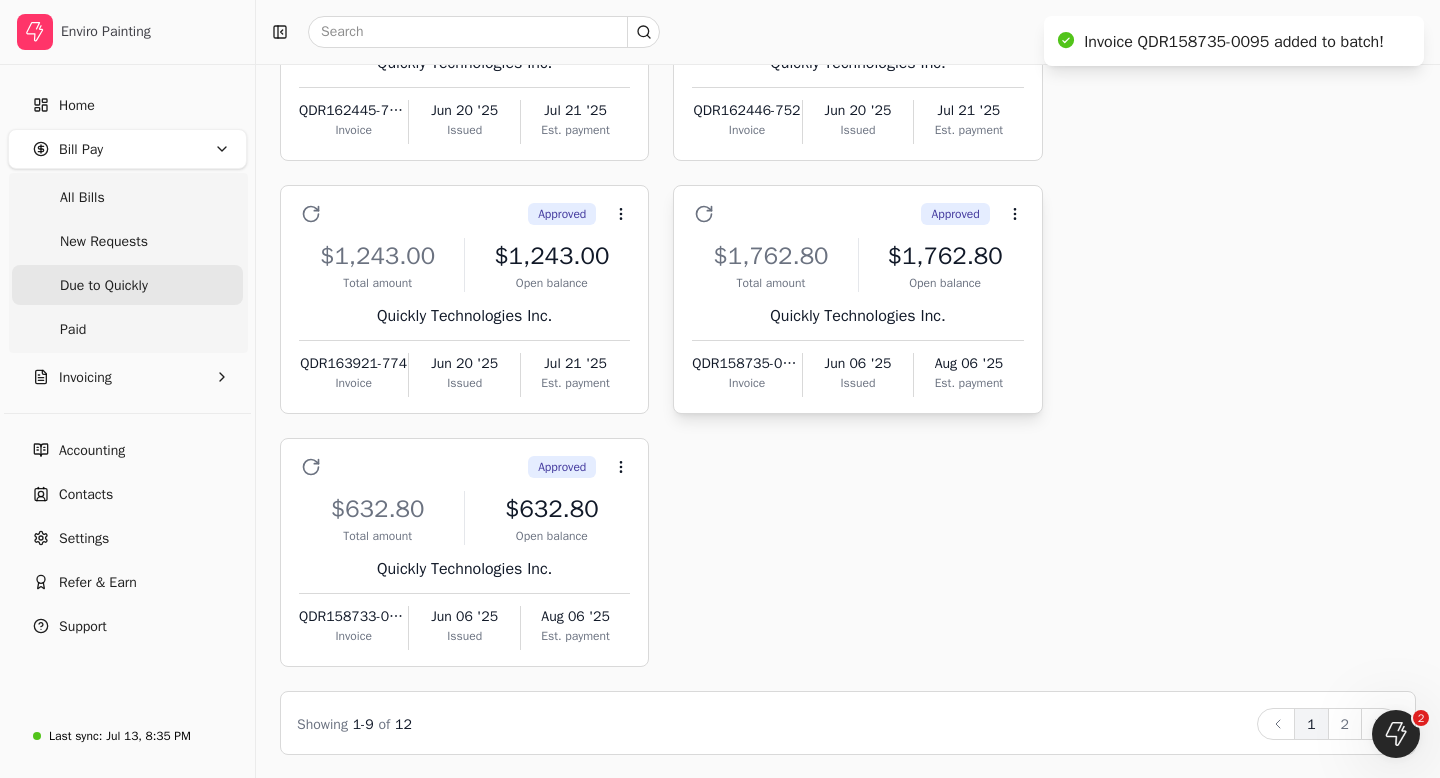 click on "Invoice" at bounding box center [746, 383] 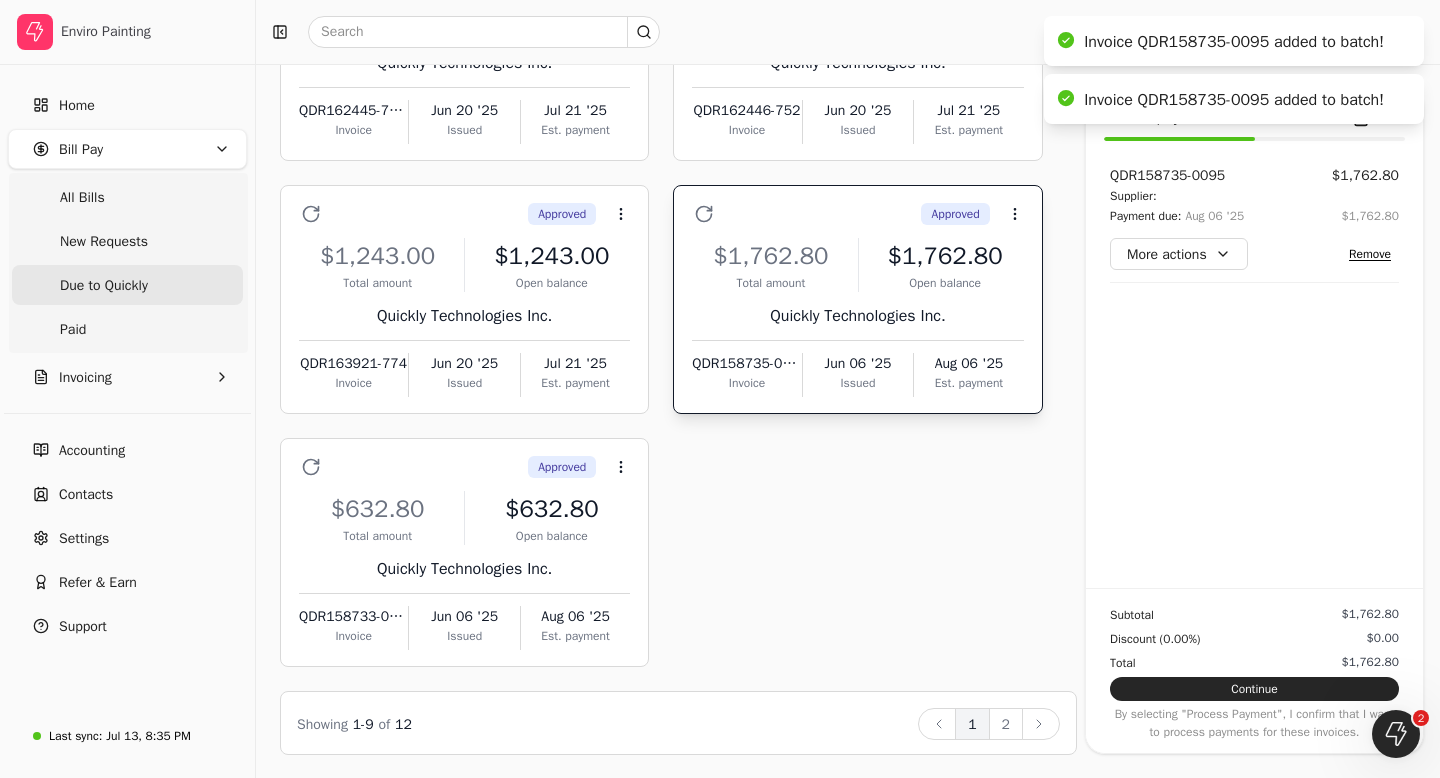 click on "Invoice" at bounding box center (746, 383) 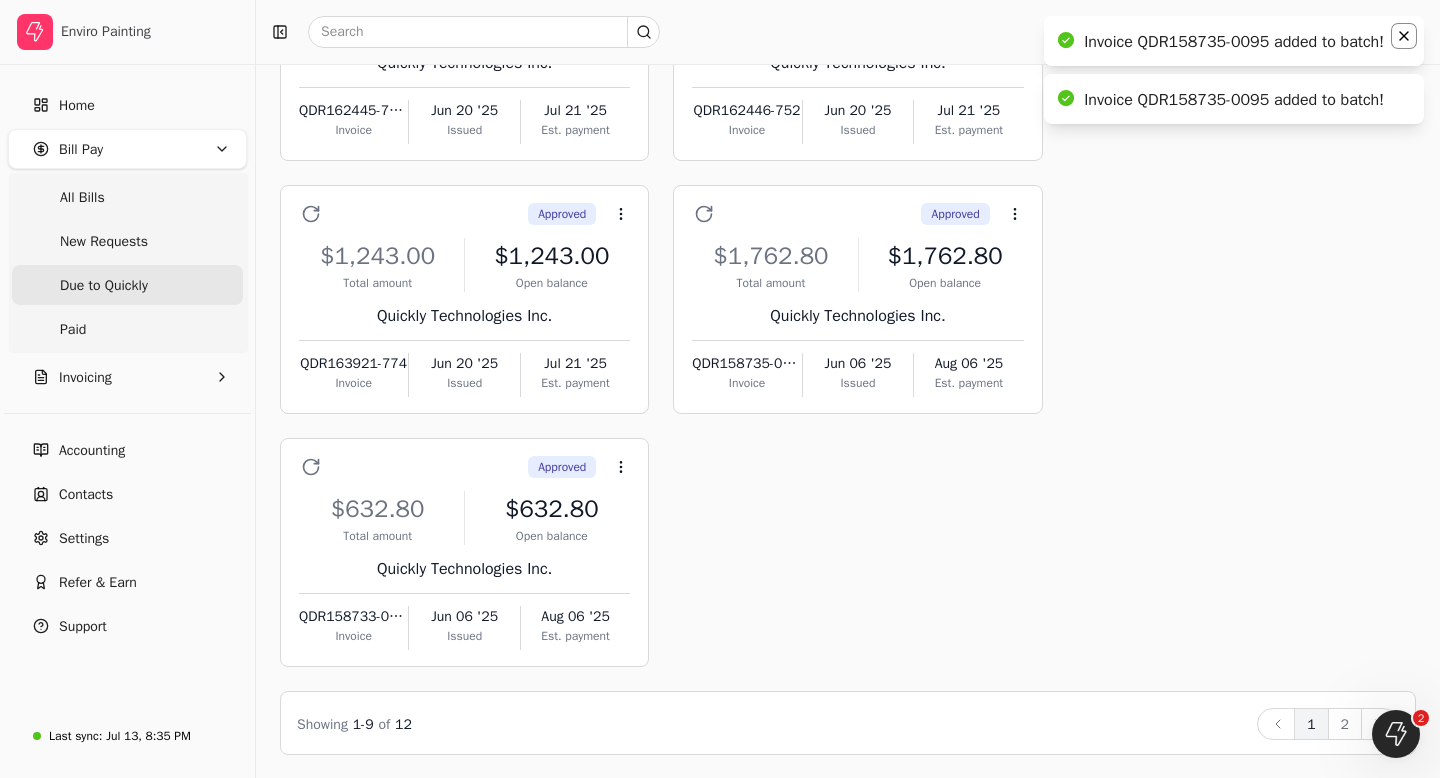 click 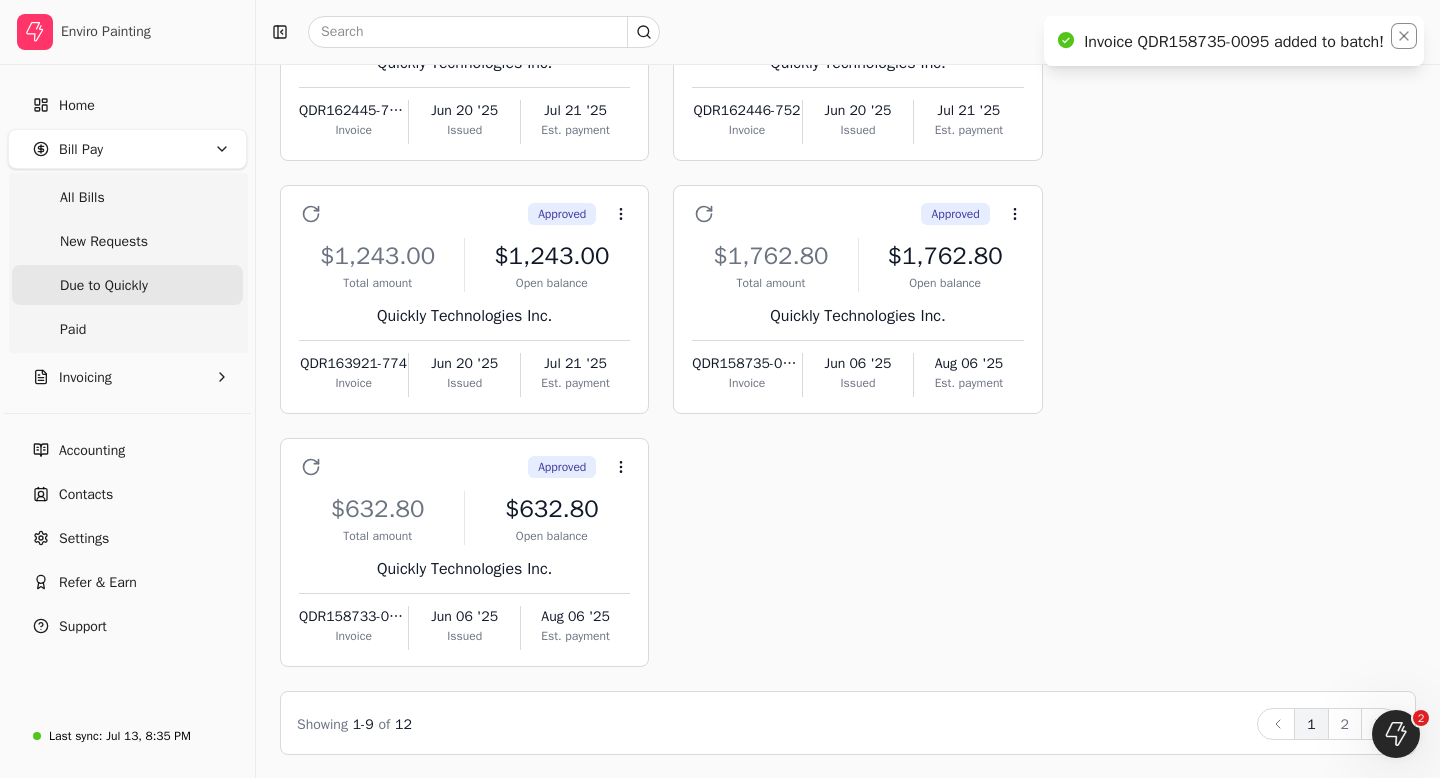 click 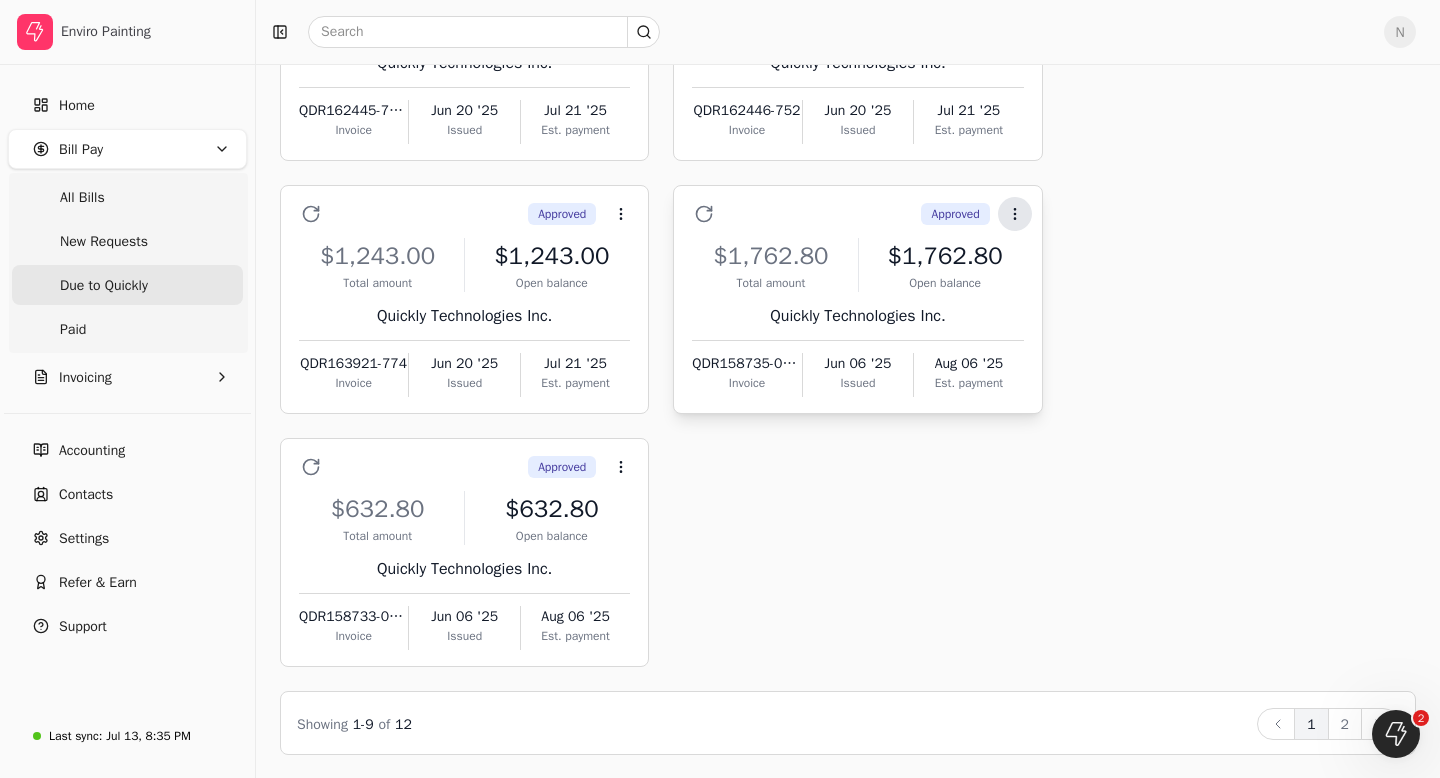 click 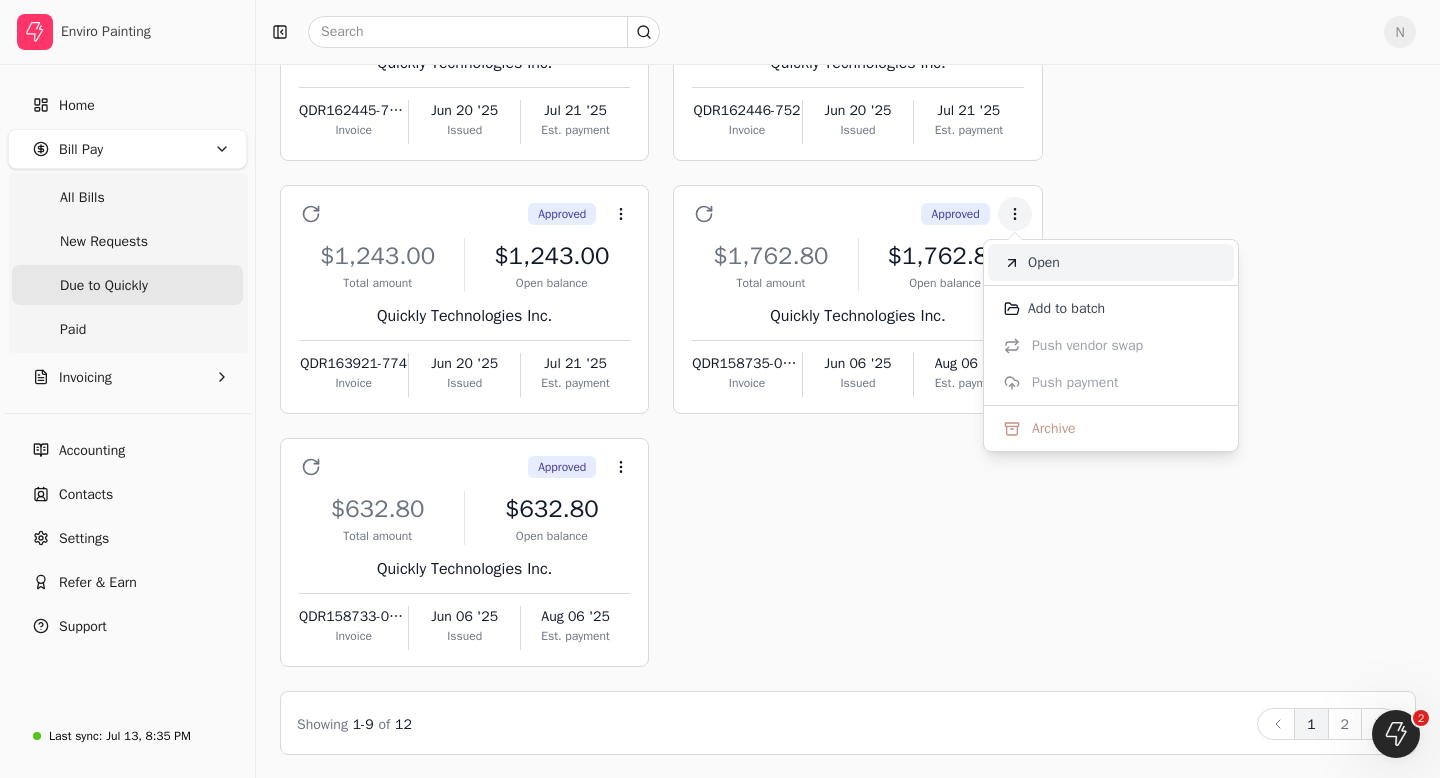 click on "Open" at bounding box center (1044, 262) 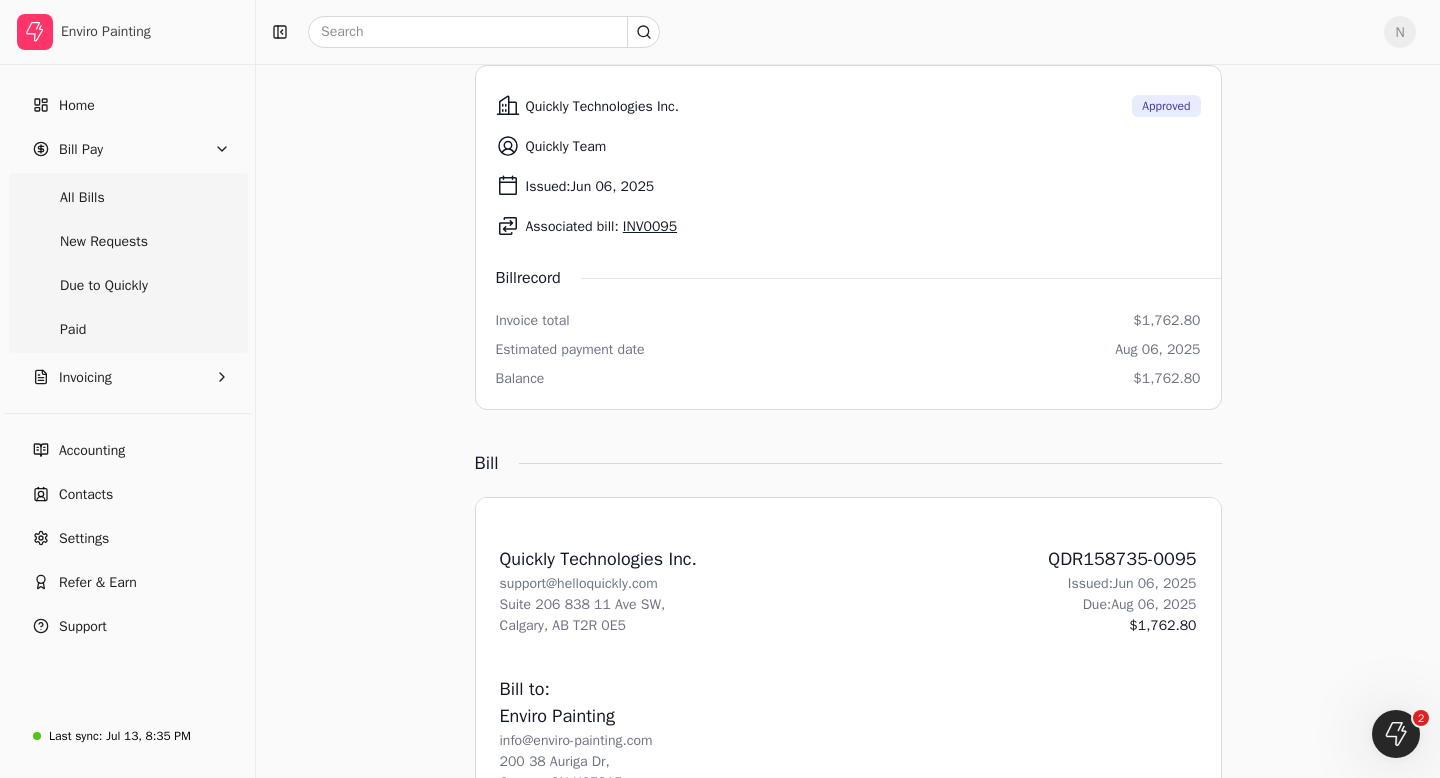 scroll, scrollTop: 195, scrollLeft: 0, axis: vertical 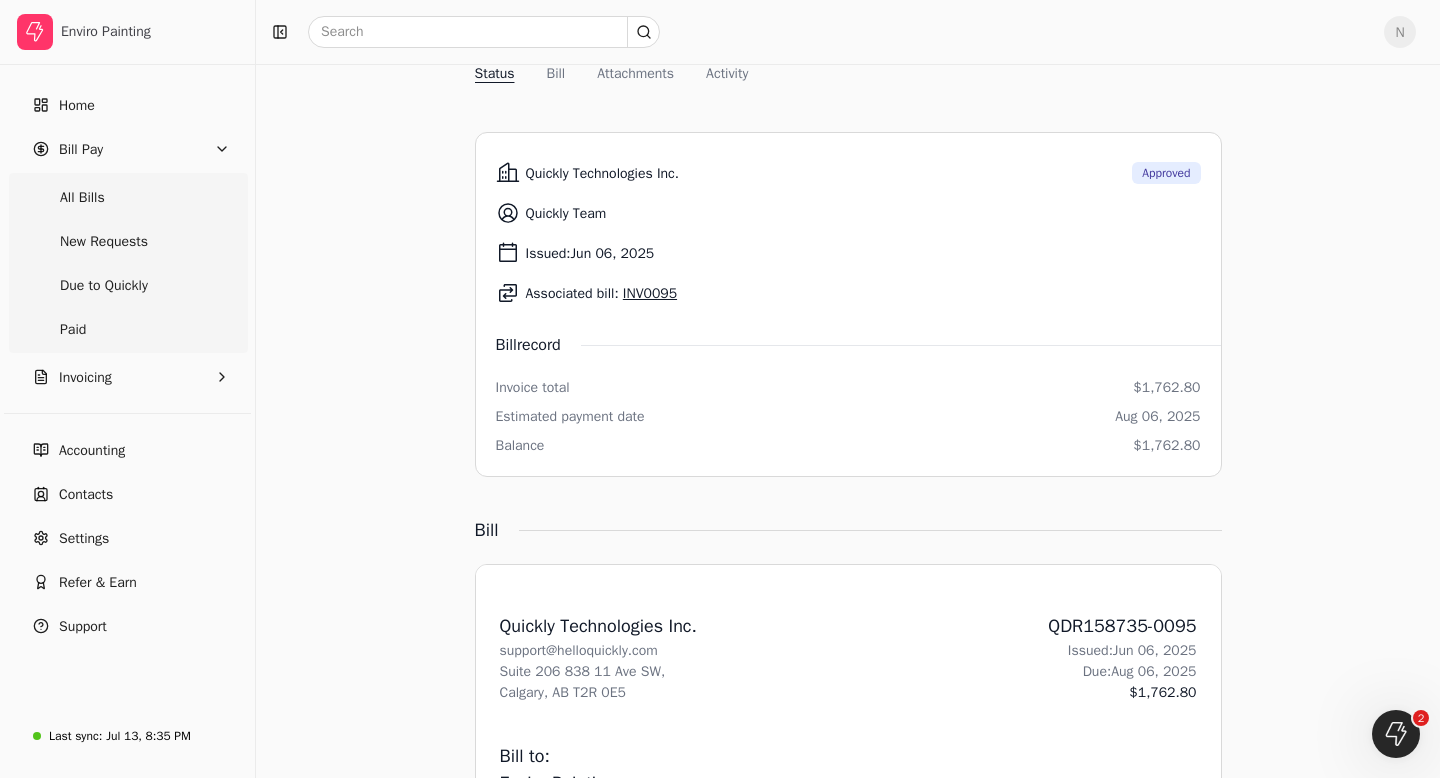 click on "INV0095" at bounding box center (650, 293) 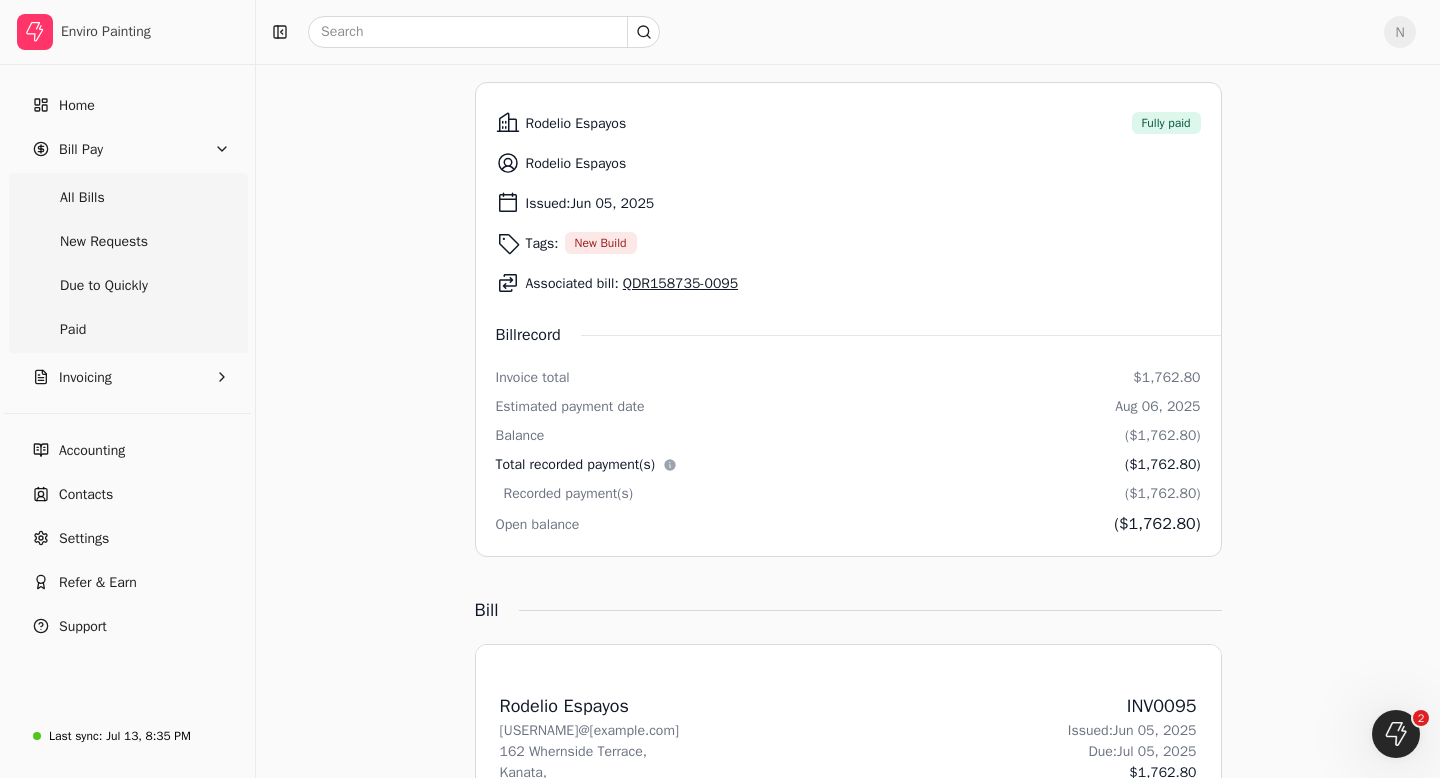 scroll, scrollTop: 0, scrollLeft: 0, axis: both 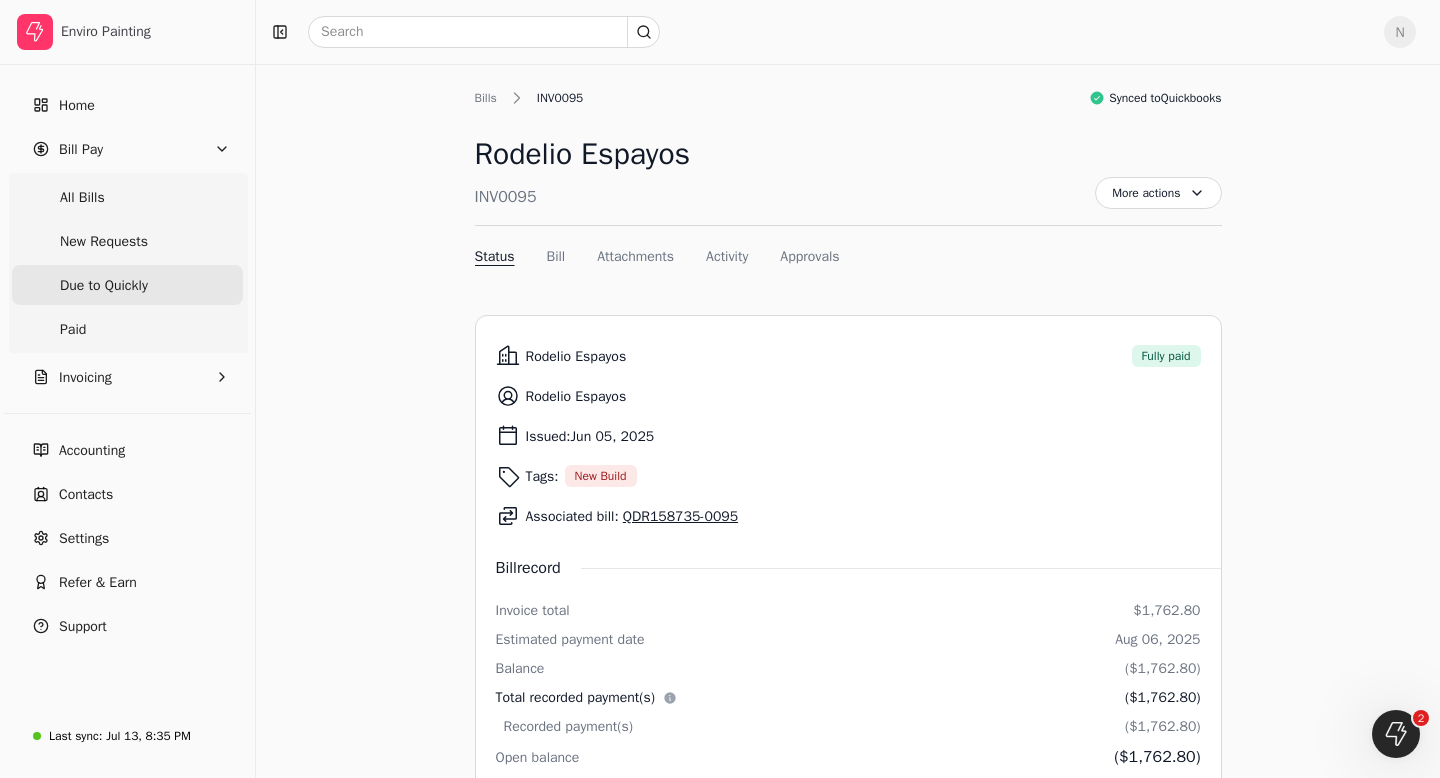 click on "Due to Quickly" at bounding box center [104, 285] 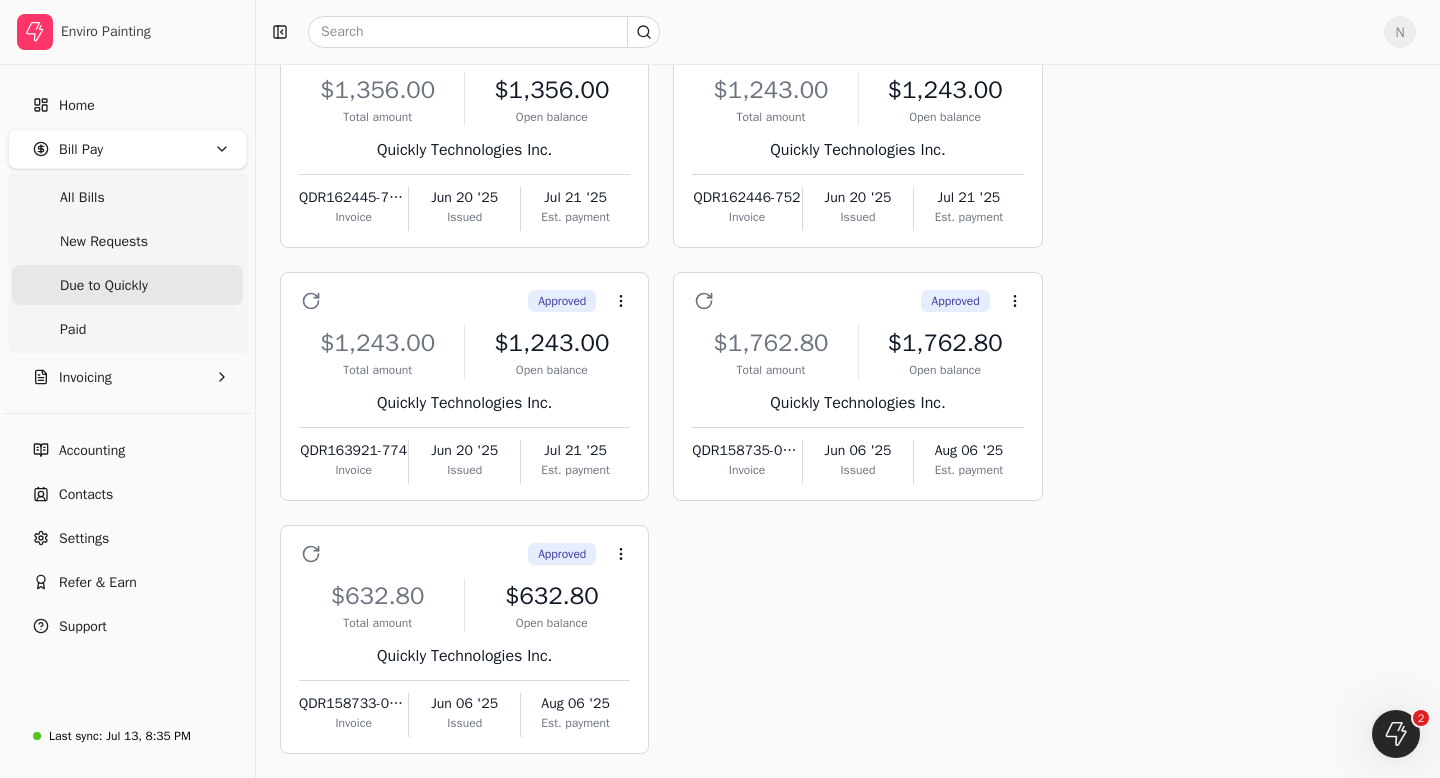 scroll, scrollTop: 761, scrollLeft: 0, axis: vertical 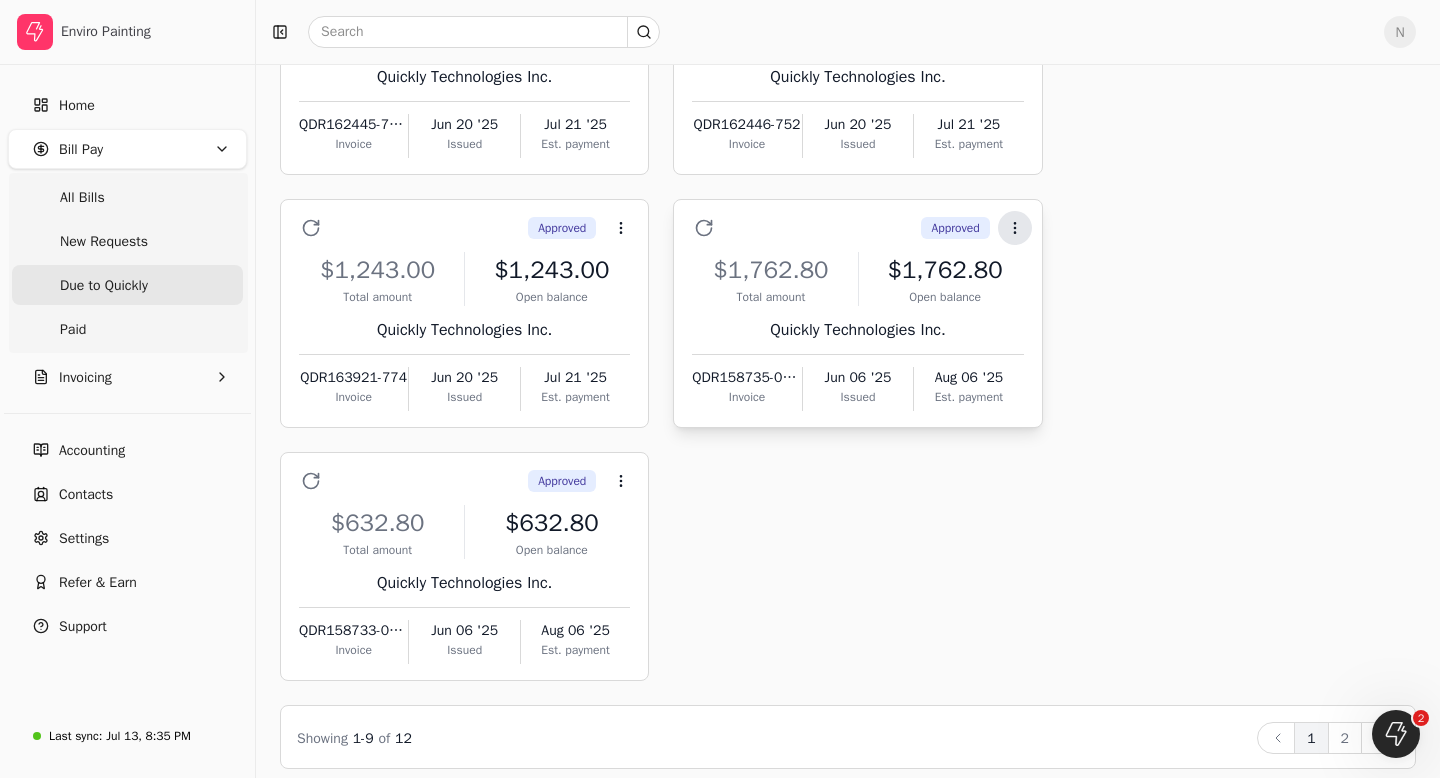 click 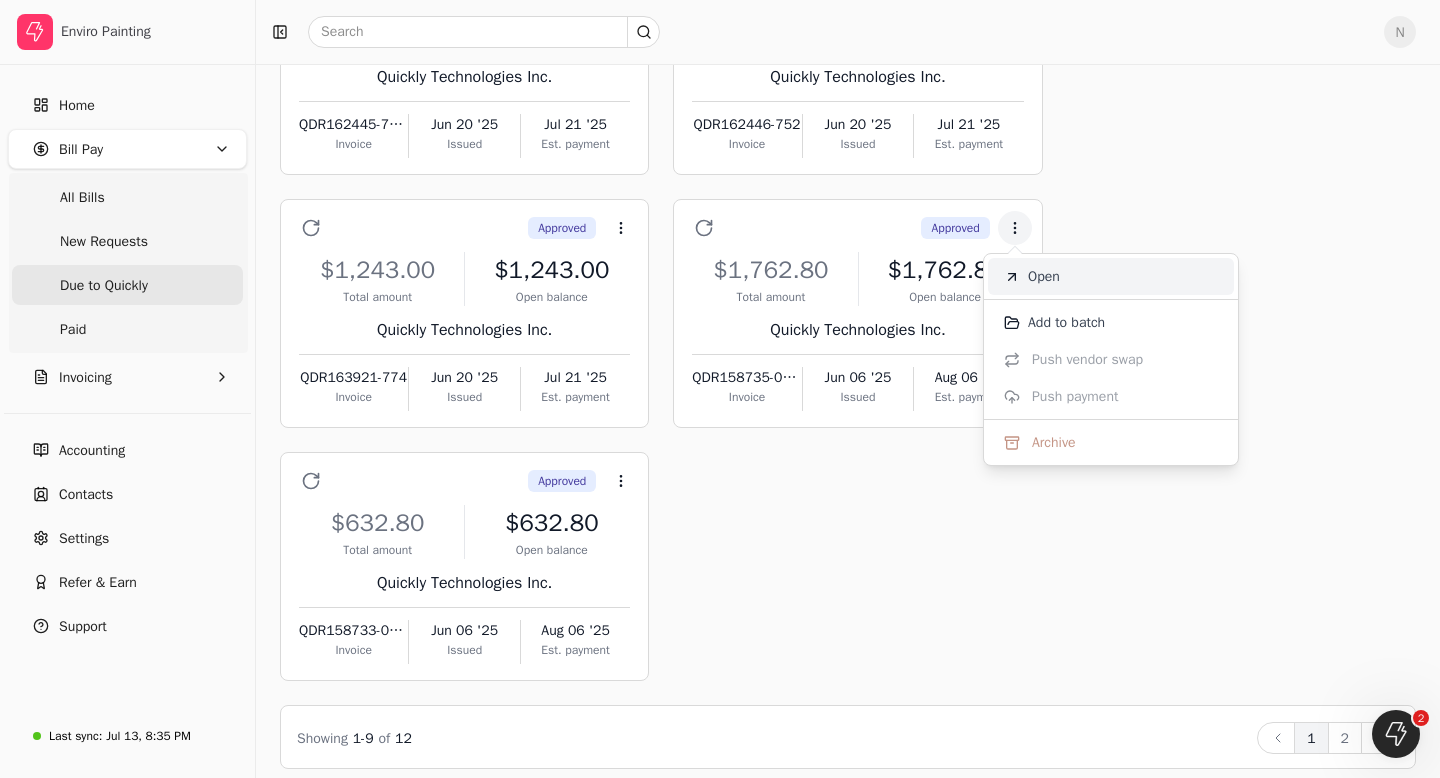 click on "Open" at bounding box center [1044, 276] 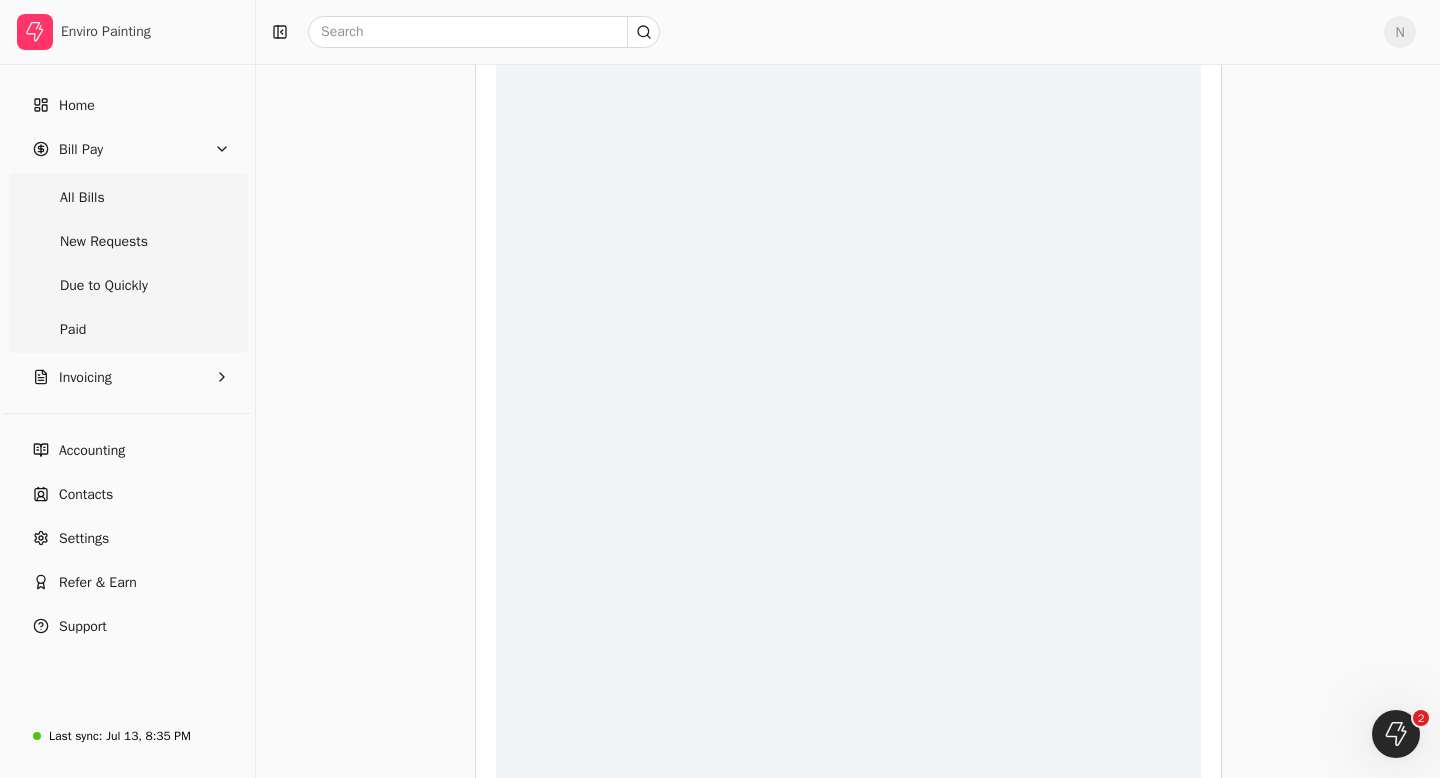 scroll, scrollTop: 0, scrollLeft: 0, axis: both 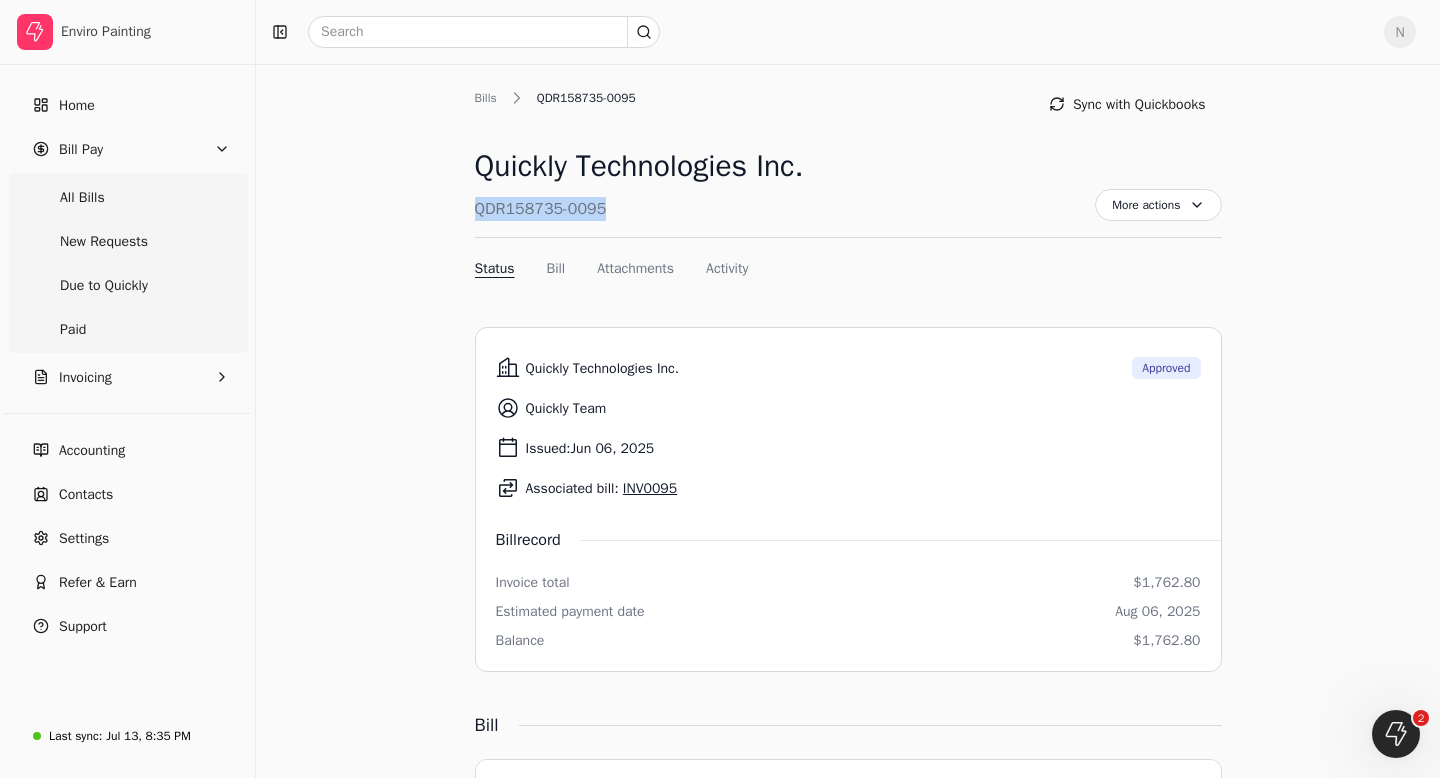 drag, startPoint x: 614, startPoint y: 211, endPoint x: 470, endPoint y: 215, distance: 144.05554 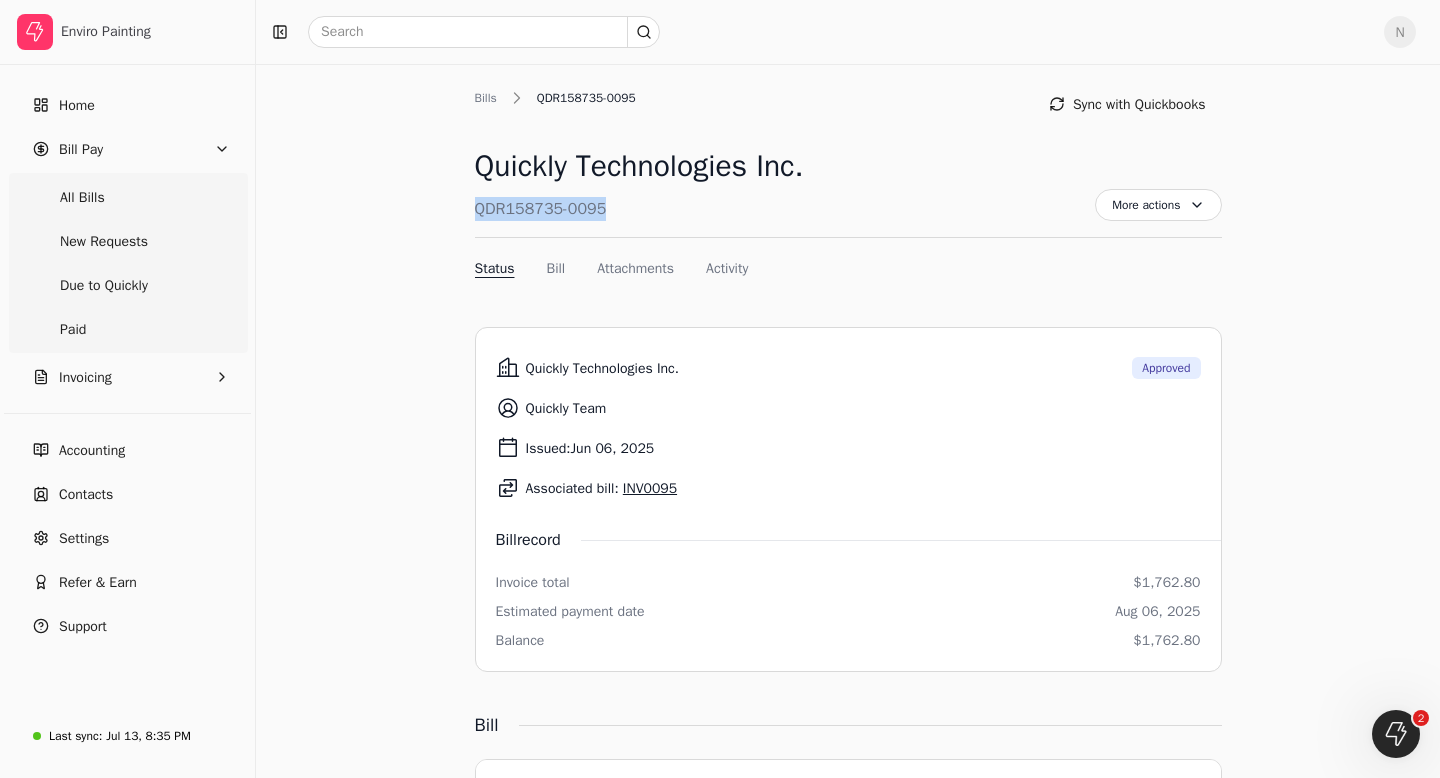 click on "Bills QDR158735-0095 Sync with Quickbooks Quickly Technologies Inc. QDR158735-0095 More actions Context Menu Button Status Bill Attachments Activity Quickly Technologies Inc. Approved Quickly Team Issued:  Jun 06, 2025 Associated bill:   INV0095 Bill  record Invoice total $1,762.80 Estimated payment date Aug 06, 2025 Balance $1,762.80 Bill From: Quickly Technologies Inc. support@[example.com] Suite 206 [NUMBER] [STREET], [CITY], [STATE] [POSTAL_CODE] QDR158735-0095 Issued:  Jun 06, 2025 Due:  Aug 06, 2025 $1,762.80 Bill to: Enviro Painting info@enviro-painting.com [NUMBER] [STREET], [CITY], [STATE] [POSTAL_CODE] Items Rate Qty Amount Lot 25 Tartan Final Coat Early payment for invoice INV0095 for Rodelio Espayos $1,762.80 1 $1,762.80 Subtotal Subtotal $1,762.80 Total Total $1,762.80 Attachments Upload file No file chosen Activity Enviro Painting   viewed this invoice   Jun 13, 1:02 p.m." at bounding box center [848, 1086] 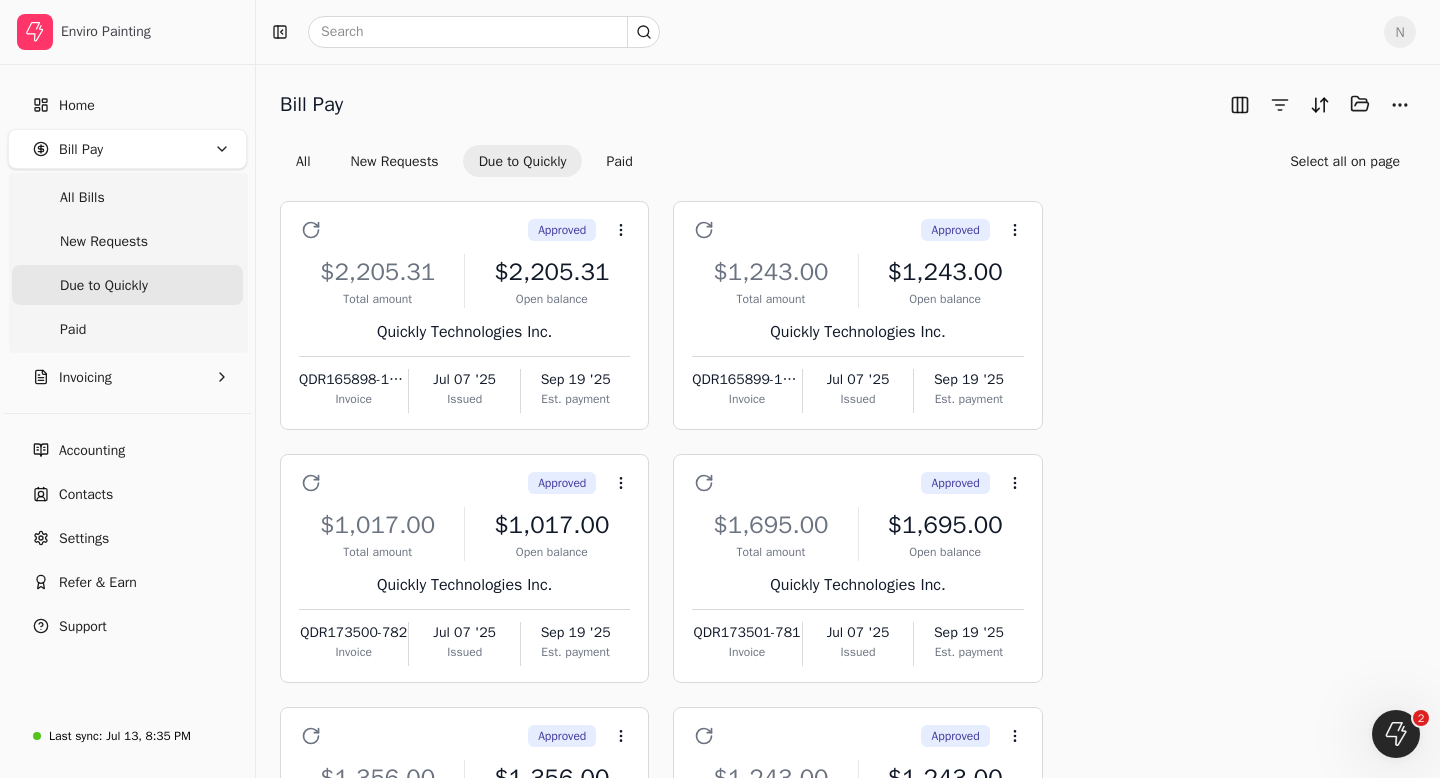scroll, scrollTop: 761, scrollLeft: 0, axis: vertical 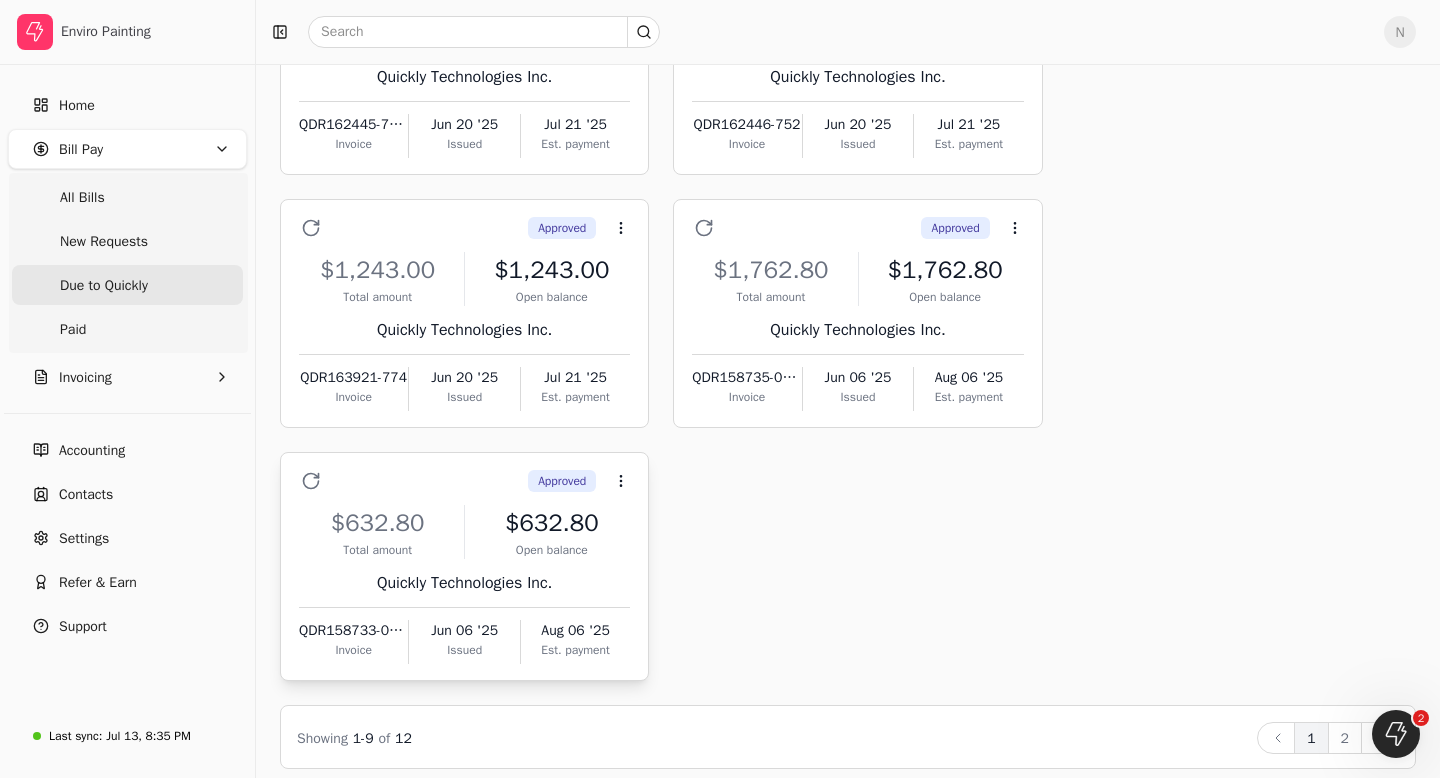 click on "QDR158733-0097" at bounding box center (353, 630) 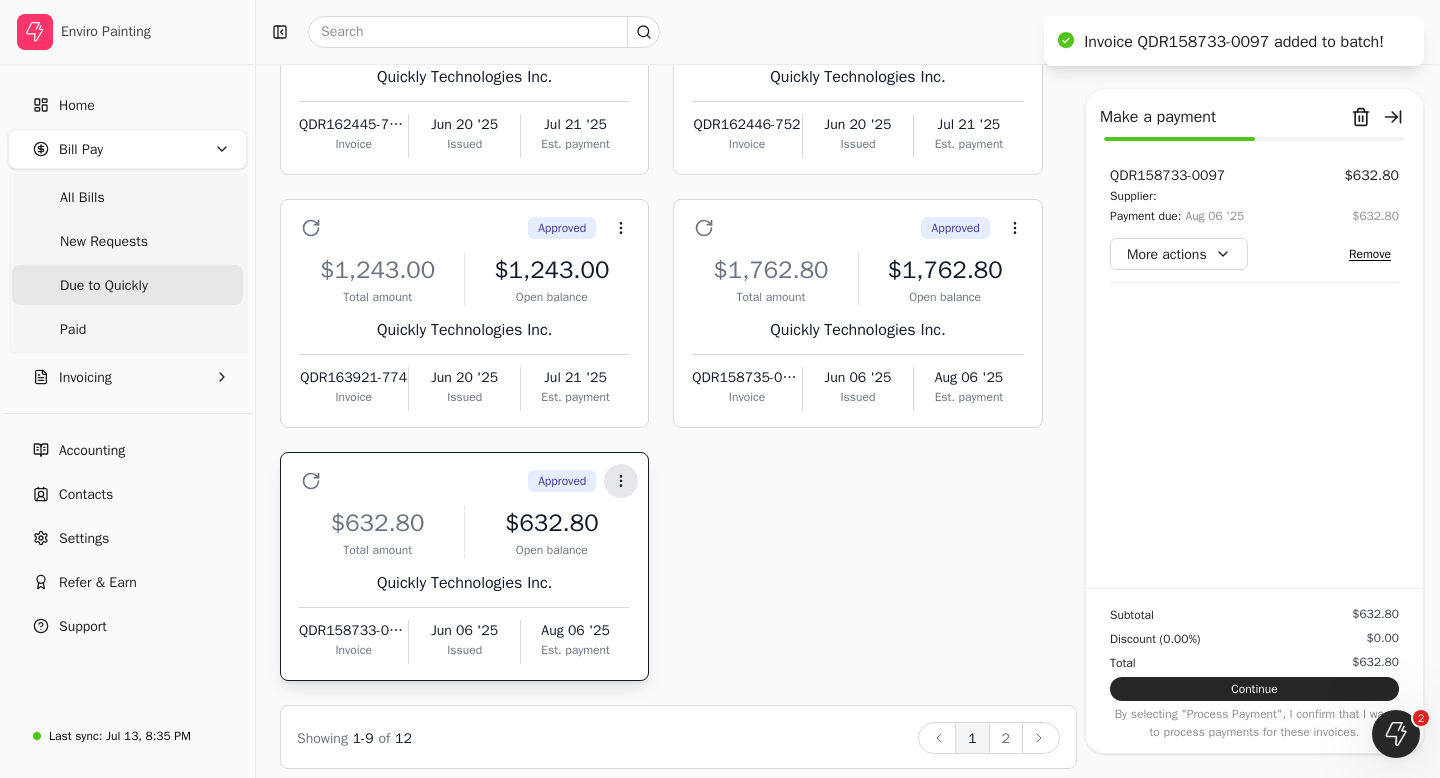 click 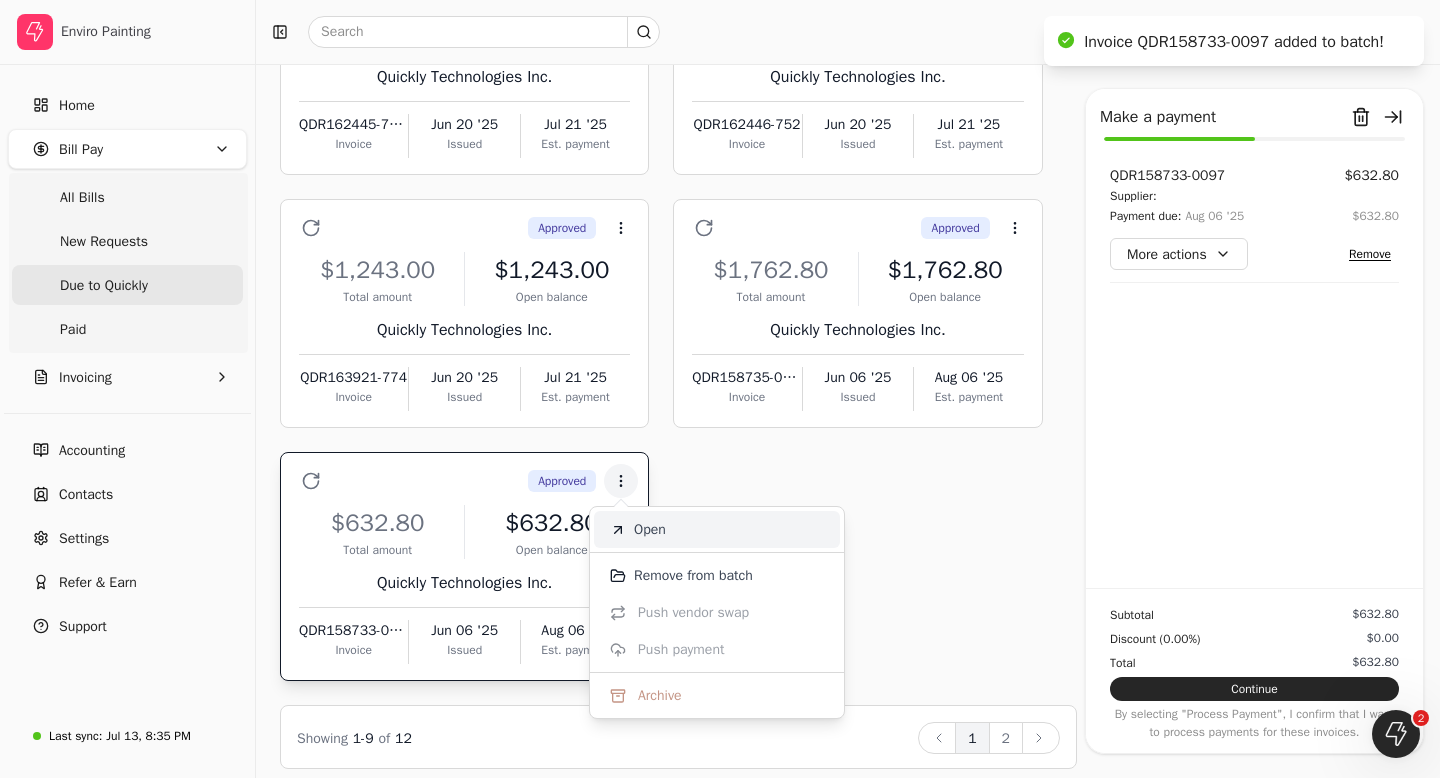 click on "Open" at bounding box center [717, 529] 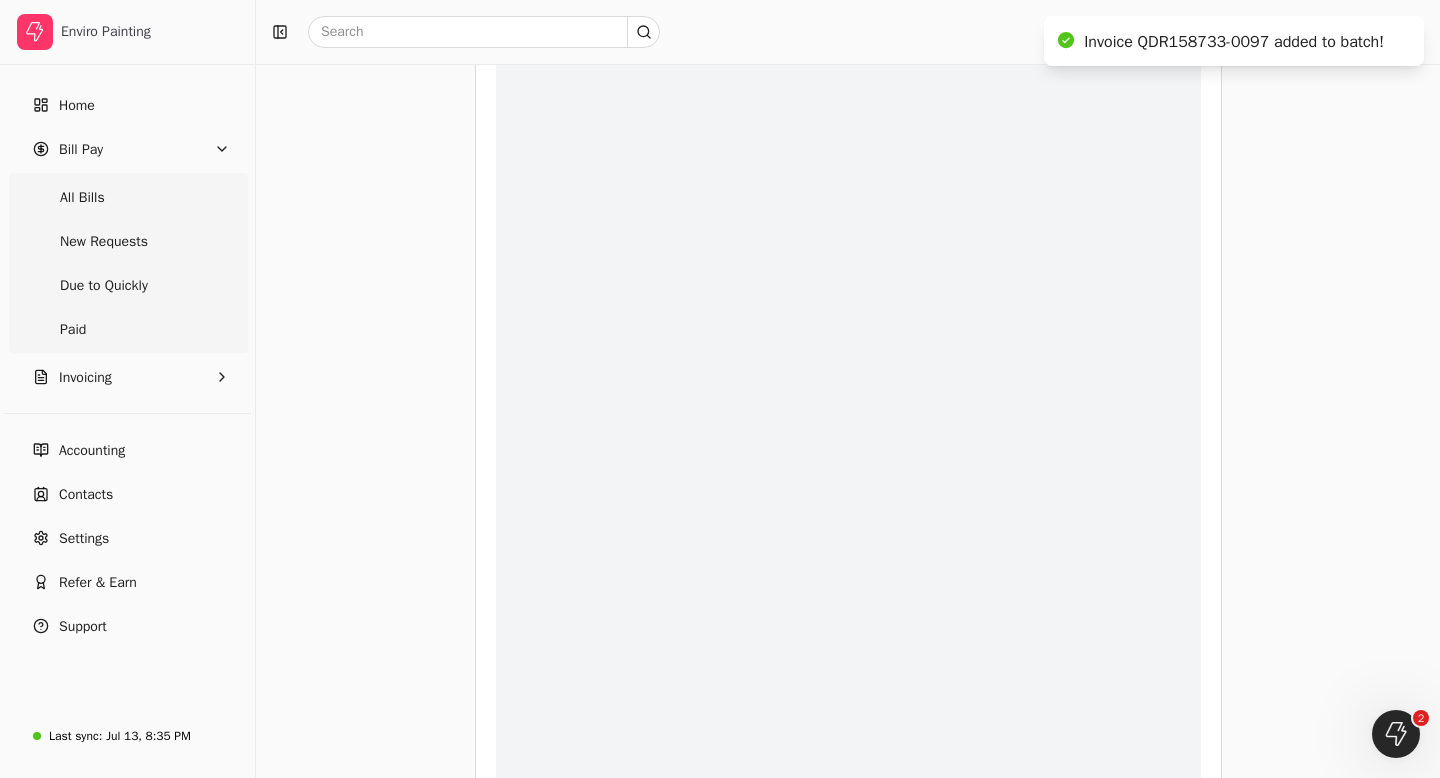 scroll, scrollTop: 0, scrollLeft: 0, axis: both 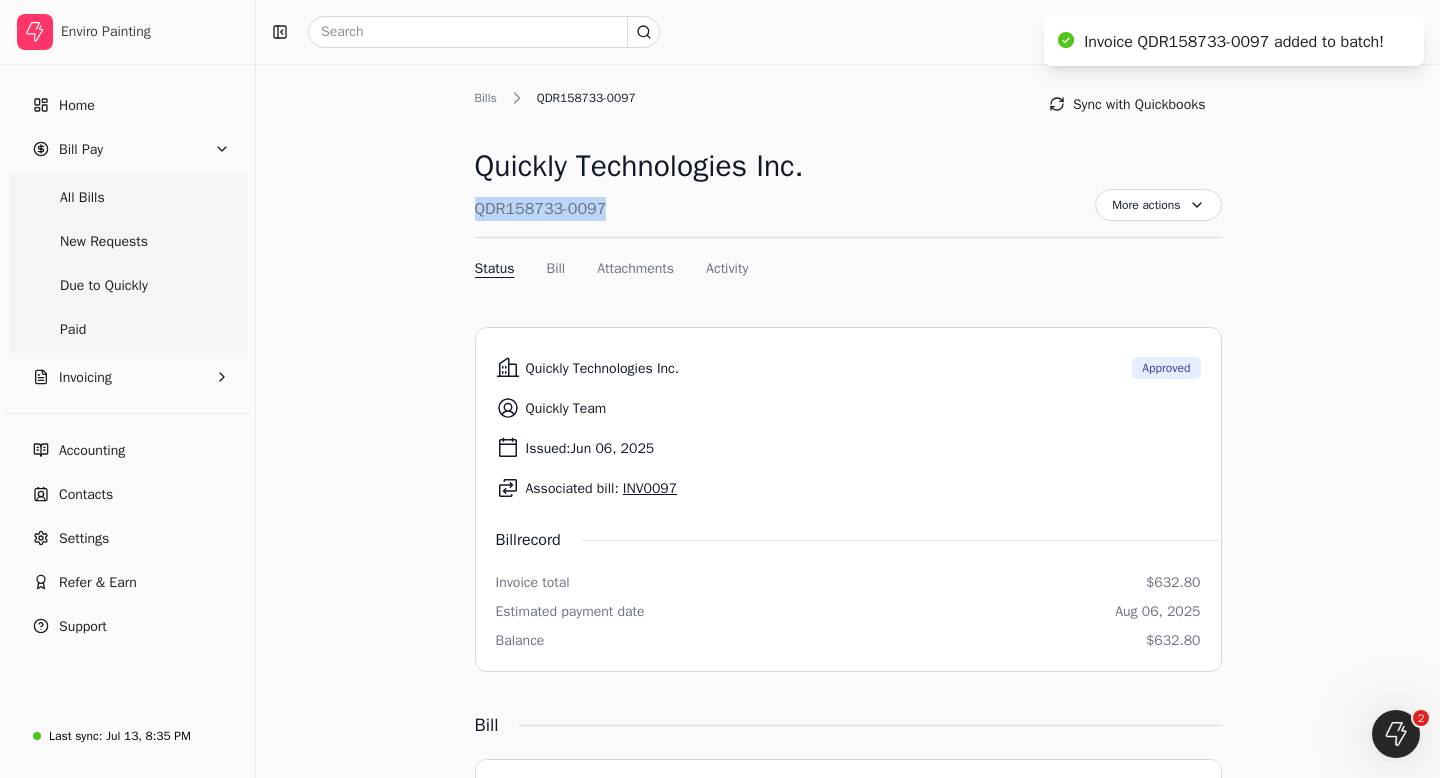 drag, startPoint x: 617, startPoint y: 205, endPoint x: 474, endPoint y: 205, distance: 143 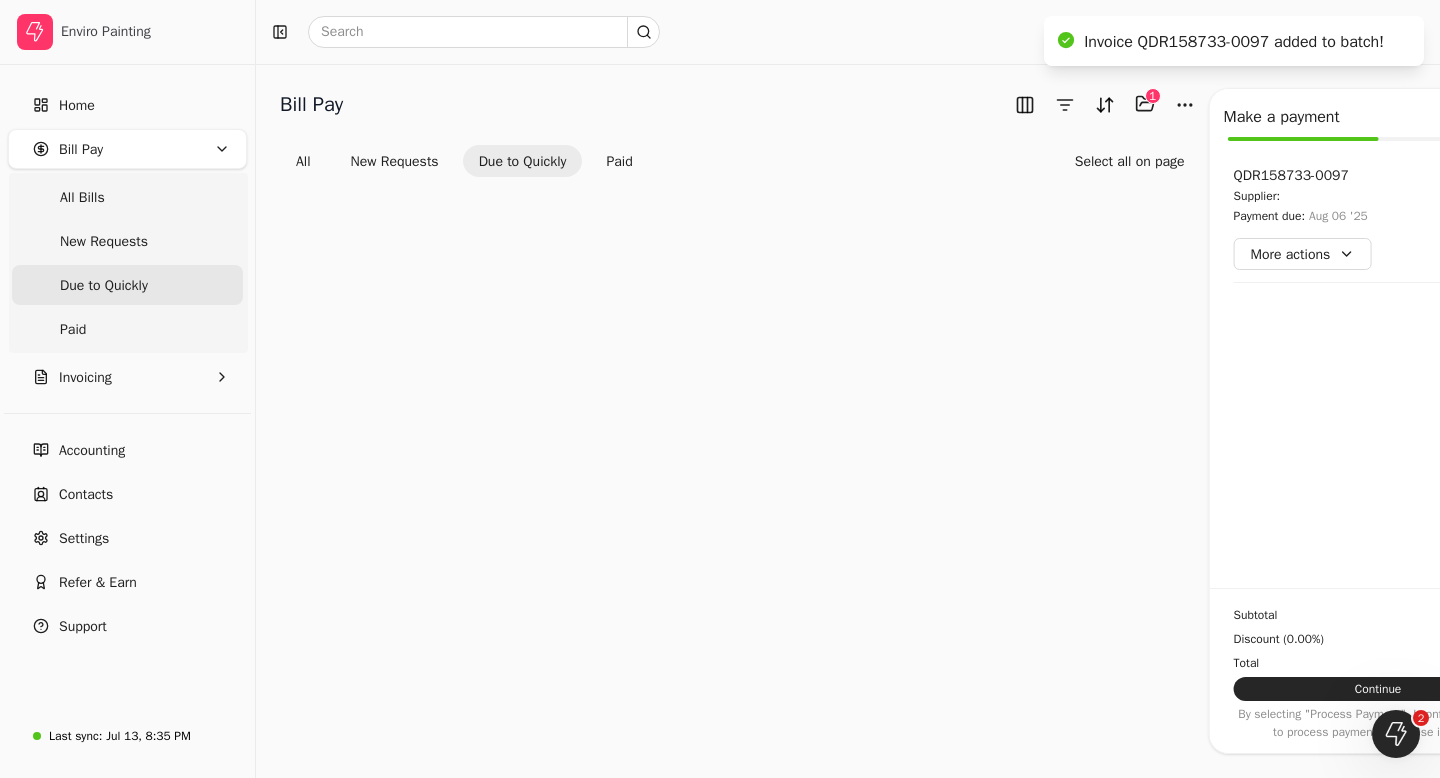 scroll, scrollTop: 761, scrollLeft: 0, axis: vertical 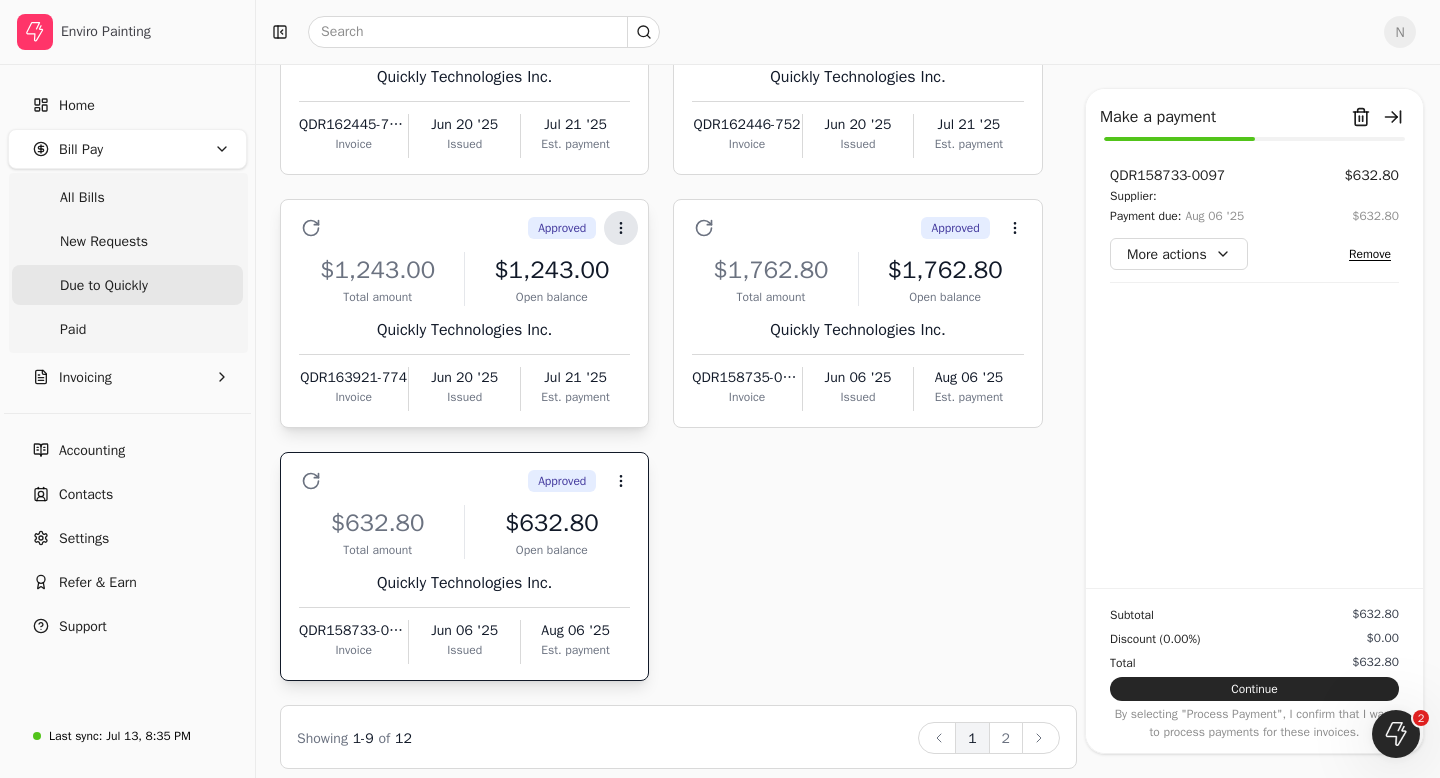 click 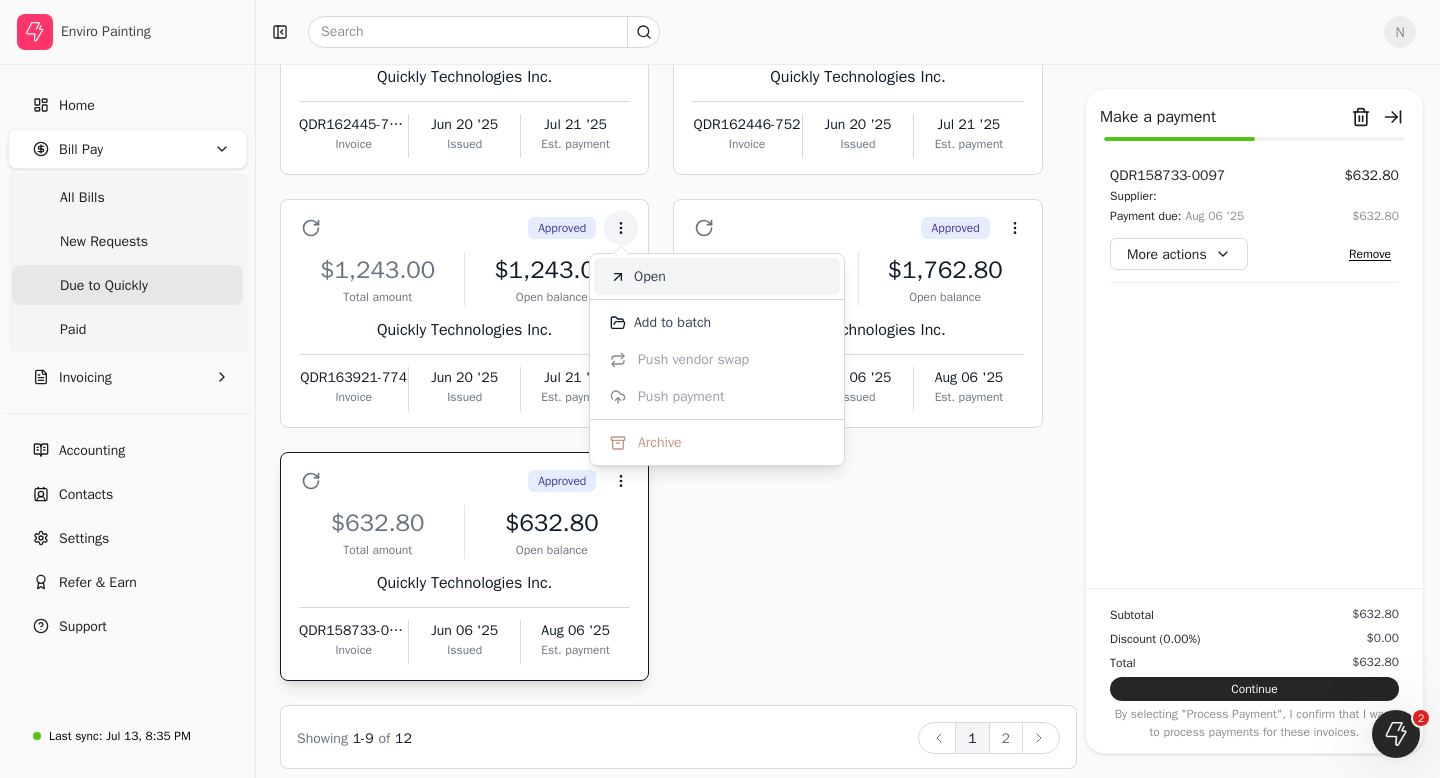 click on "Open" at bounding box center (717, 276) 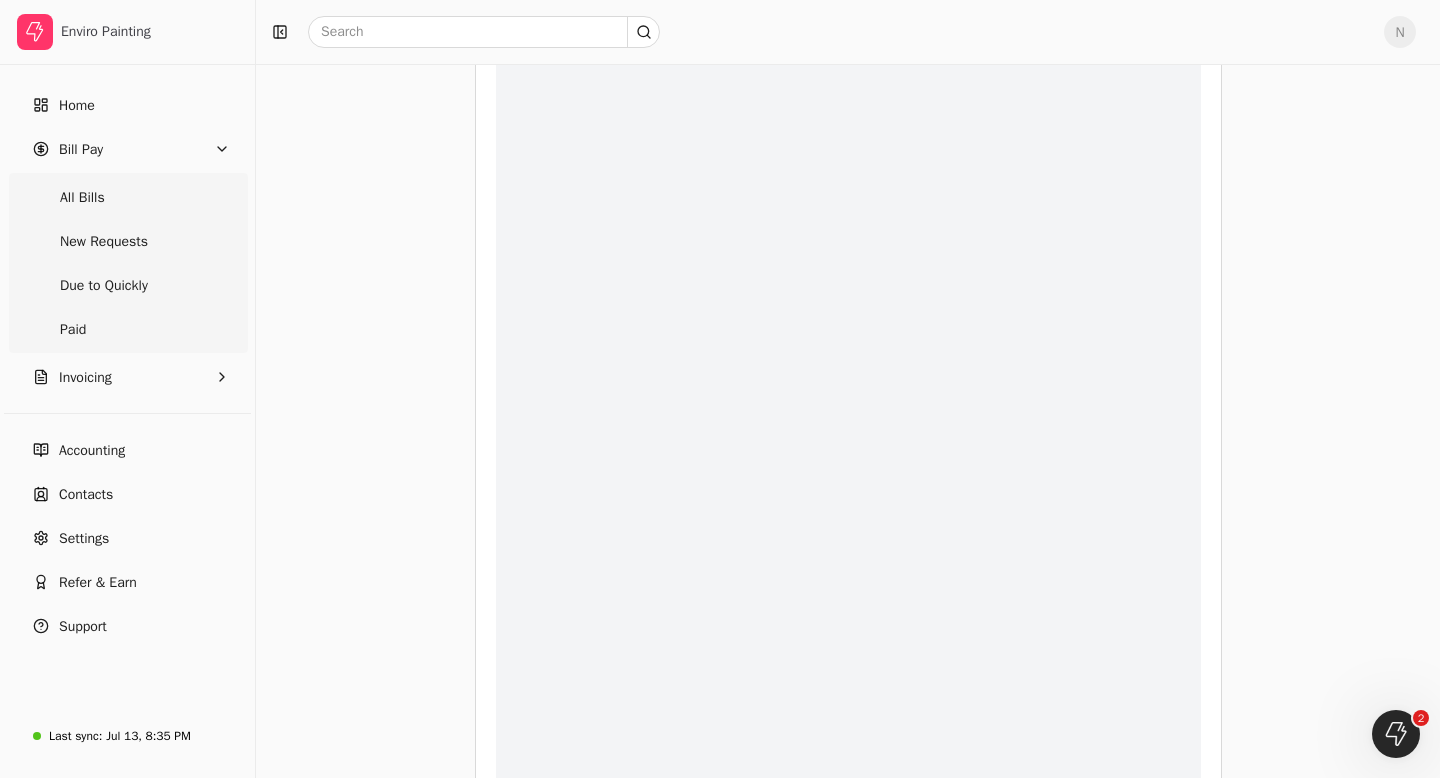 scroll, scrollTop: 0, scrollLeft: 0, axis: both 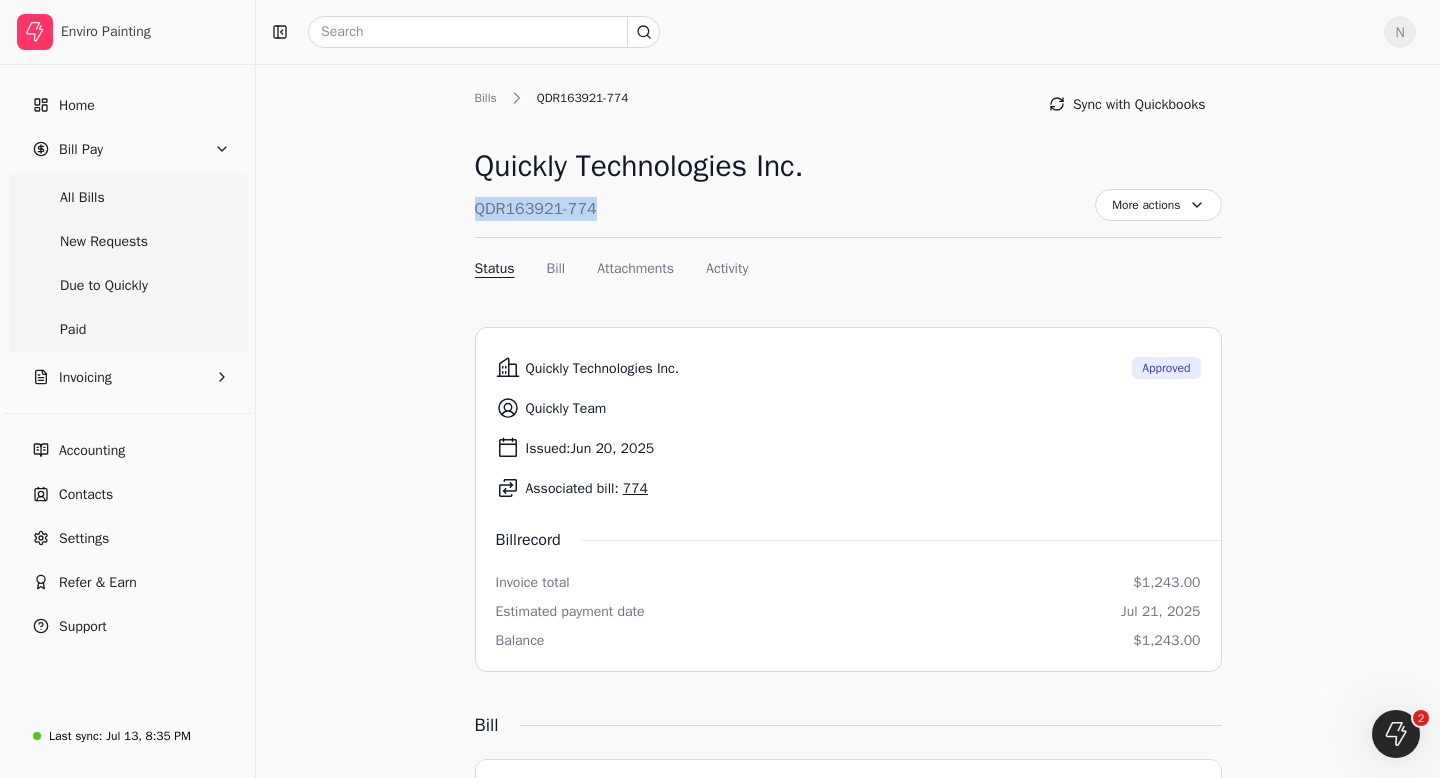 drag, startPoint x: 605, startPoint y: 204, endPoint x: 473, endPoint y: 209, distance: 132.09467 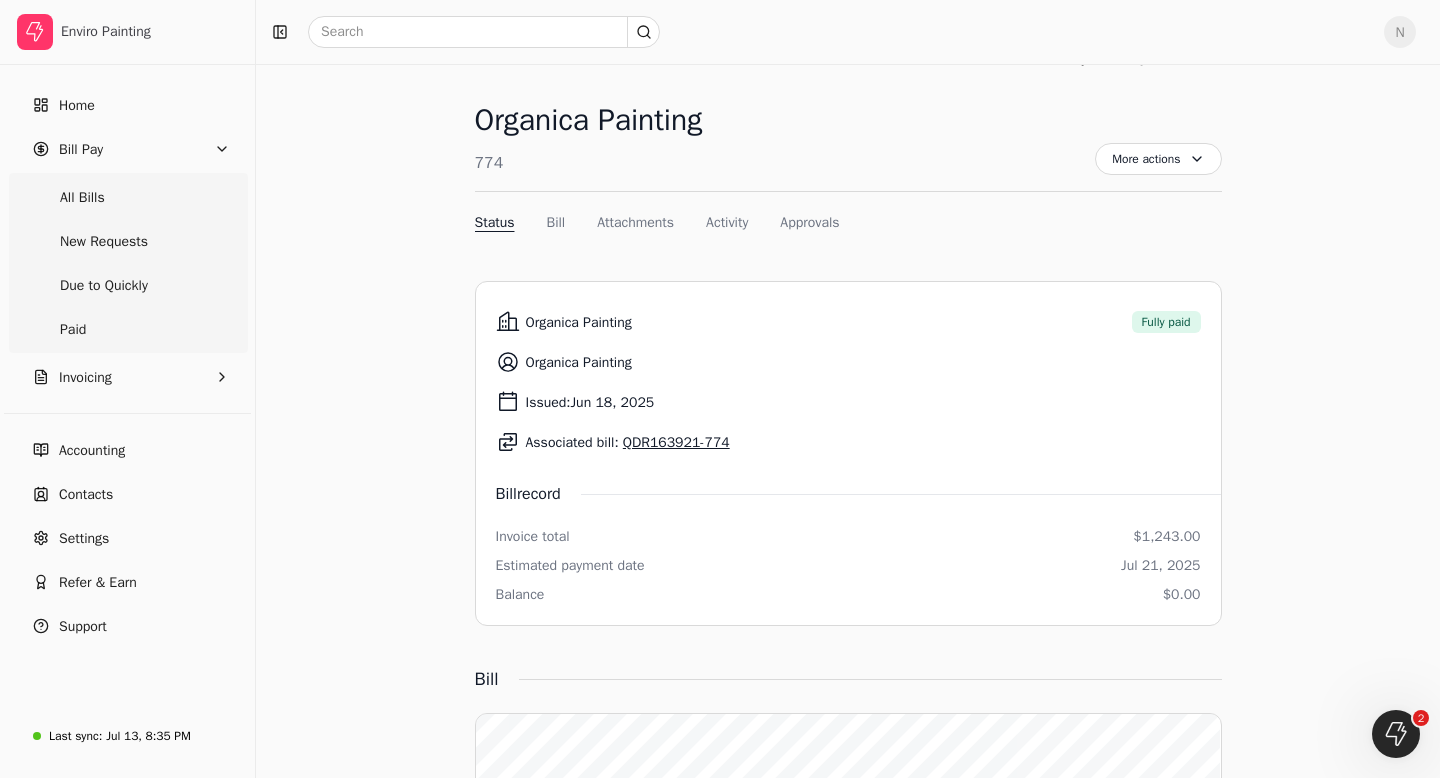 scroll, scrollTop: 0, scrollLeft: 0, axis: both 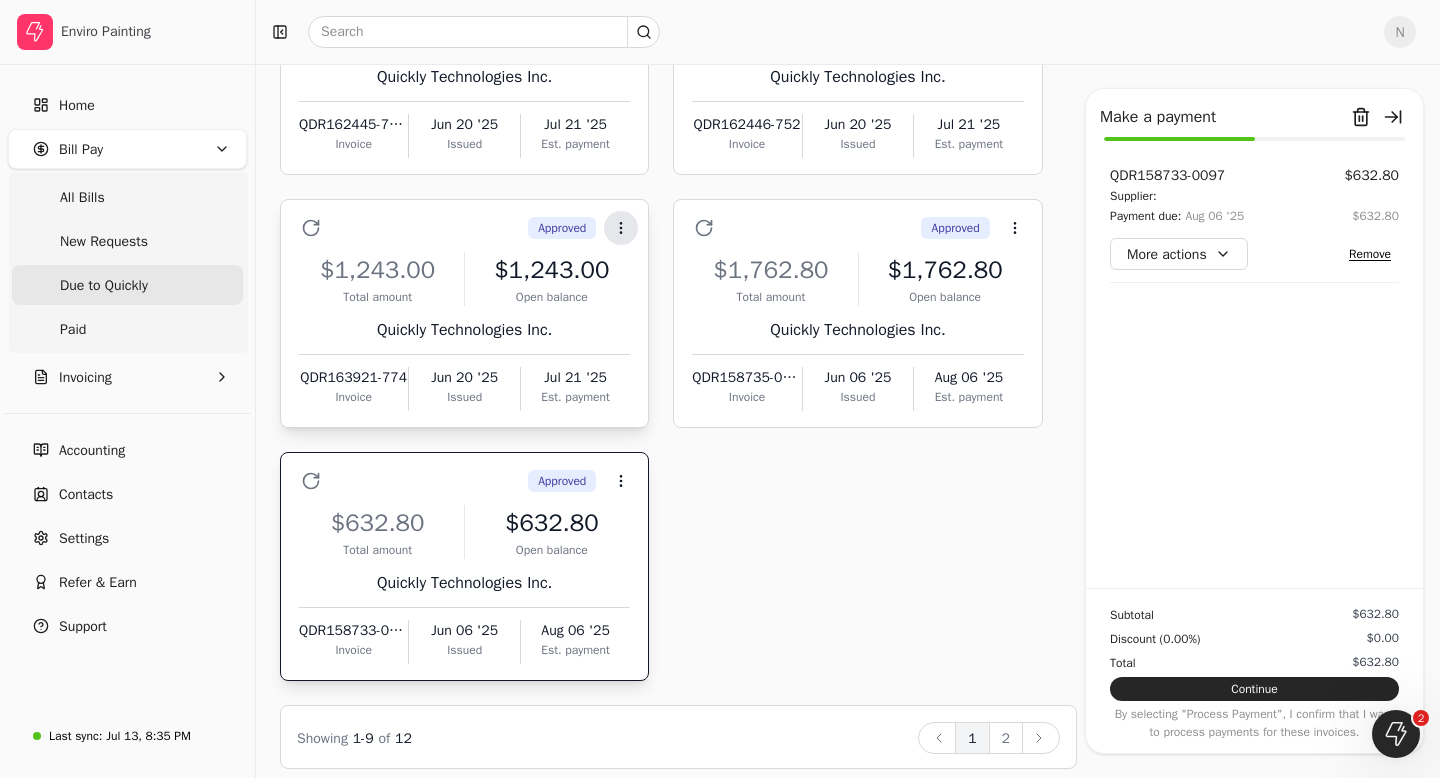 click 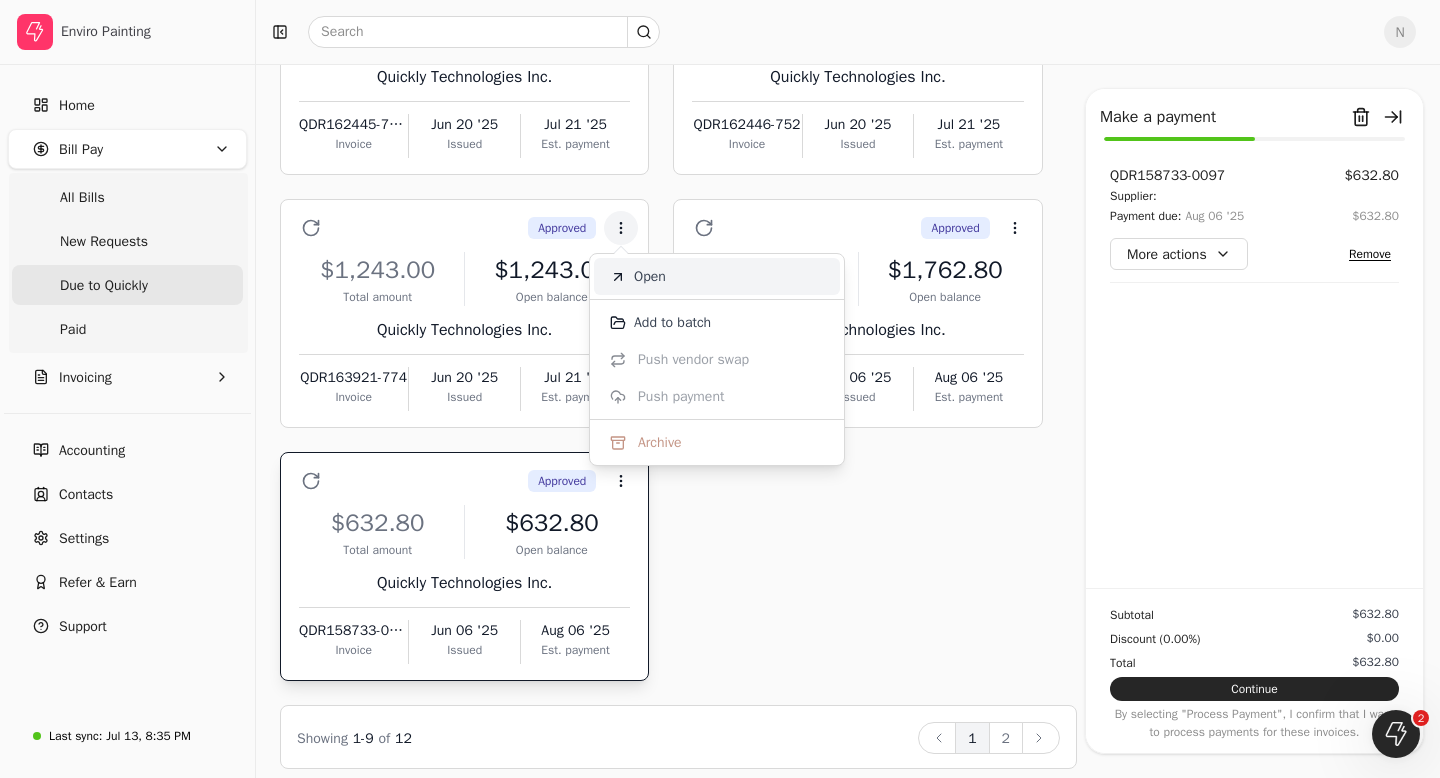 click on "Open" at bounding box center [650, 276] 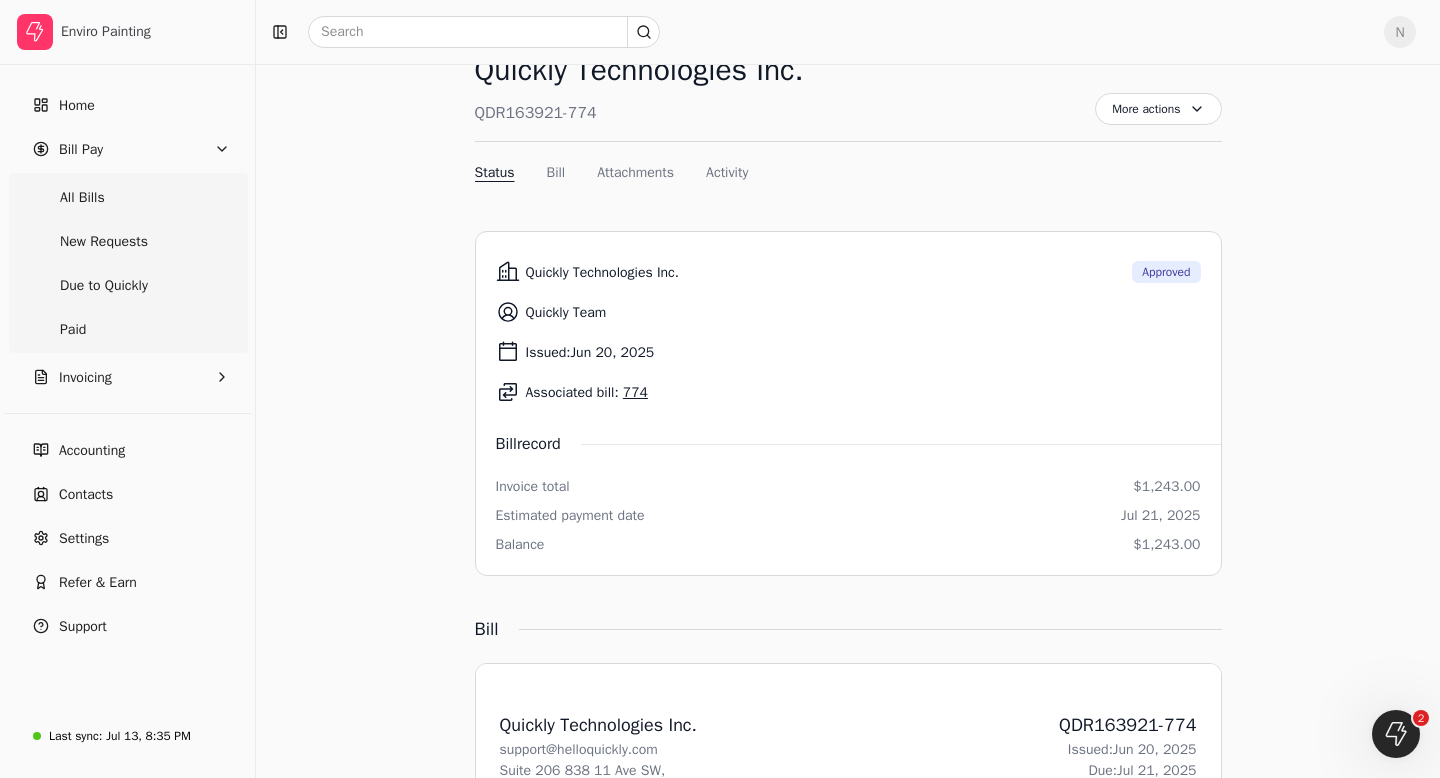 scroll, scrollTop: 75, scrollLeft: 0, axis: vertical 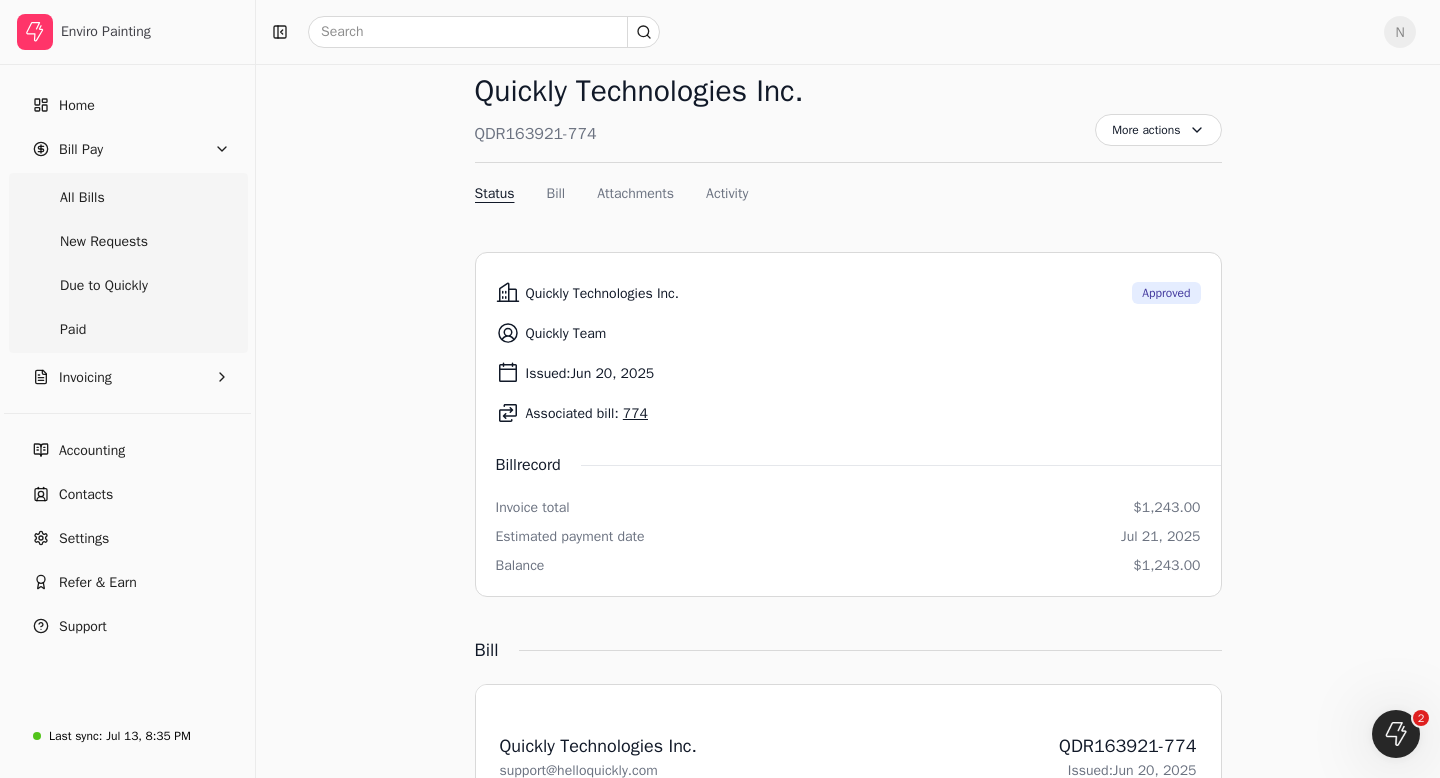 click on "774" at bounding box center (635, 413) 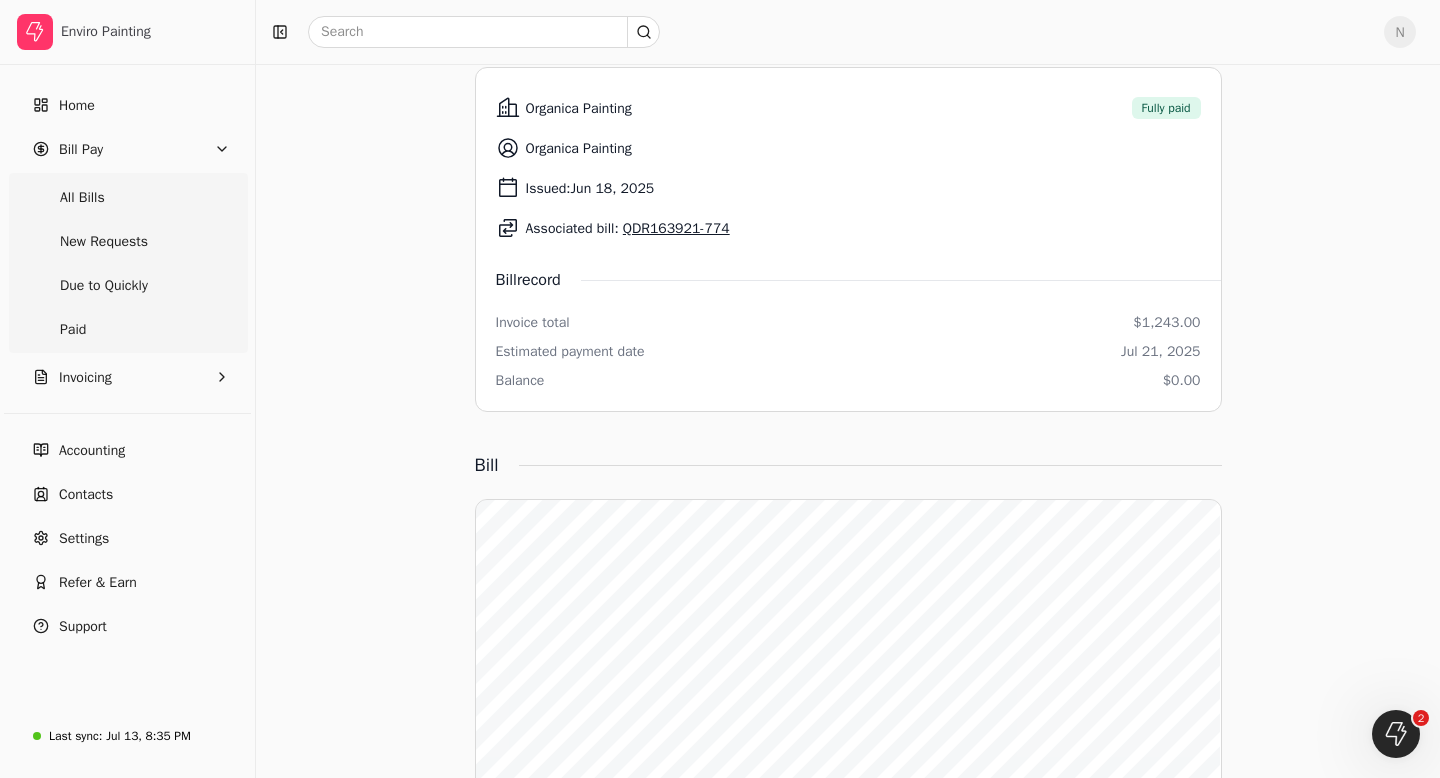 scroll, scrollTop: 0, scrollLeft: 0, axis: both 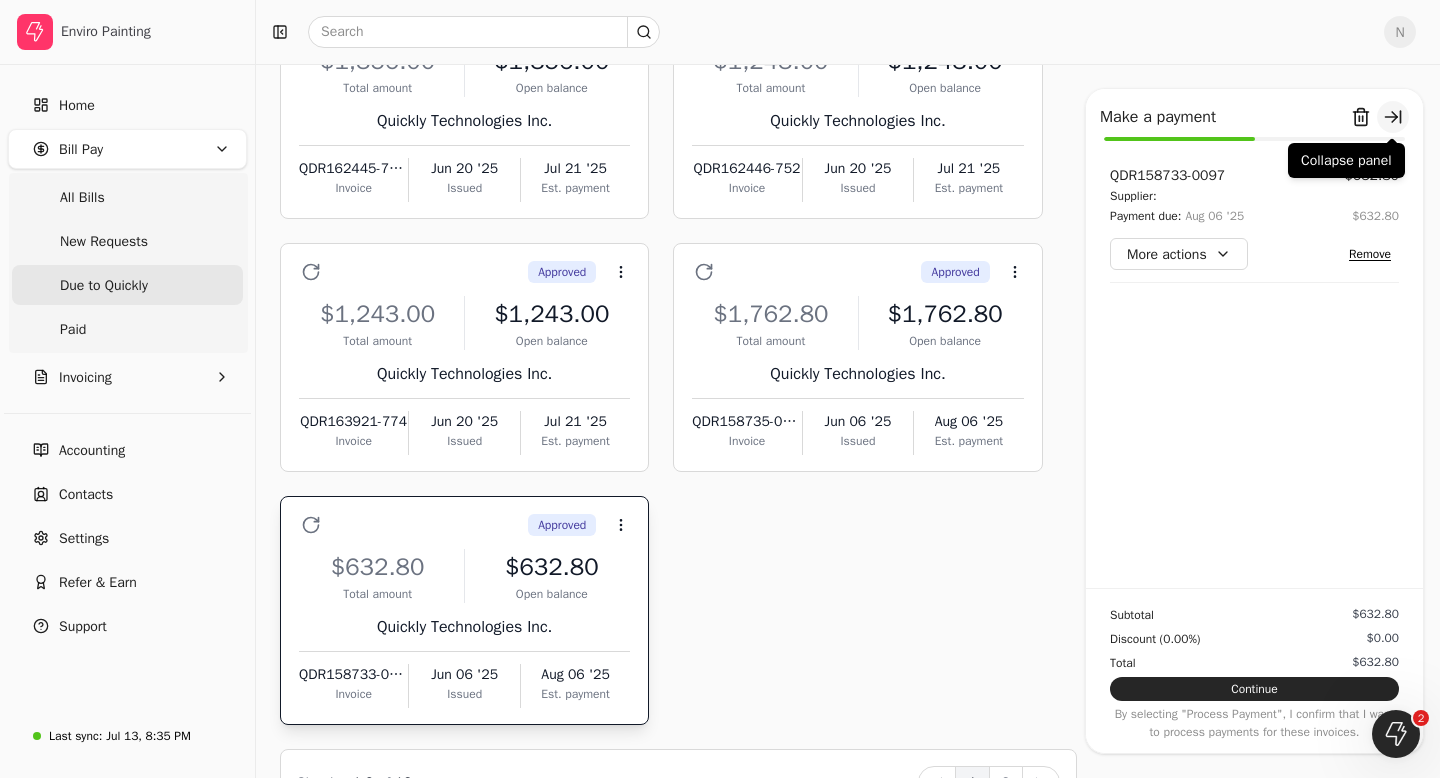 click at bounding box center [1393, 117] 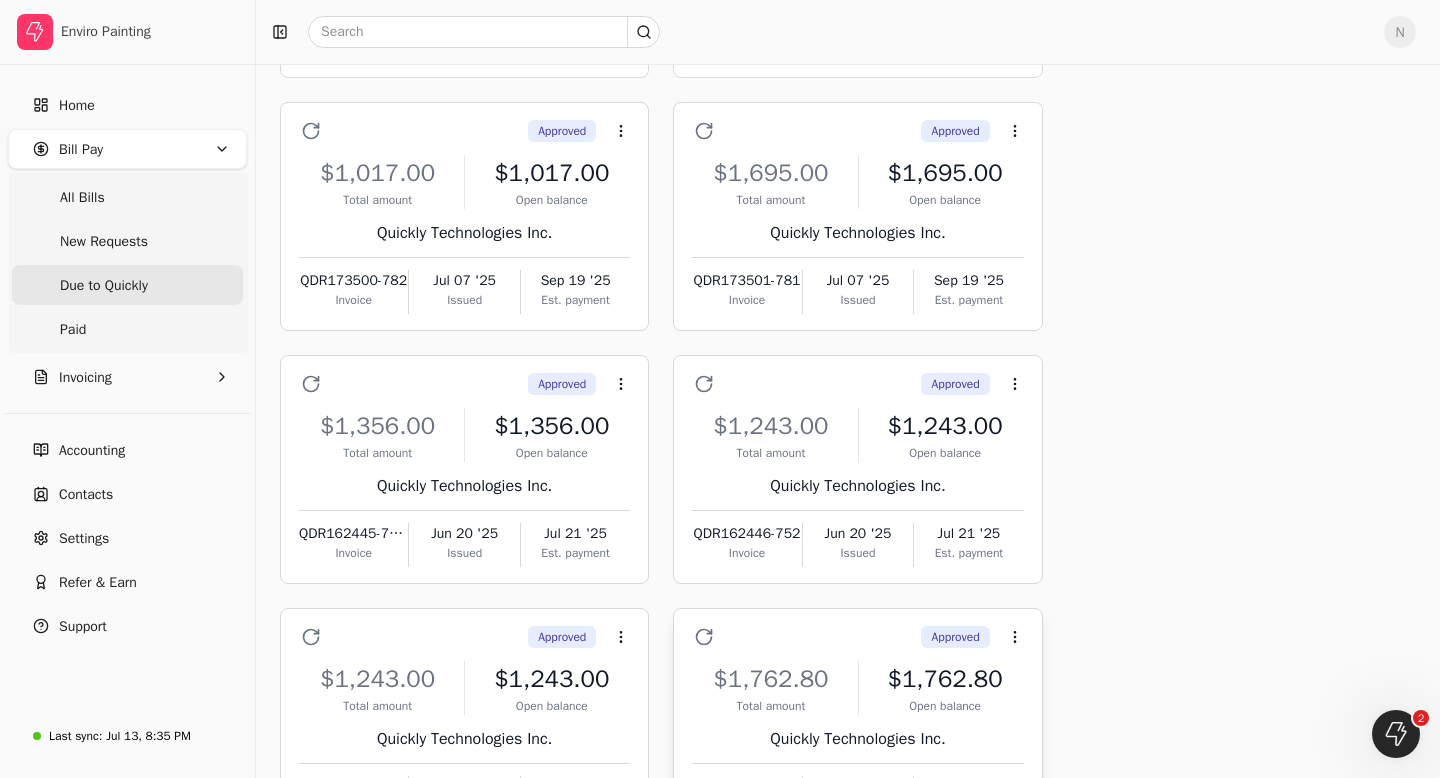 scroll, scrollTop: 354, scrollLeft: 0, axis: vertical 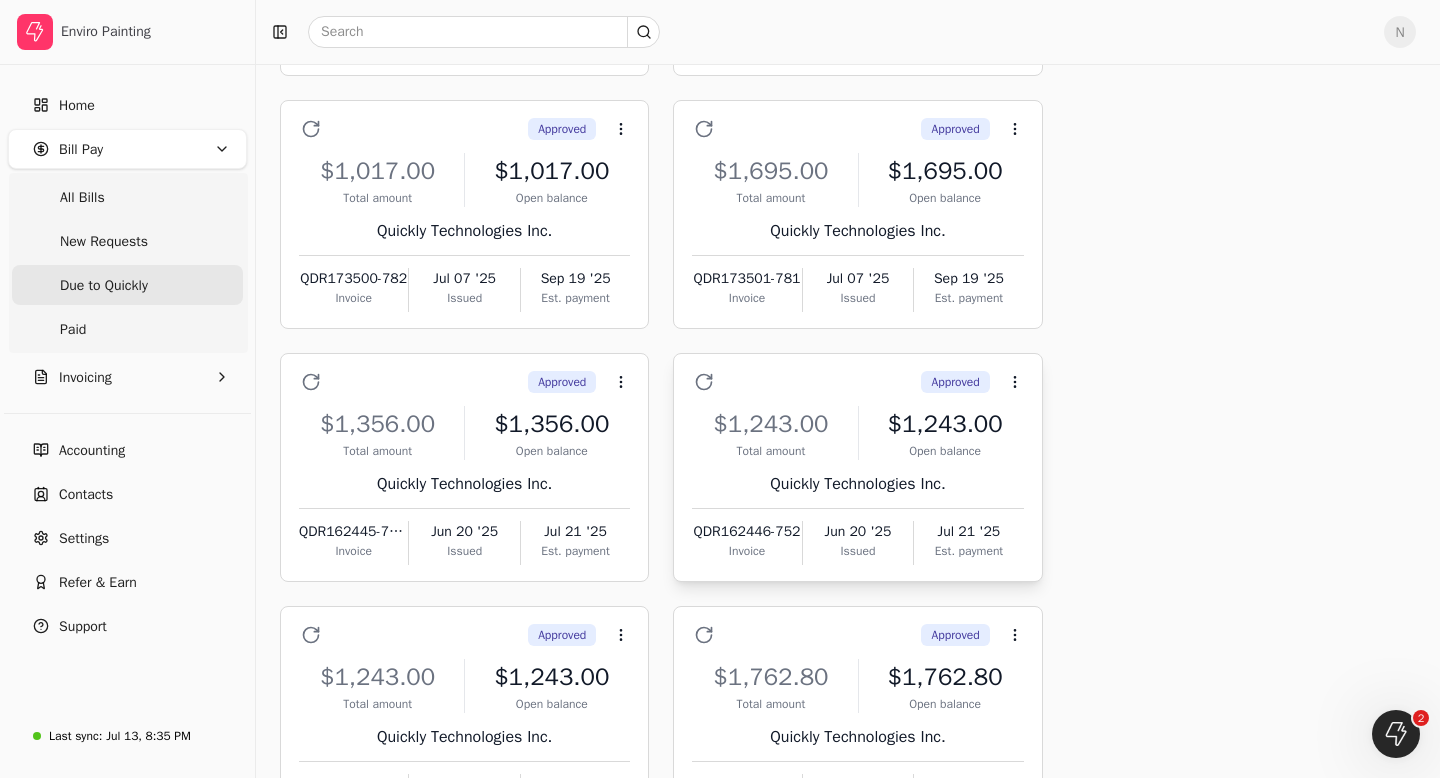 click on "QDR162446-752" at bounding box center [746, 531] 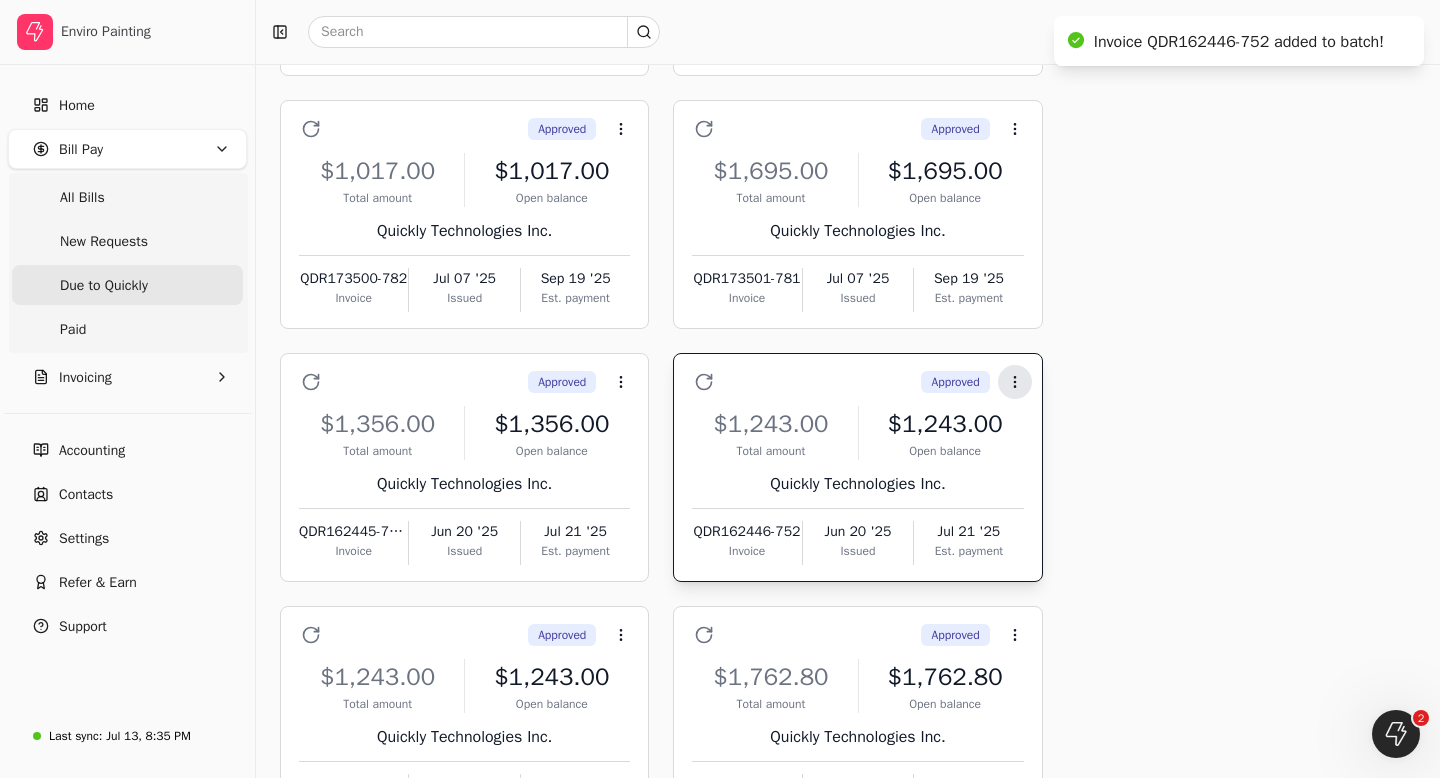 click 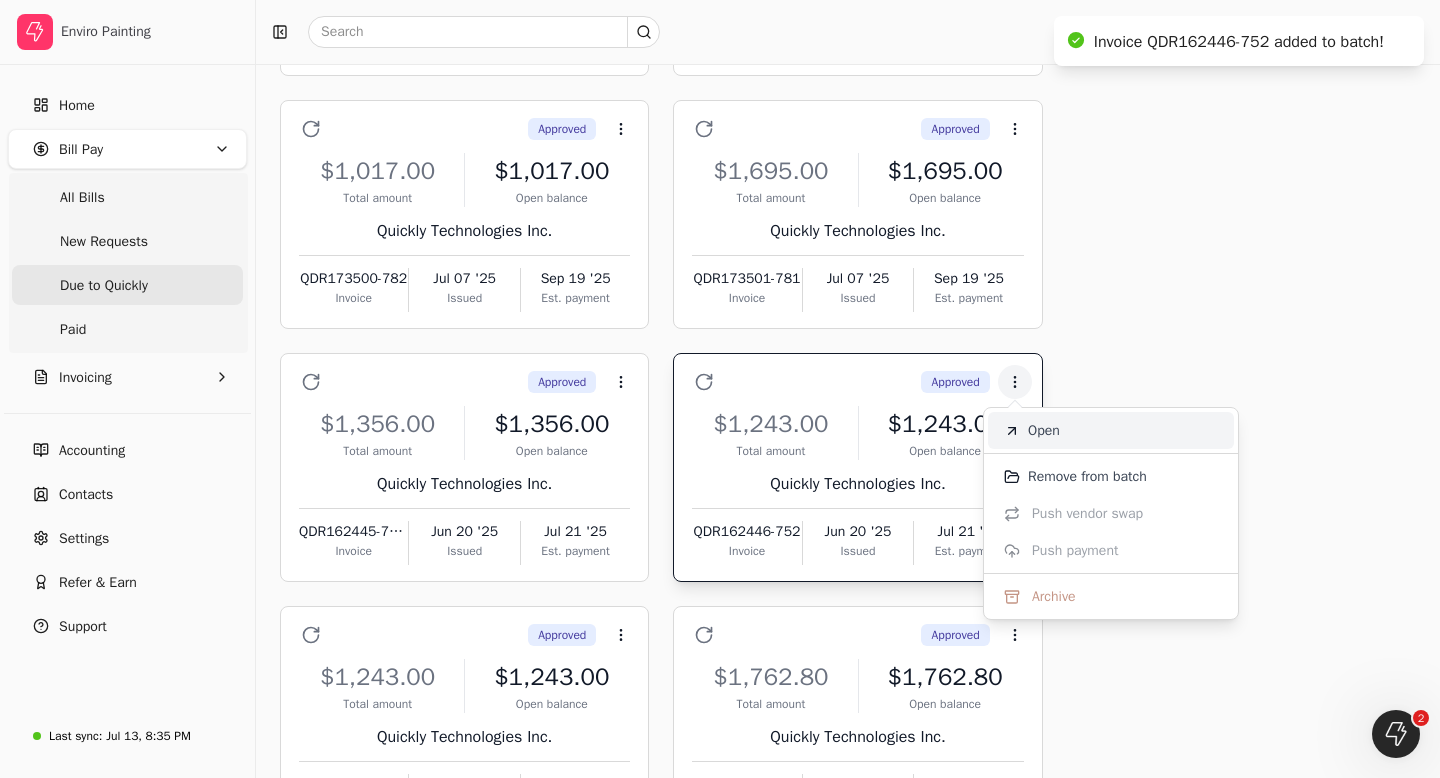 click on "Open" at bounding box center (1044, 430) 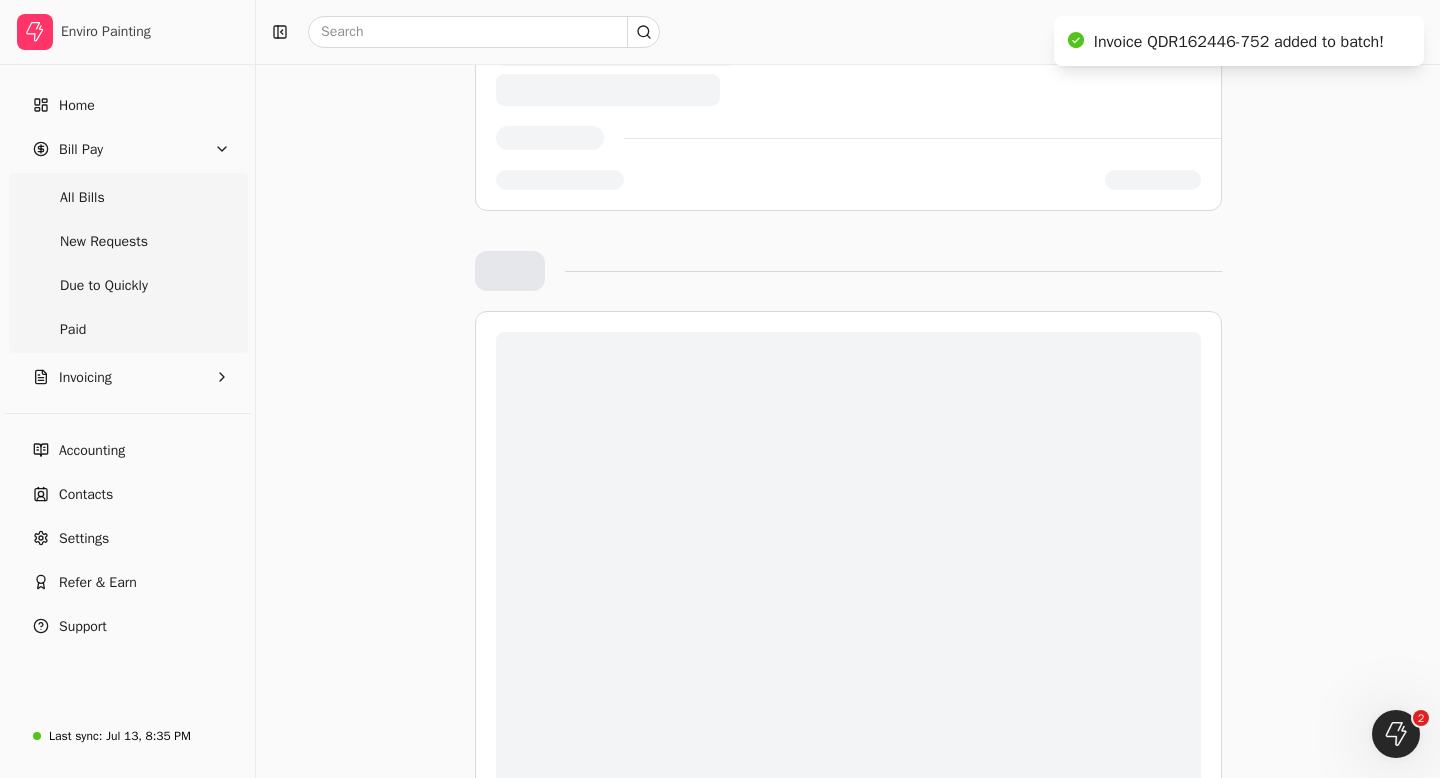 scroll, scrollTop: 0, scrollLeft: 0, axis: both 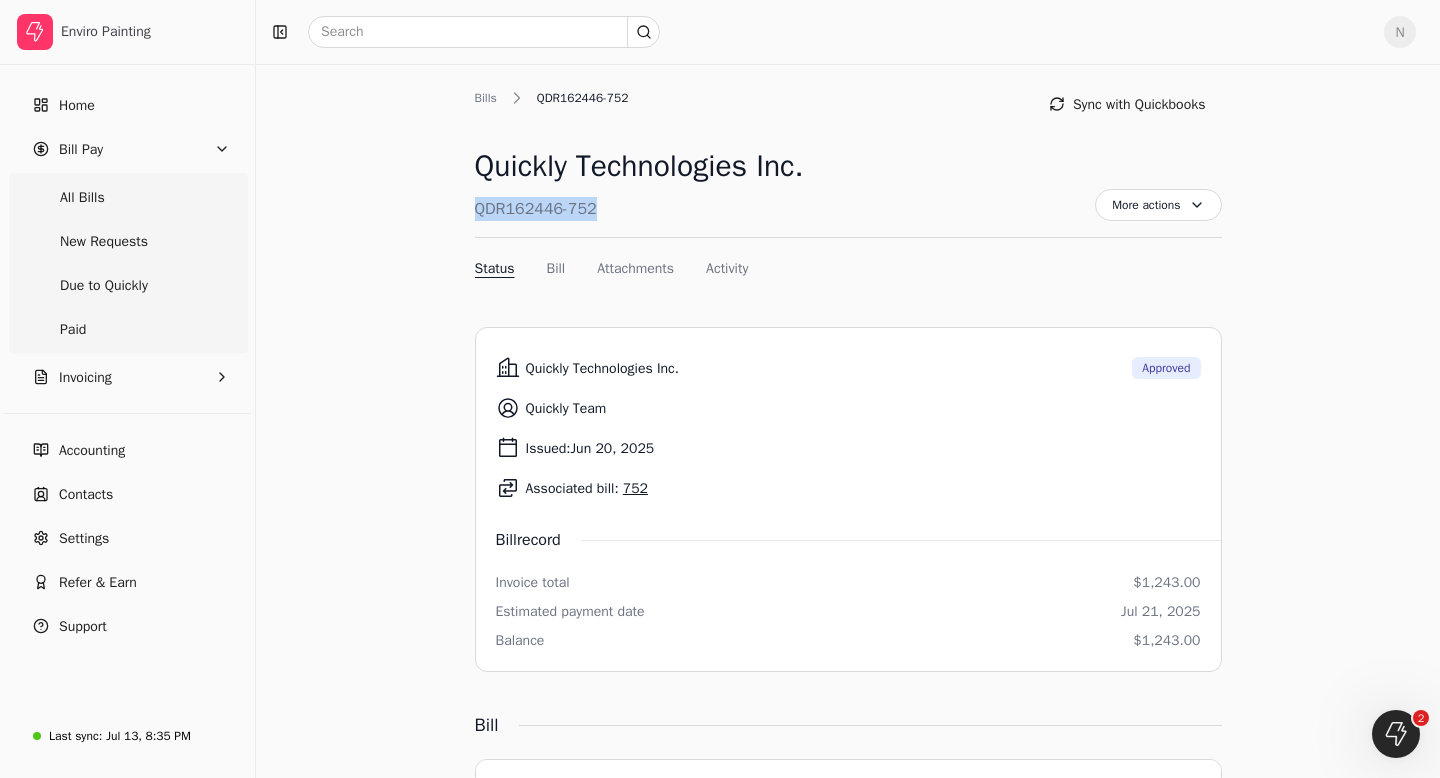 drag, startPoint x: 608, startPoint y: 208, endPoint x: 475, endPoint y: 213, distance: 133.09395 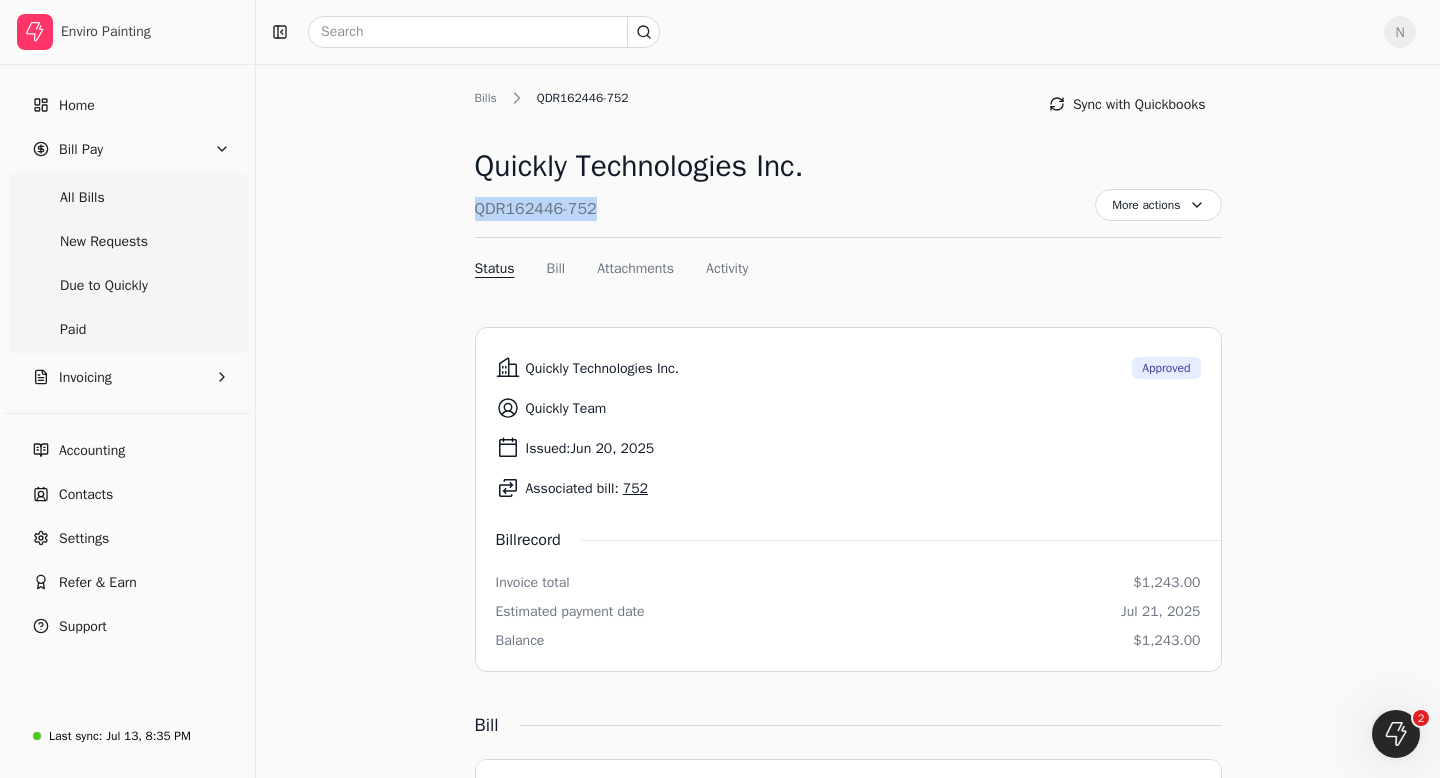 click on "QDR162446-752" at bounding box center [639, 209] 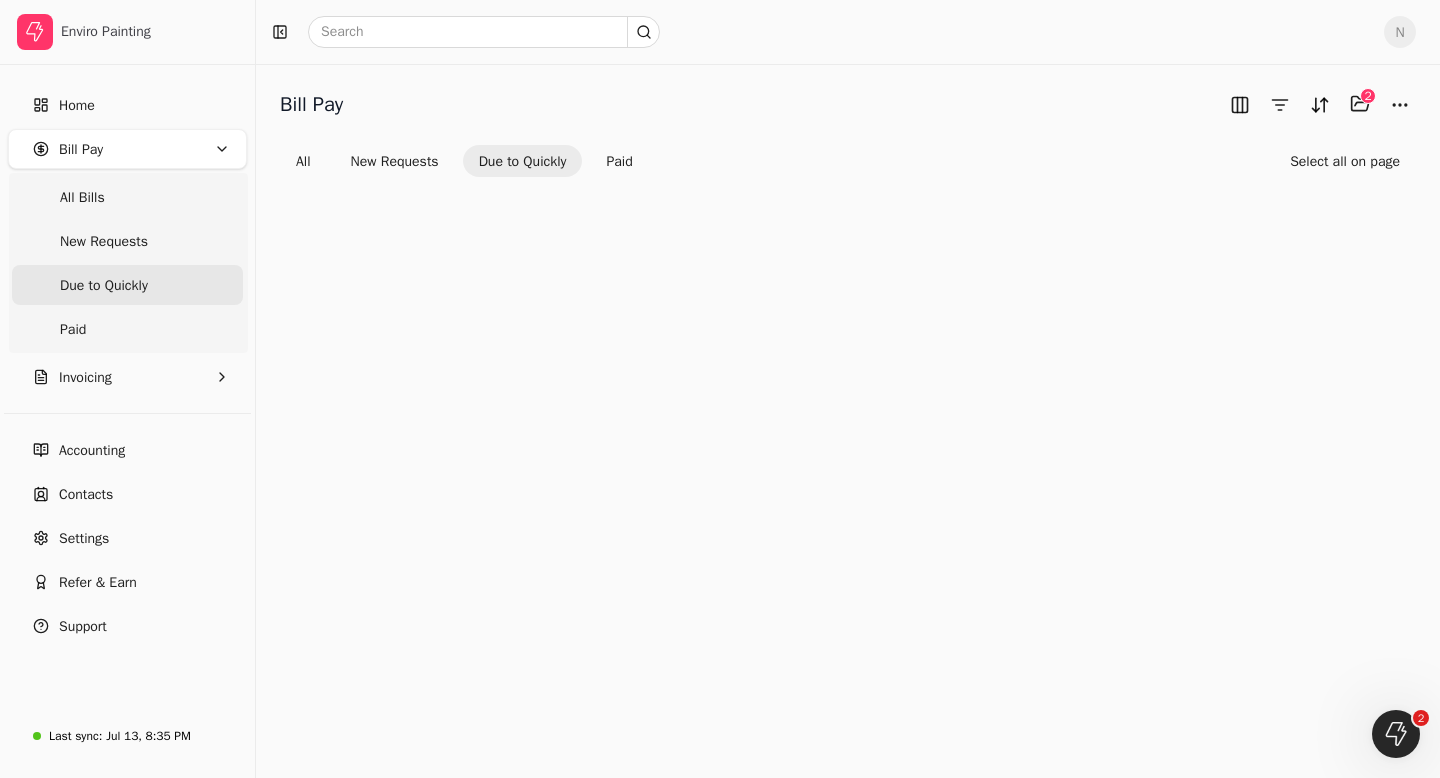 scroll, scrollTop: 354, scrollLeft: 0, axis: vertical 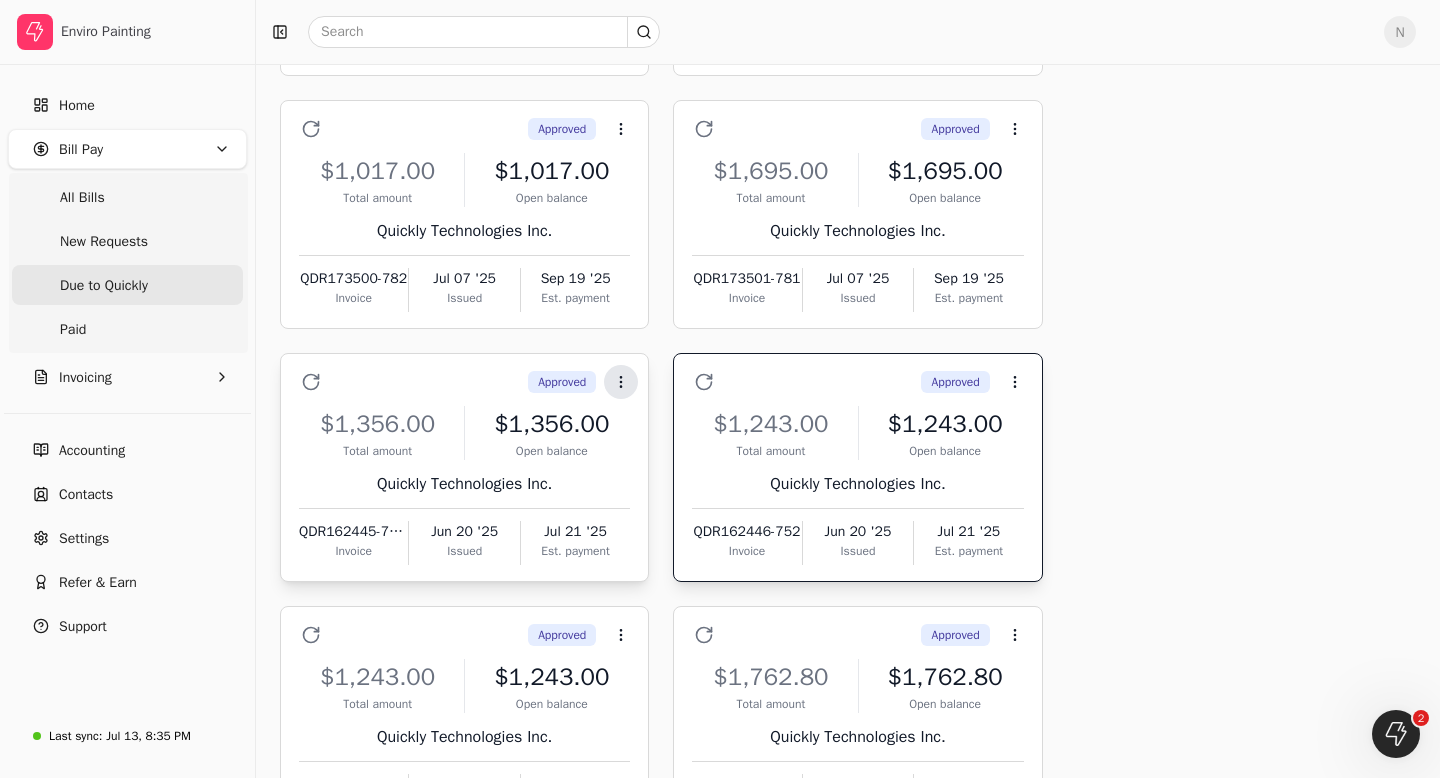 click 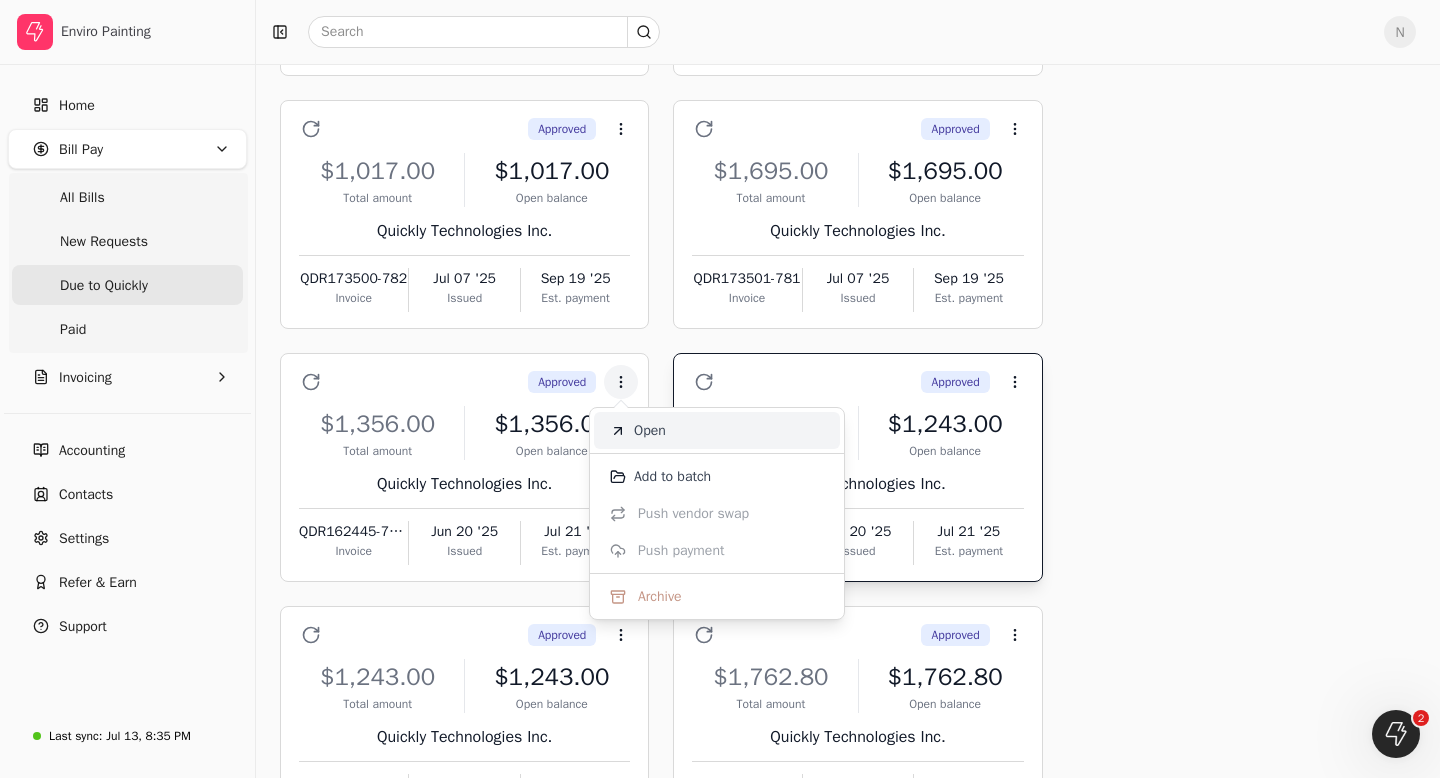 click on "Open" at bounding box center [717, 430] 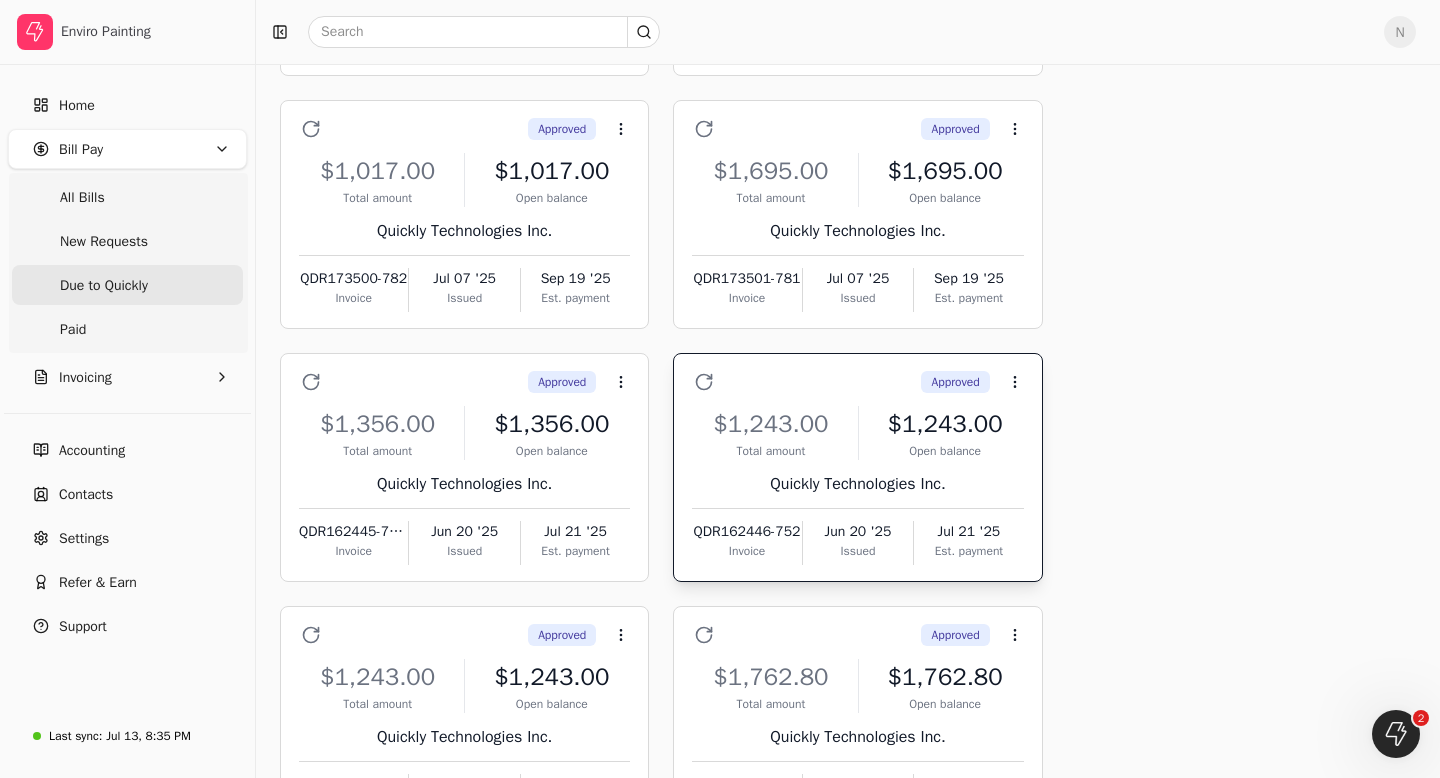 scroll, scrollTop: 0, scrollLeft: 0, axis: both 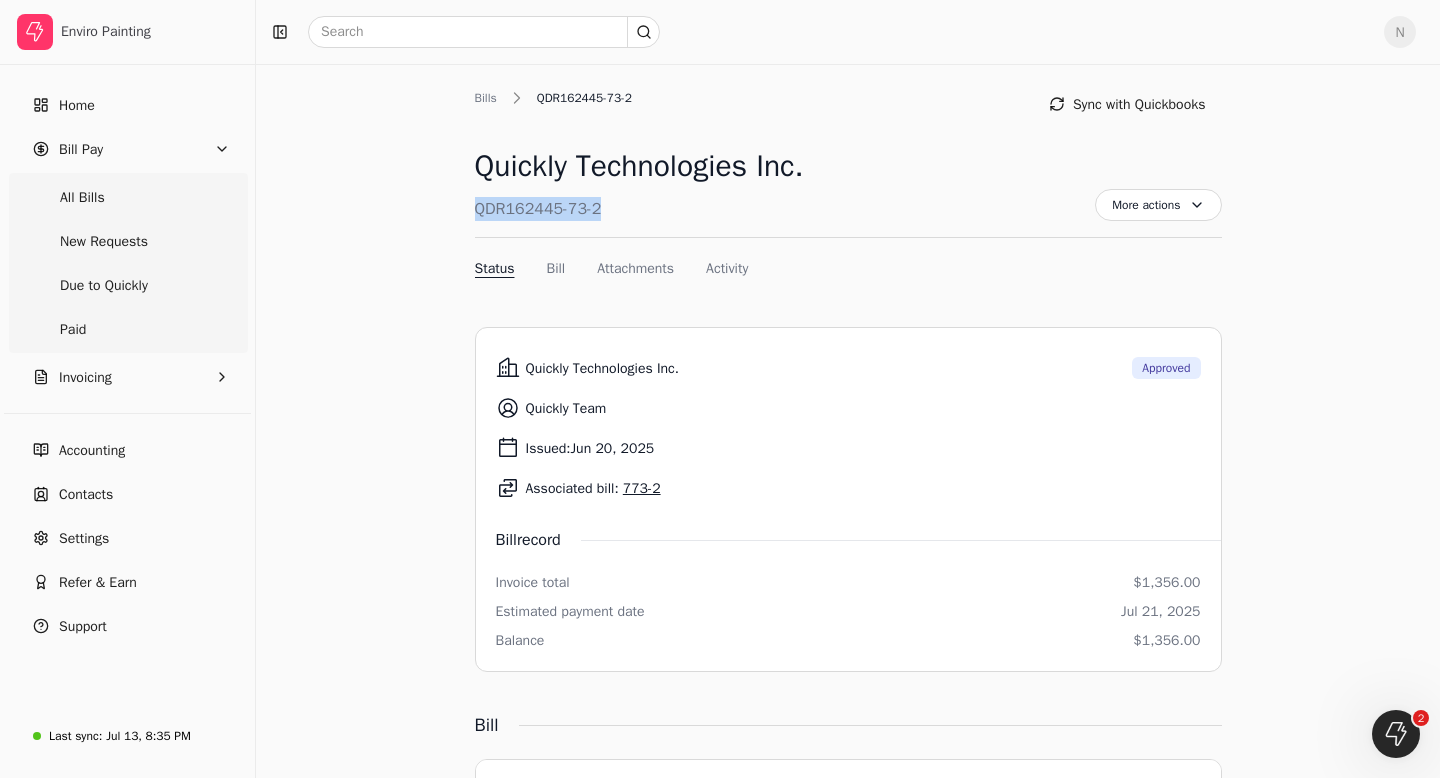 drag, startPoint x: 611, startPoint y: 204, endPoint x: 465, endPoint y: 214, distance: 146.34207 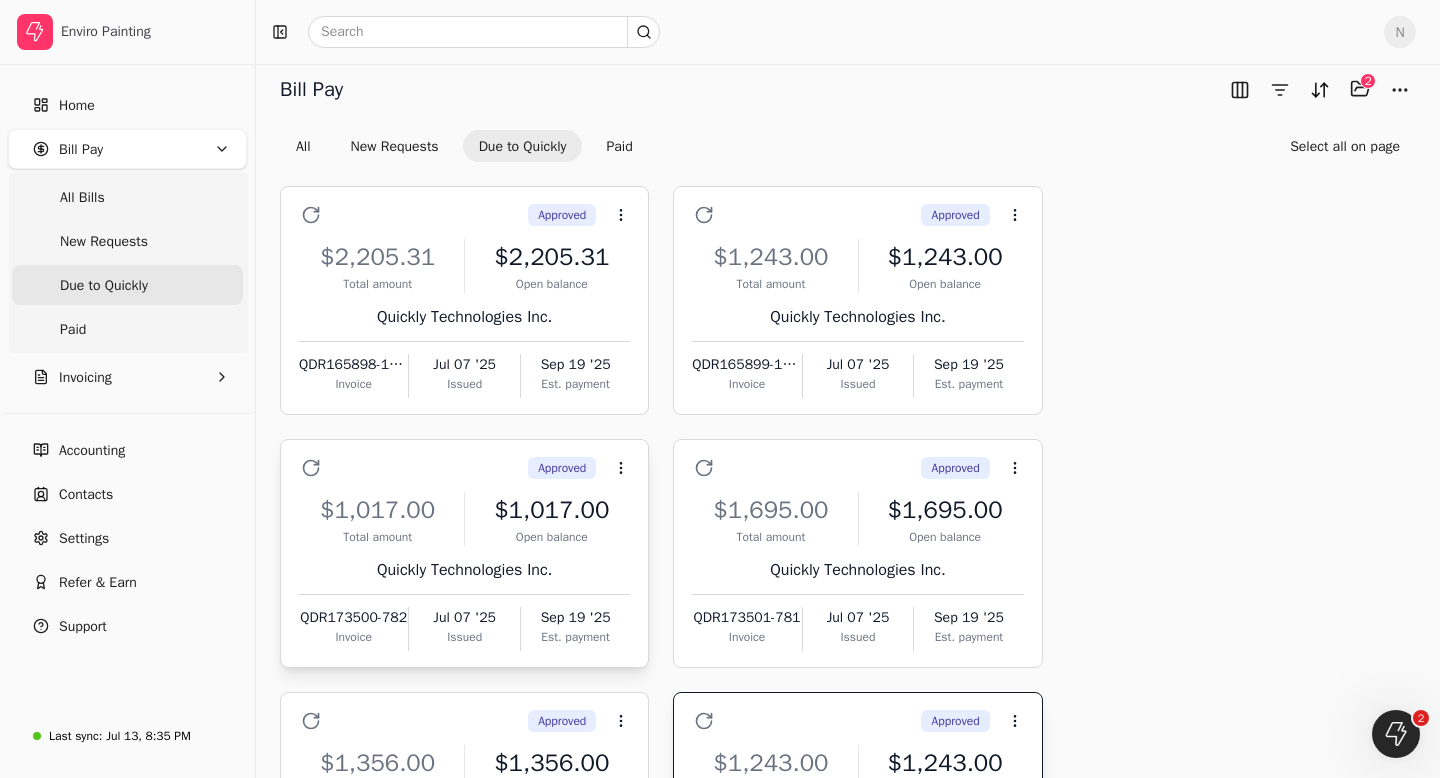 scroll, scrollTop: 0, scrollLeft: 0, axis: both 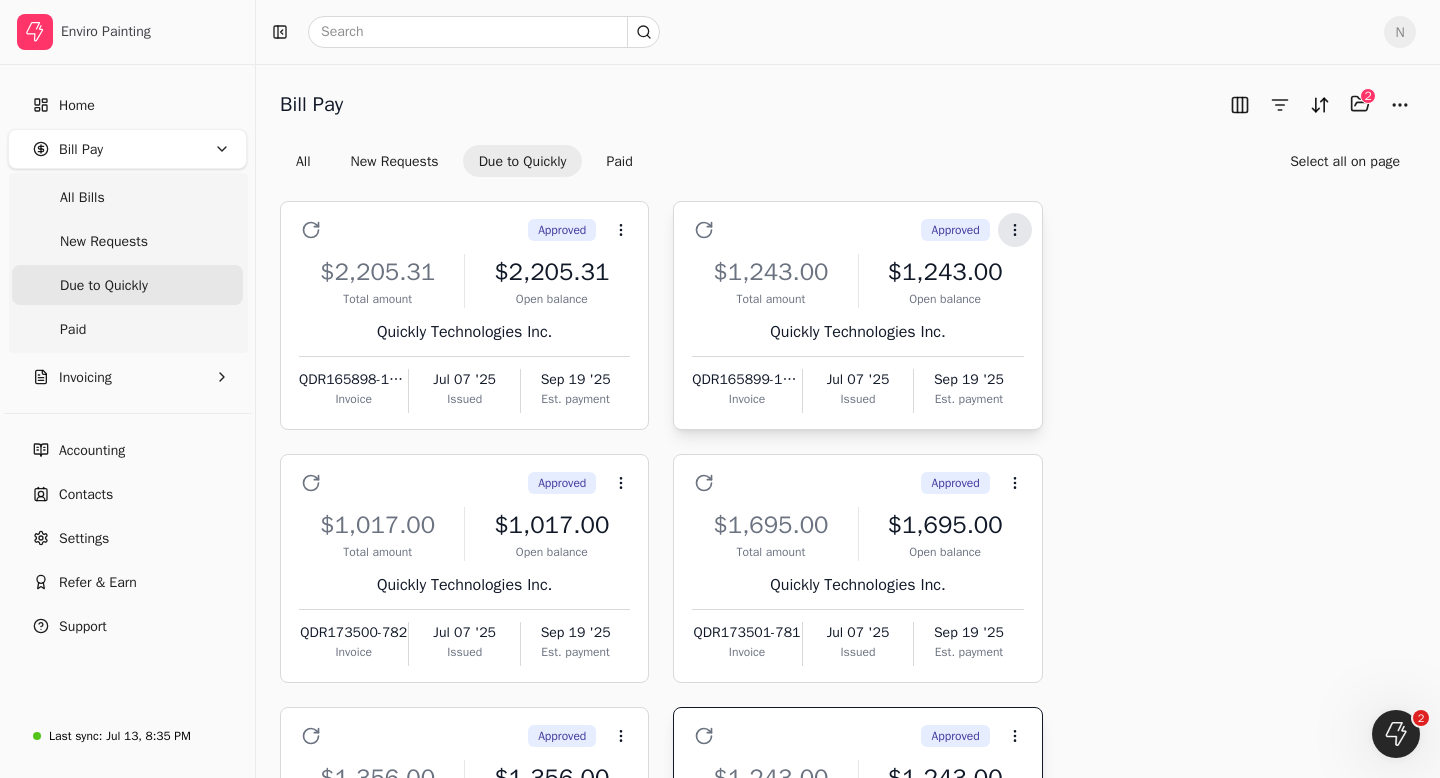 click 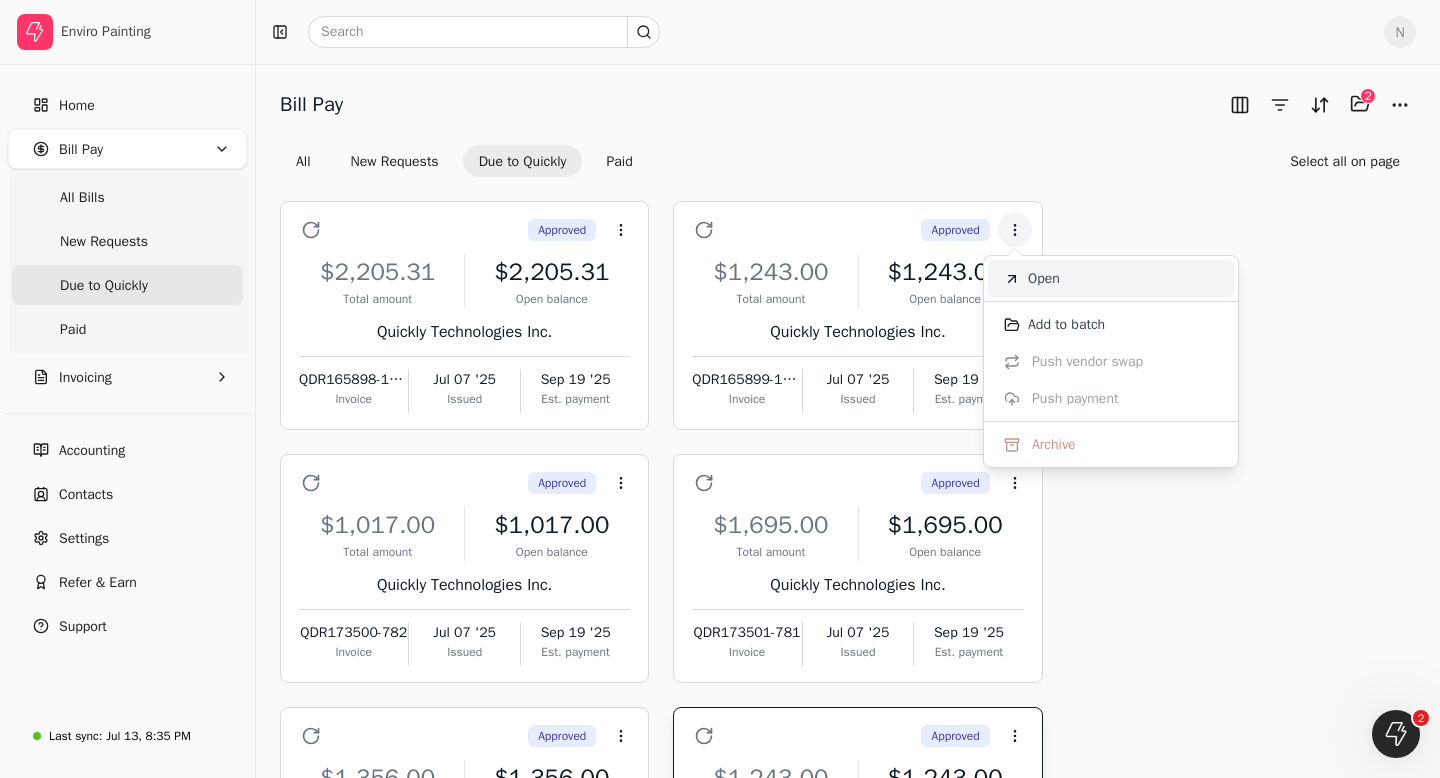click on "Open" at bounding box center (1044, 278) 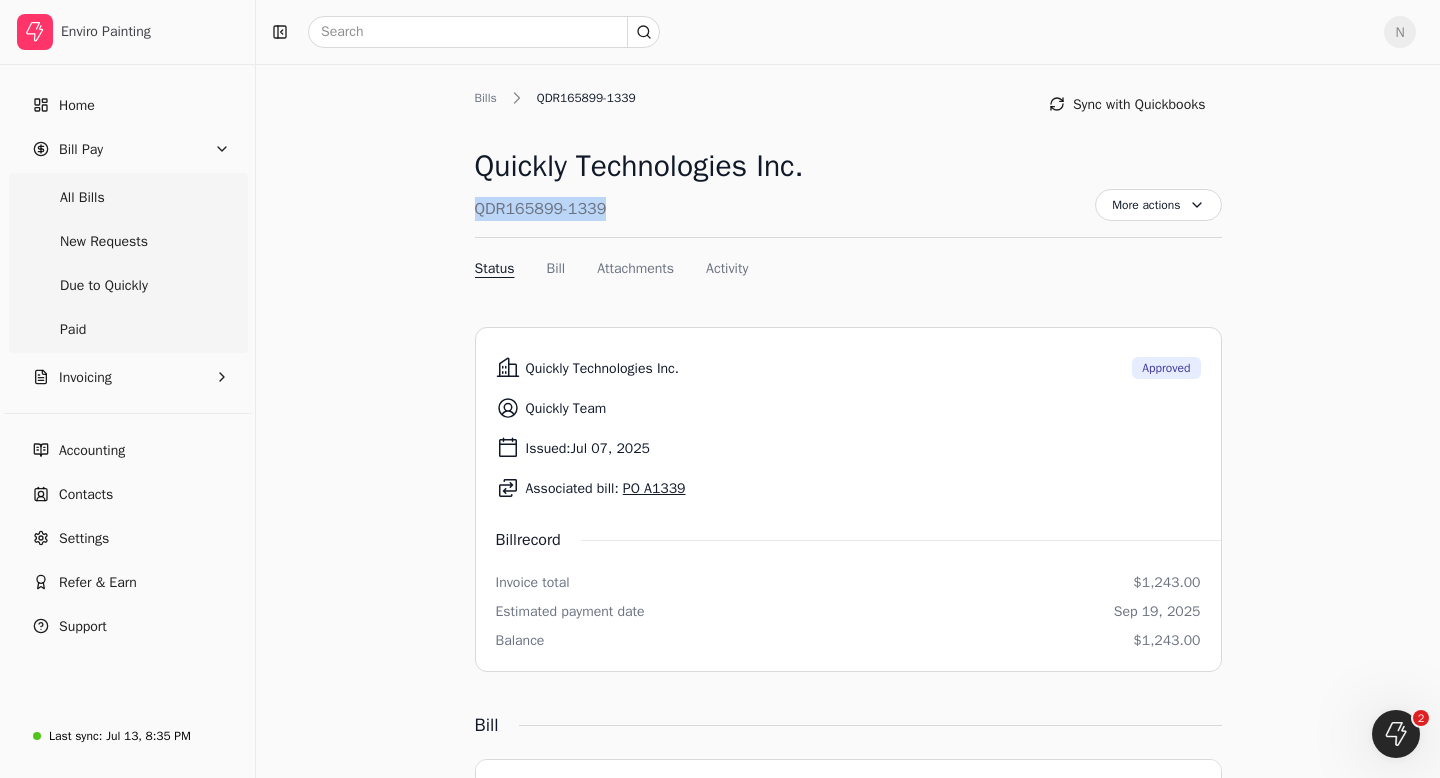 drag, startPoint x: 613, startPoint y: 213, endPoint x: 472, endPoint y: 215, distance: 141.01419 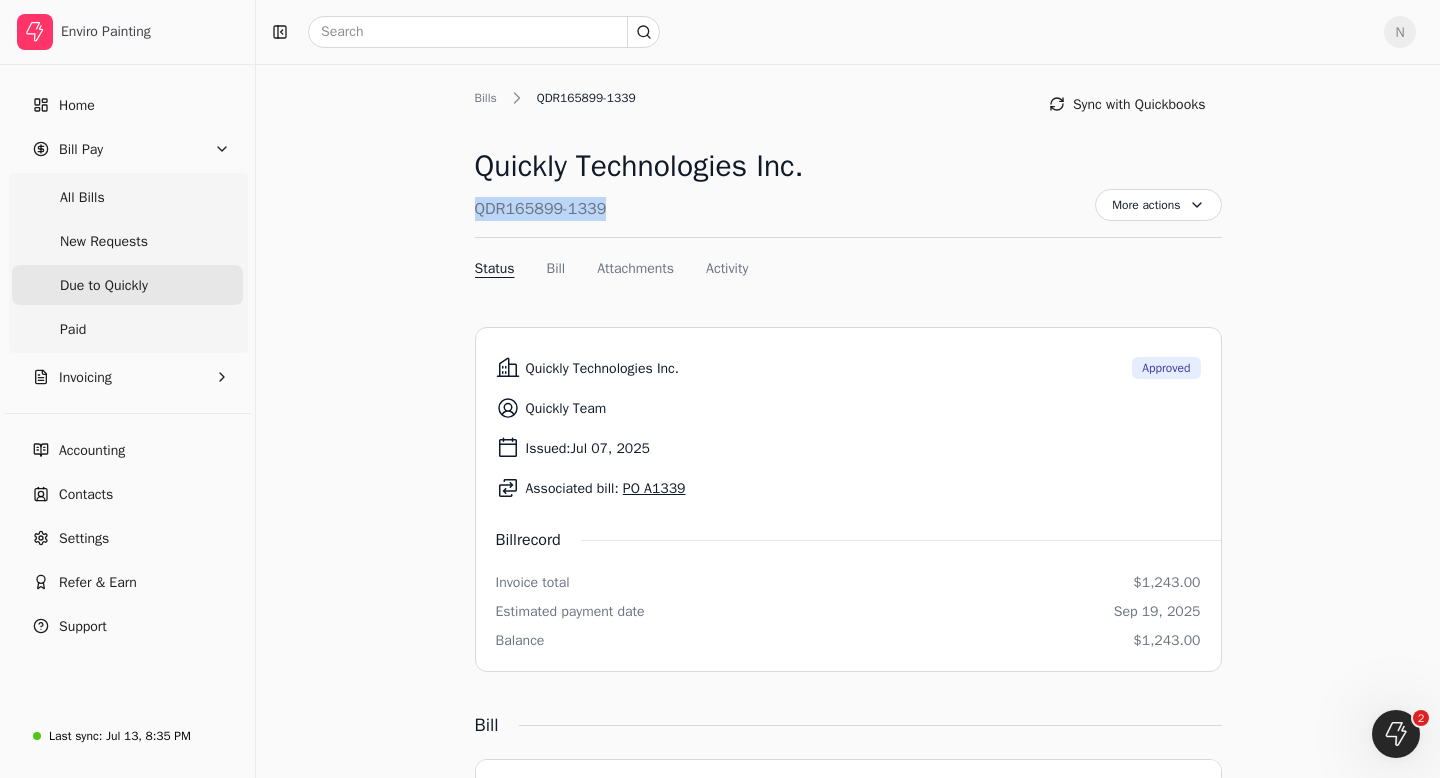 click on "Due to Quickly" at bounding box center [104, 285] 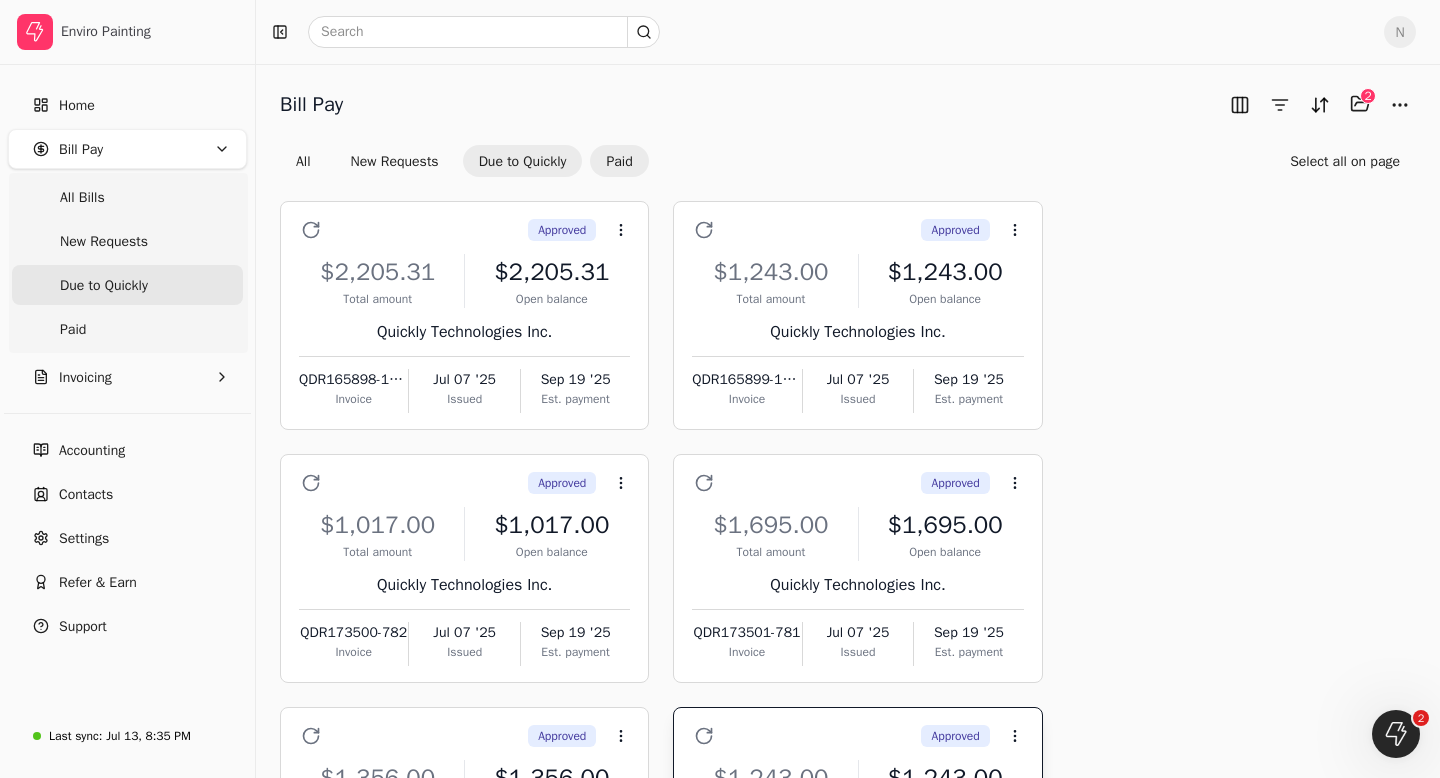 click on "Paid" at bounding box center [619, 161] 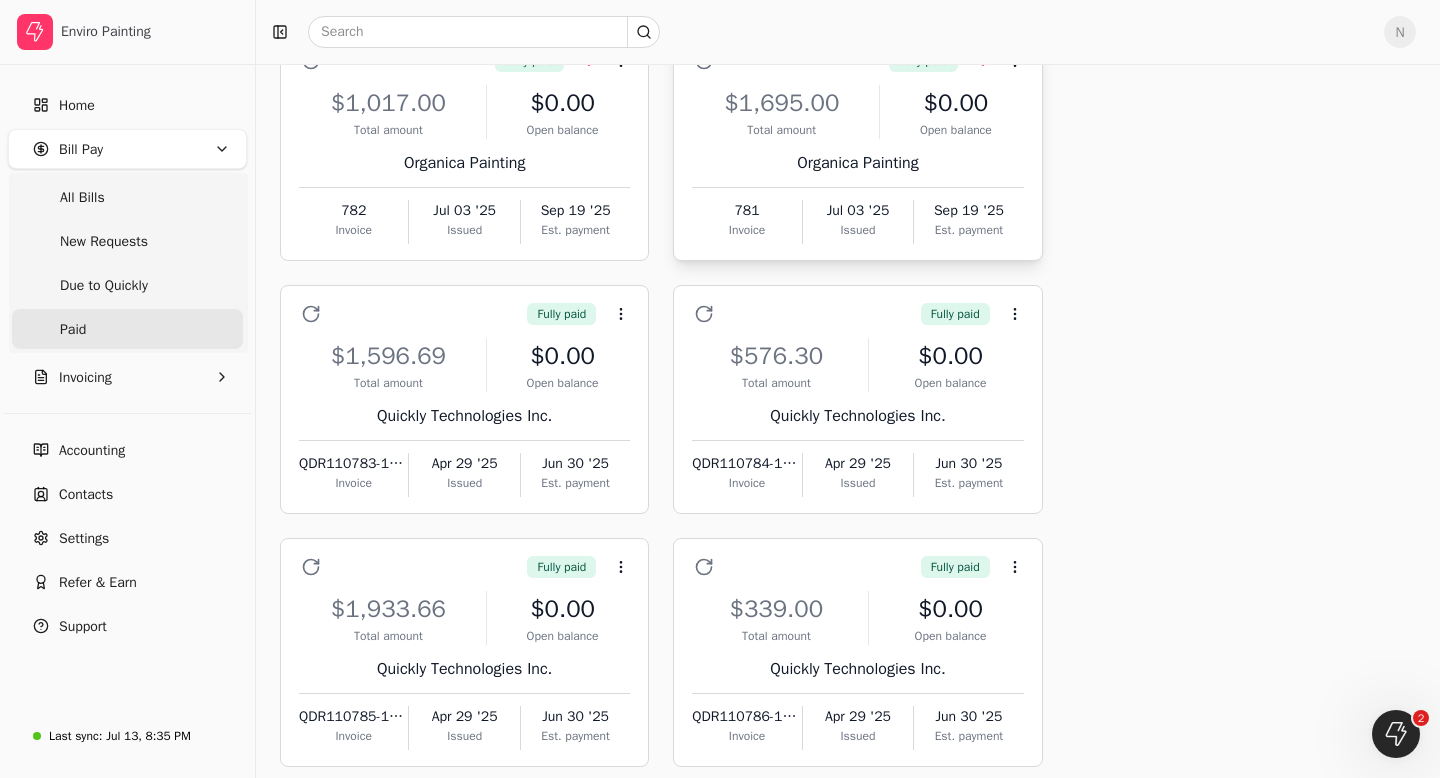 scroll, scrollTop: 0, scrollLeft: 0, axis: both 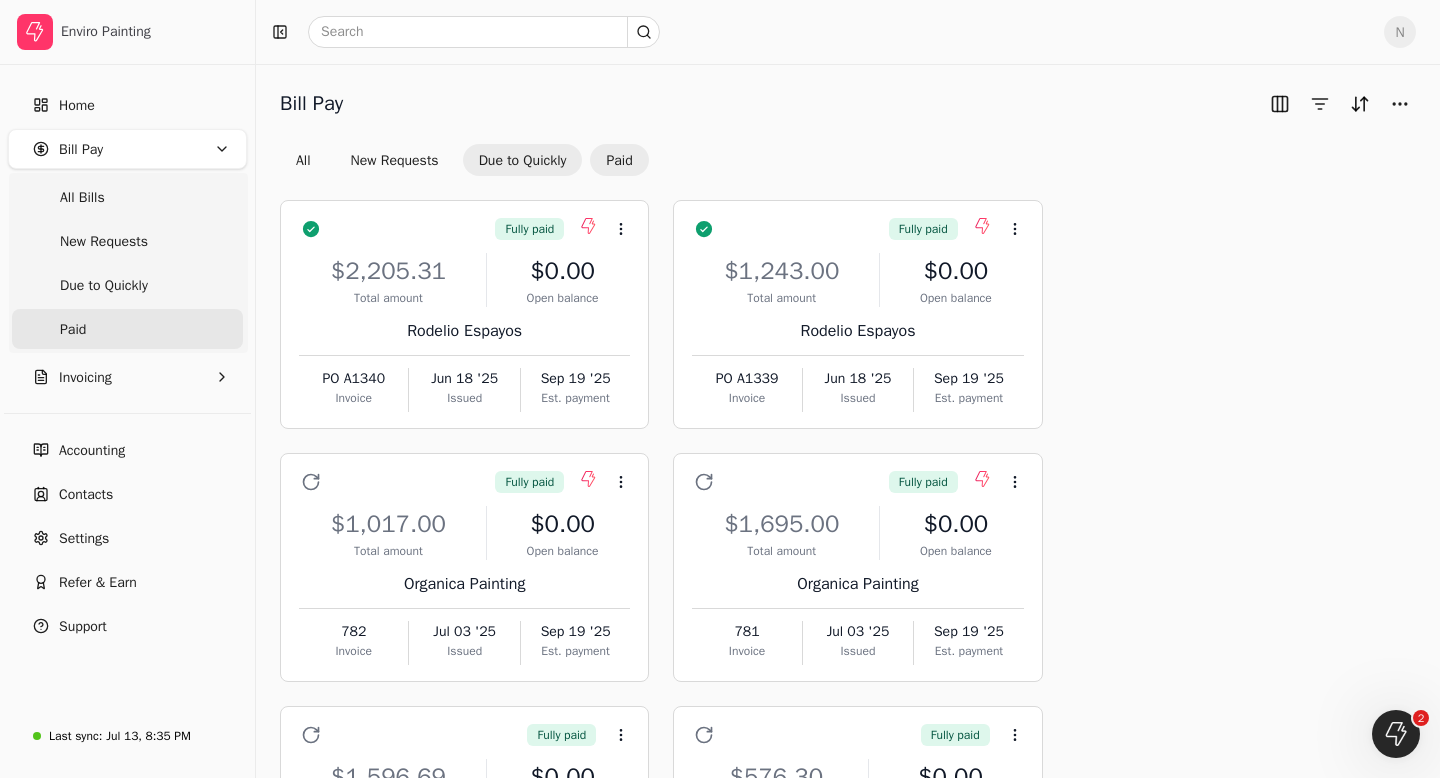 click on "Due to Quickly" at bounding box center [523, 160] 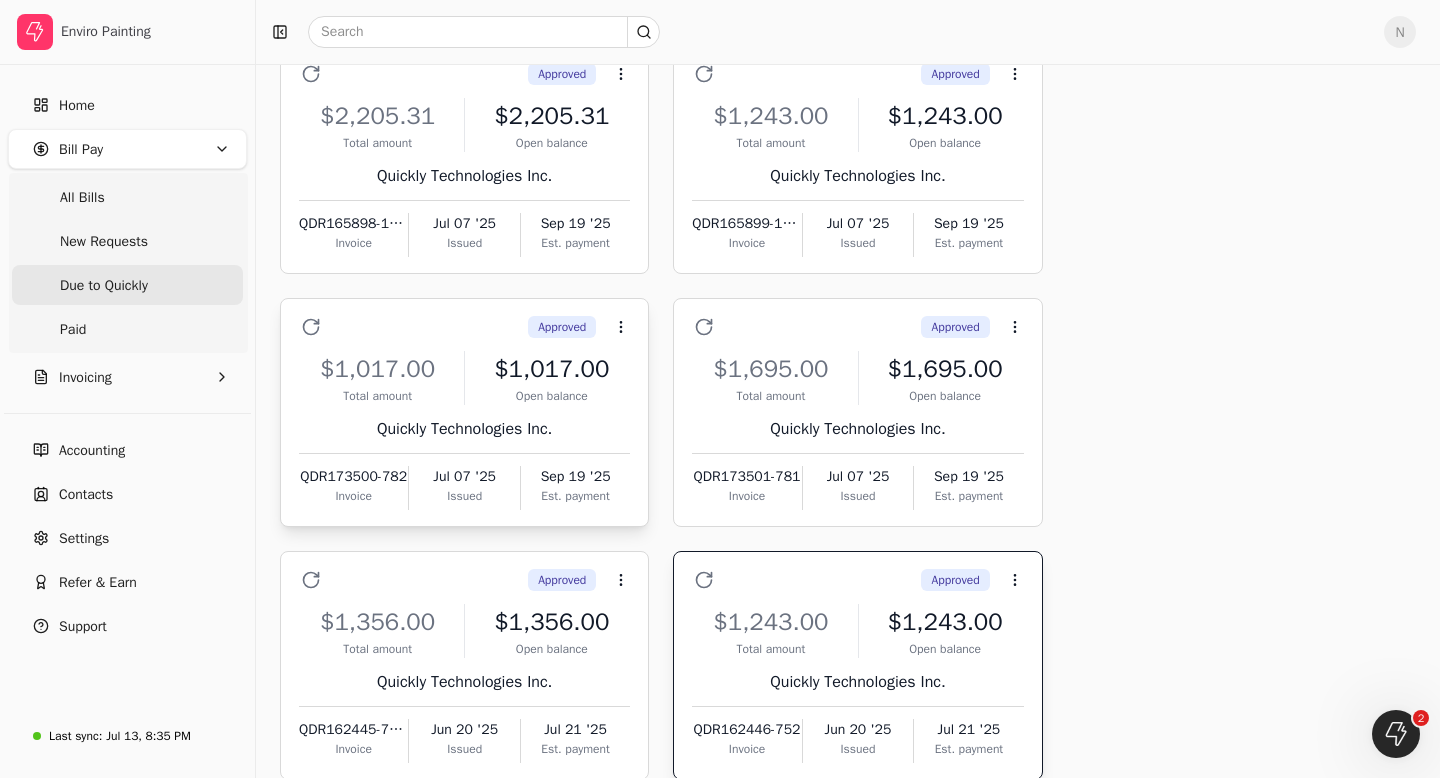 scroll, scrollTop: 154, scrollLeft: 0, axis: vertical 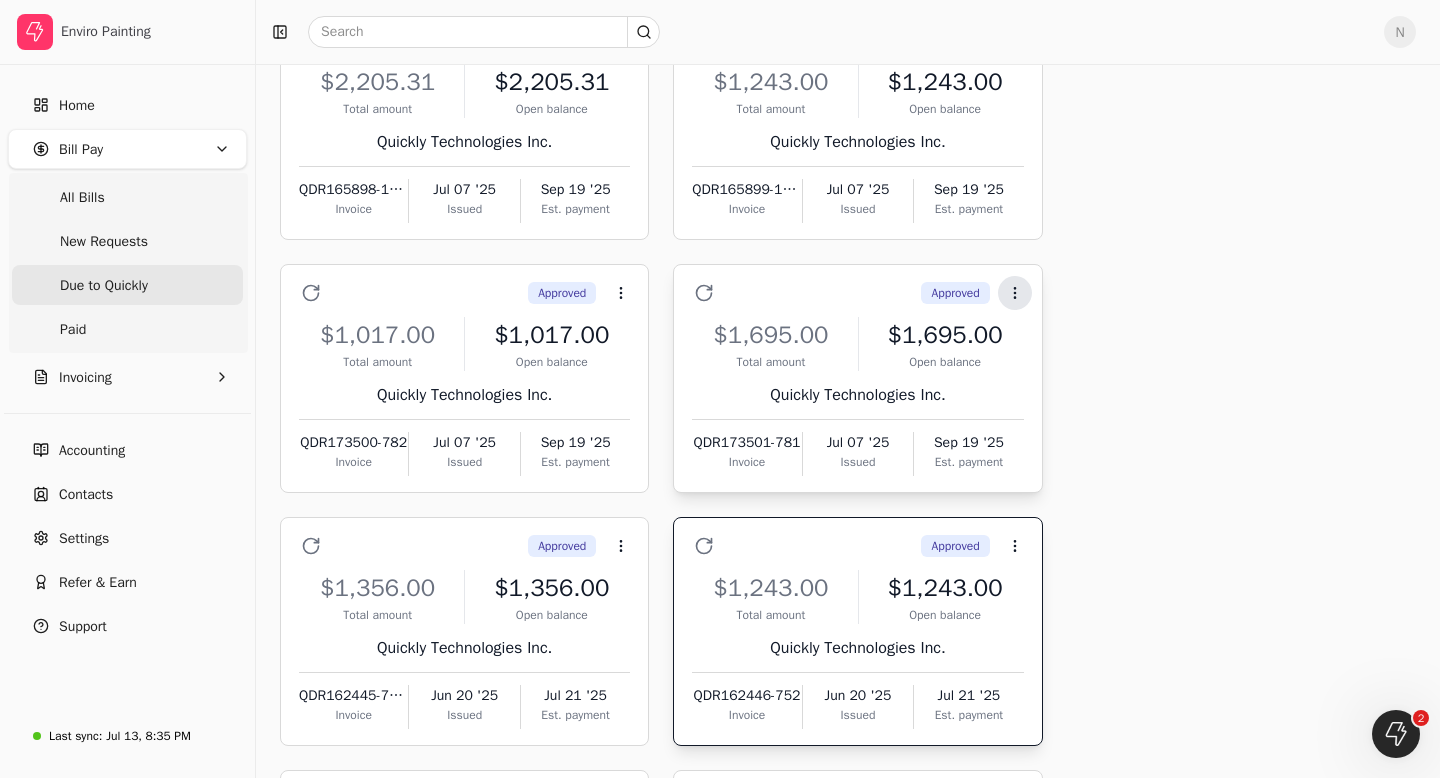 click 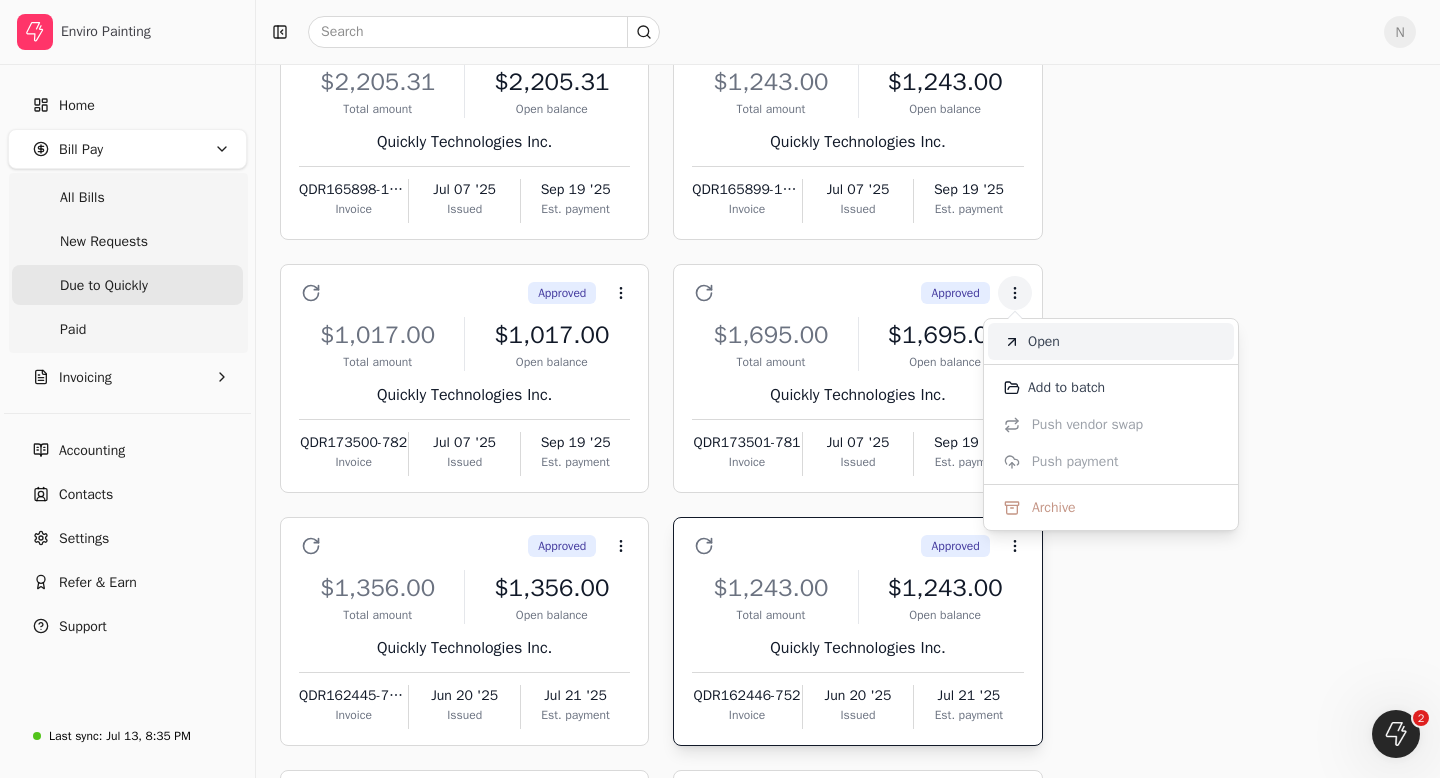 click on "Open" at bounding box center (1044, 341) 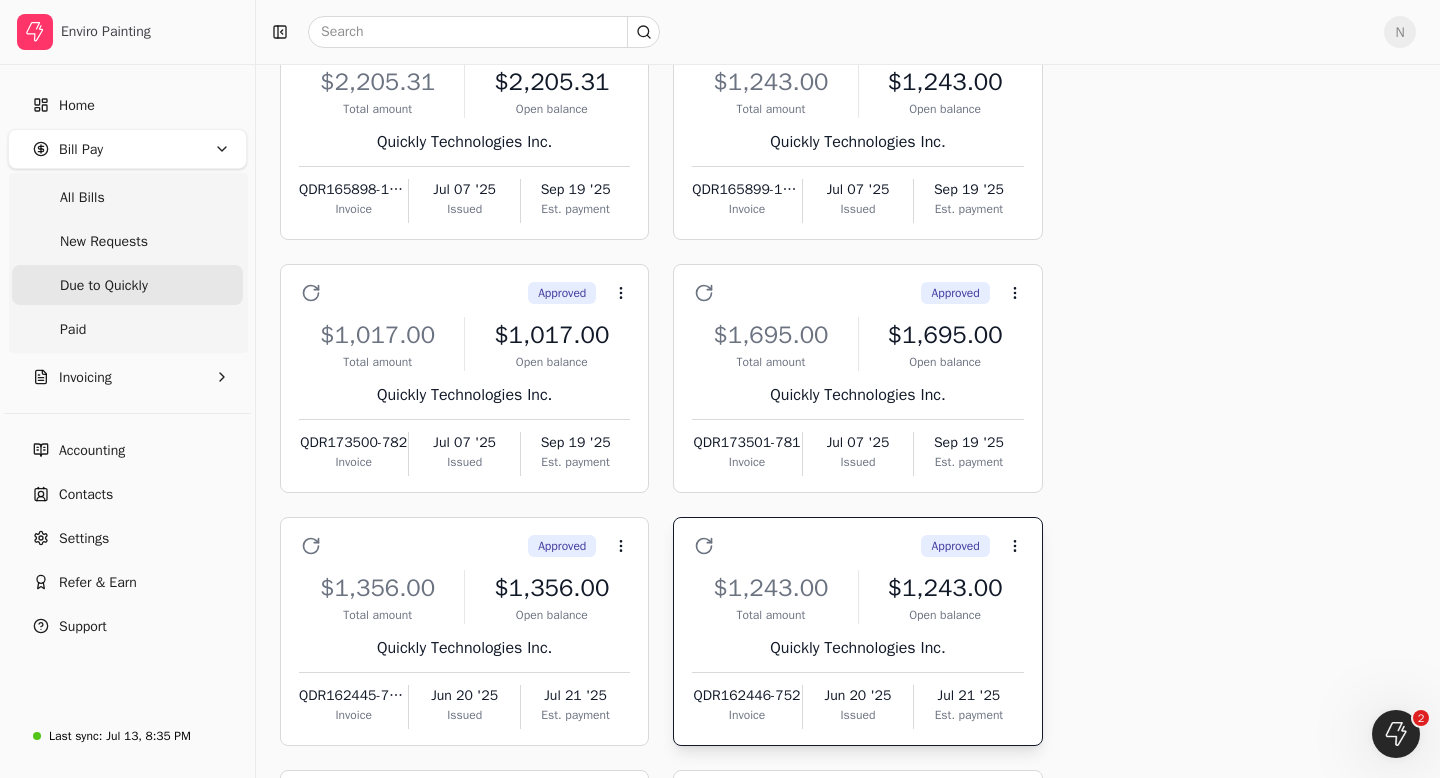 scroll, scrollTop: 0, scrollLeft: 0, axis: both 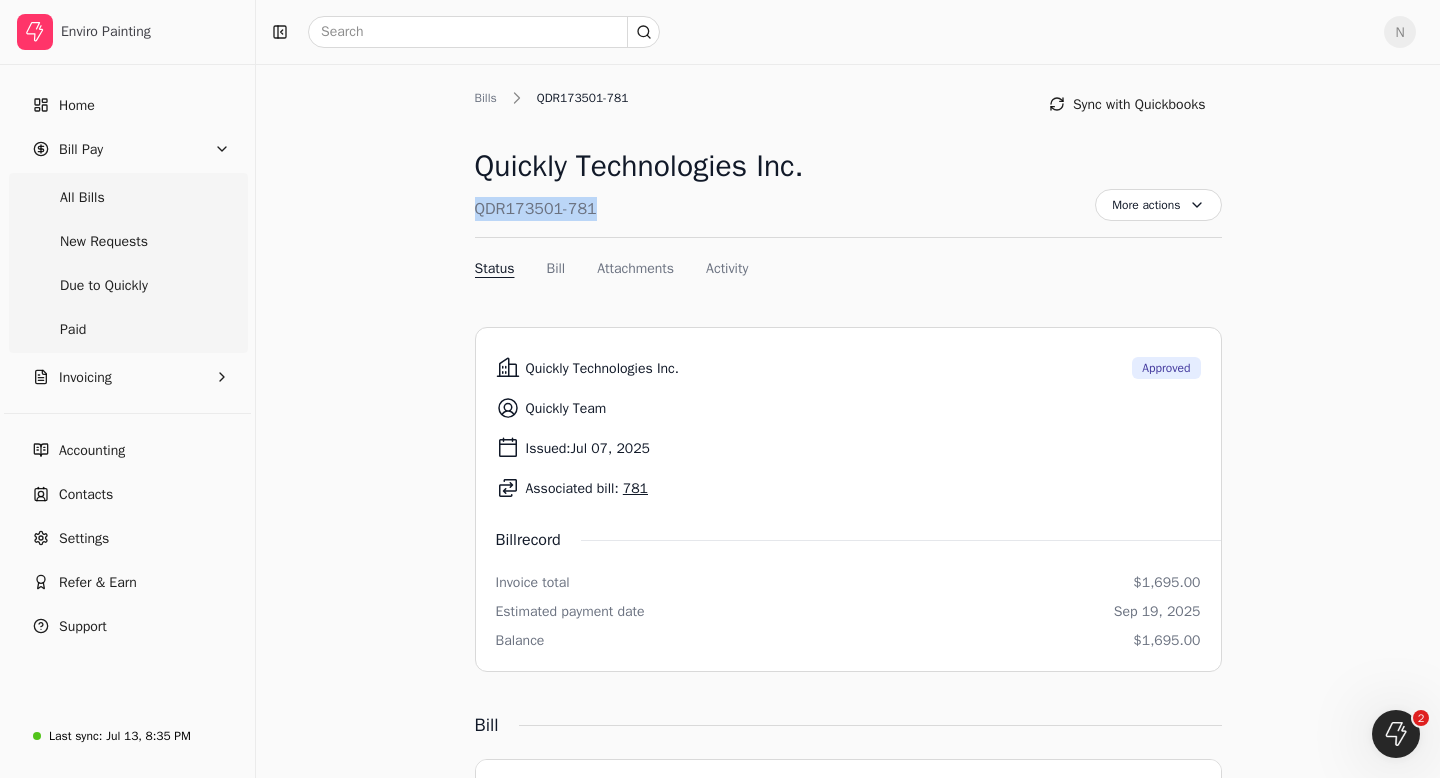 drag, startPoint x: 605, startPoint y: 201, endPoint x: 477, endPoint y: 215, distance: 128.76335 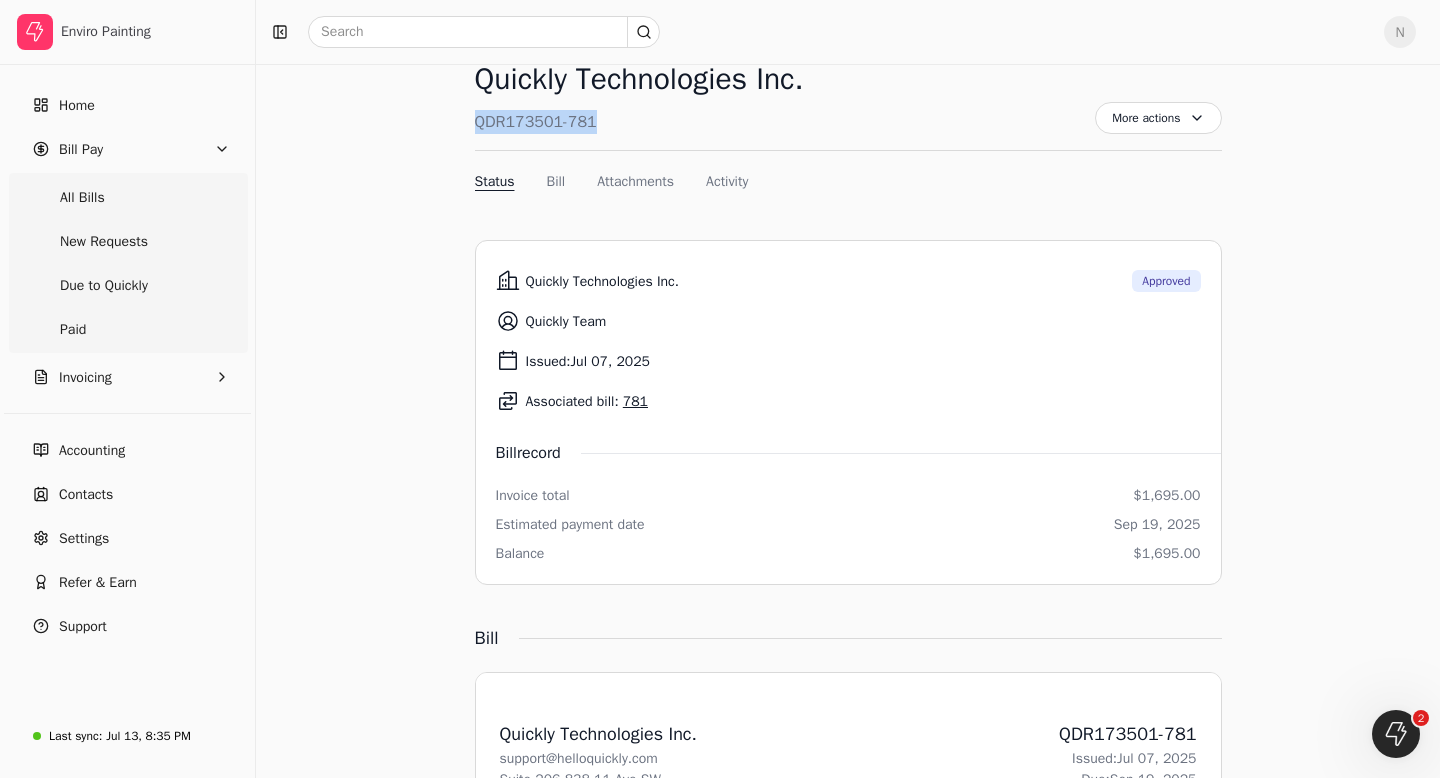 scroll, scrollTop: 89, scrollLeft: 0, axis: vertical 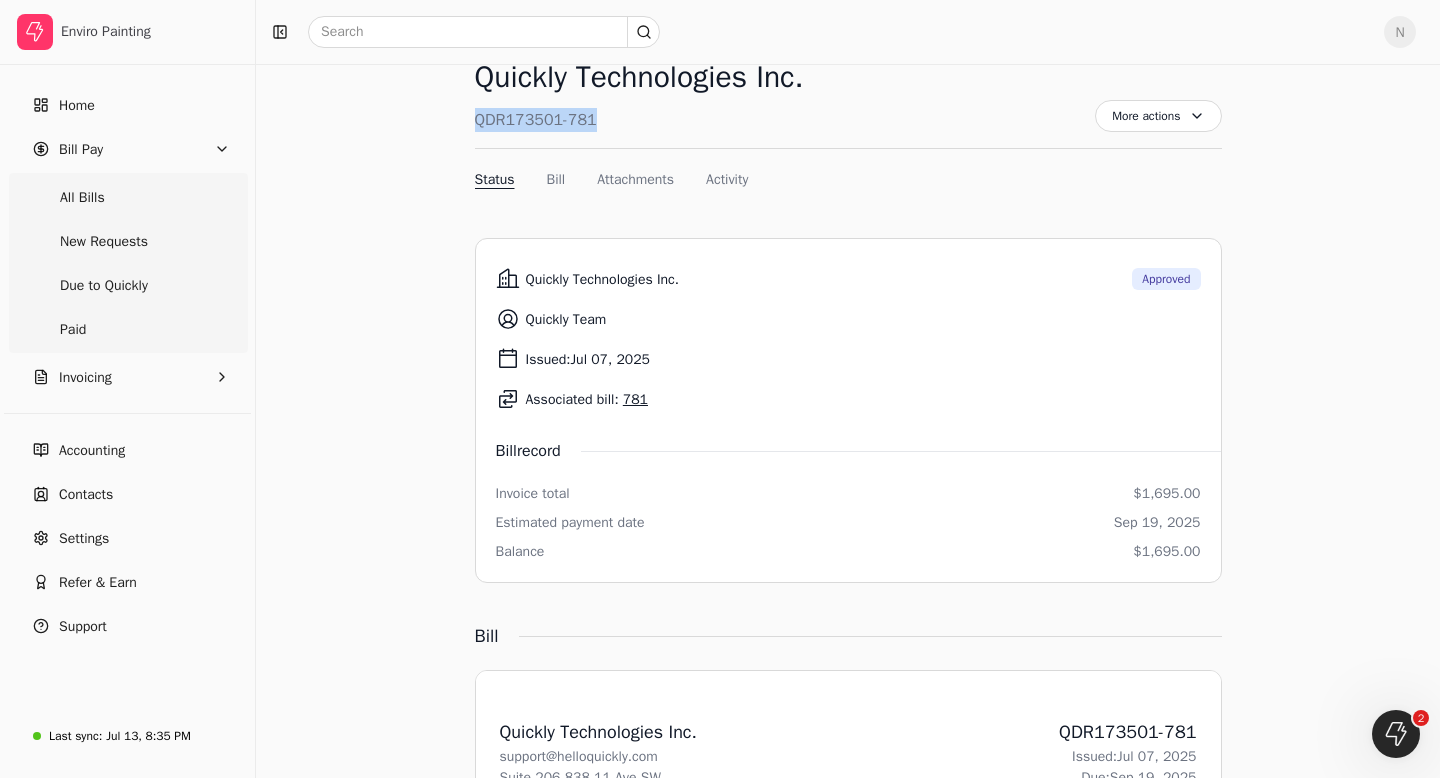 drag, startPoint x: 597, startPoint y: 113, endPoint x: 467, endPoint y: 114, distance: 130.00385 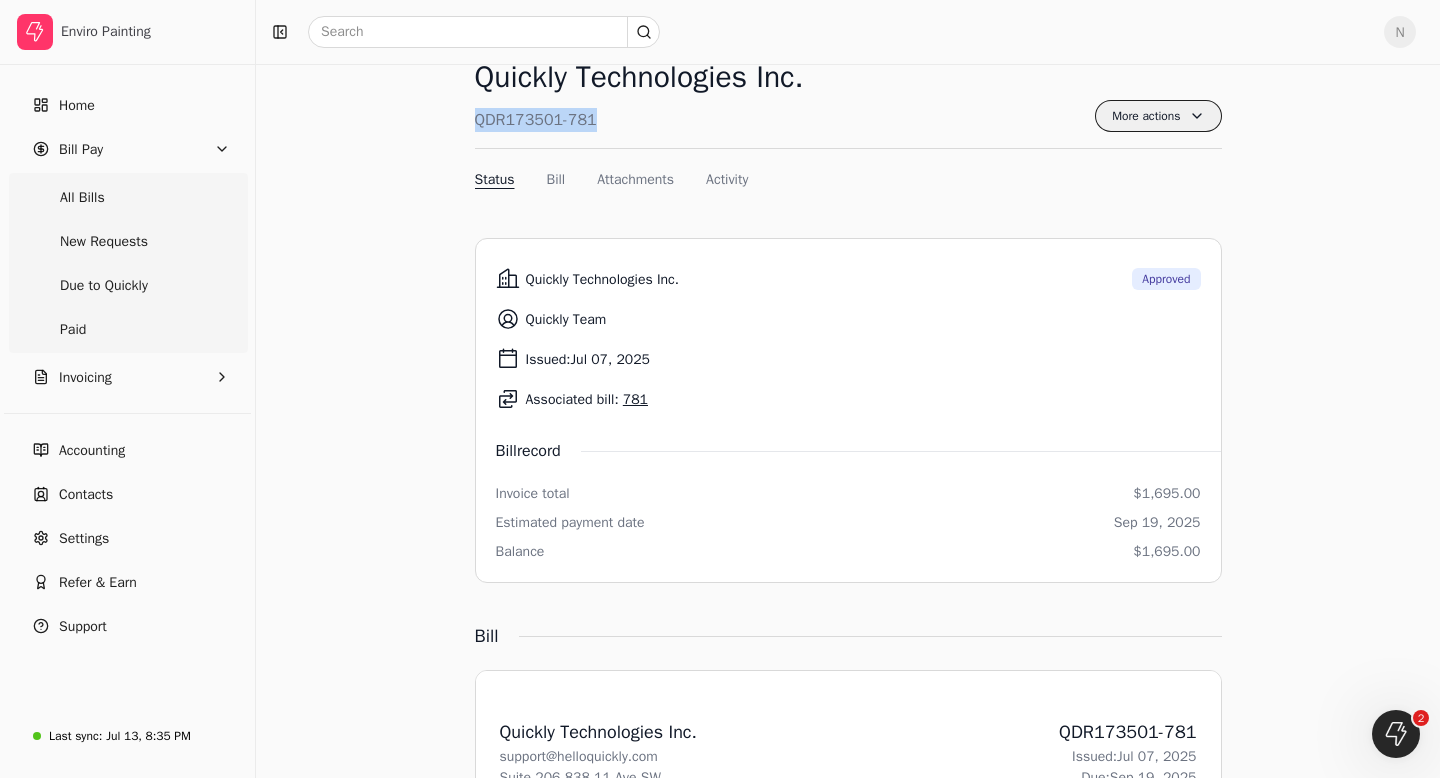 click on "More actions" at bounding box center (1158, 116) 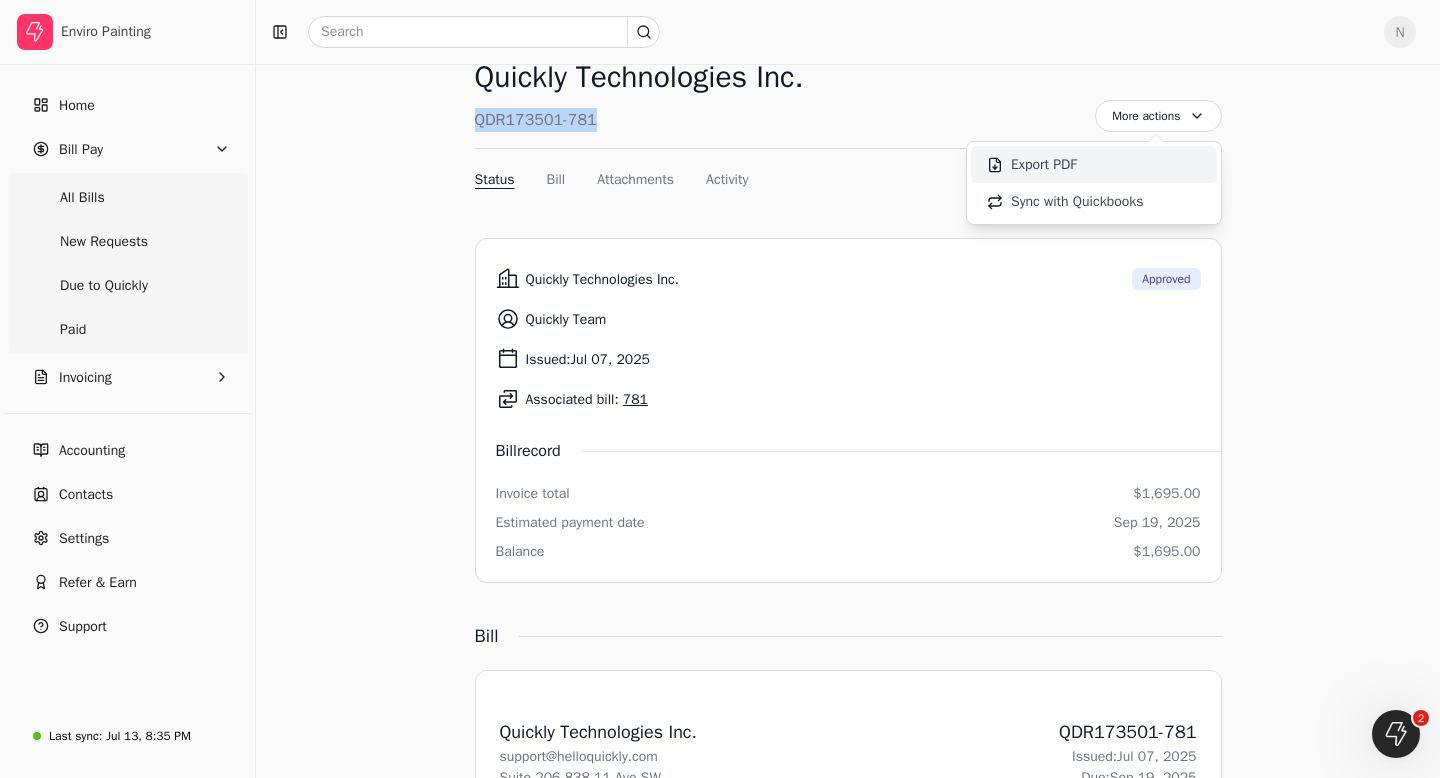 click on "Export PDF" at bounding box center (1094, 164) 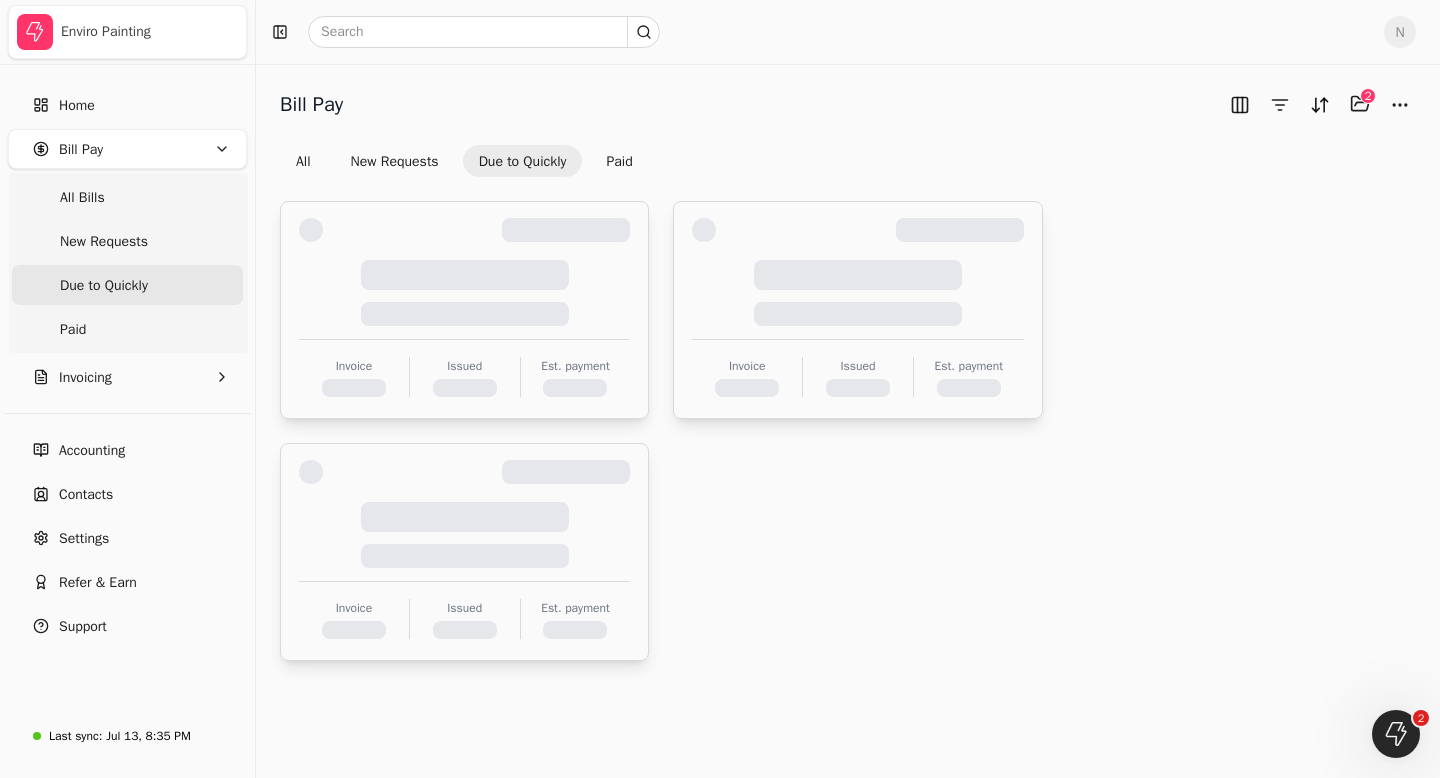 scroll, scrollTop: 0, scrollLeft: 0, axis: both 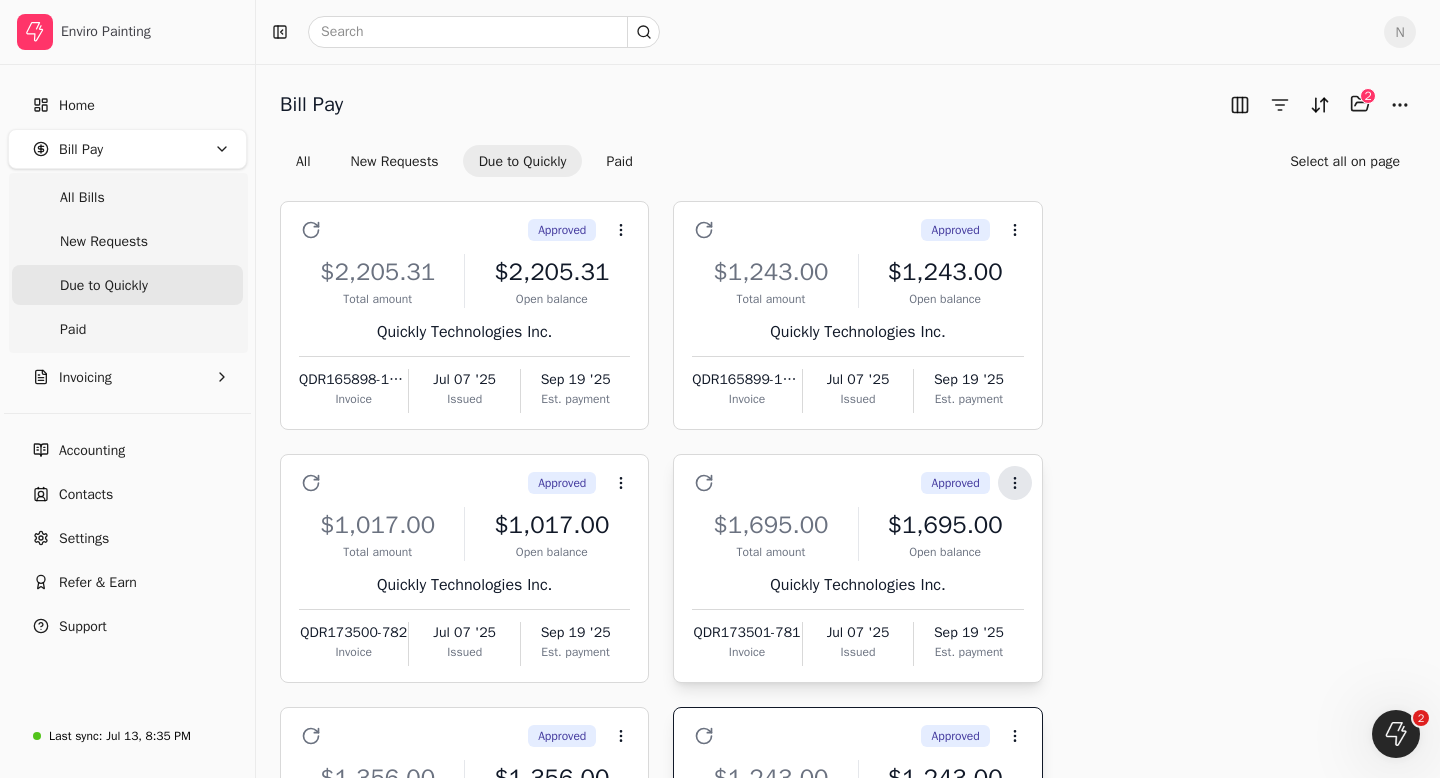 click 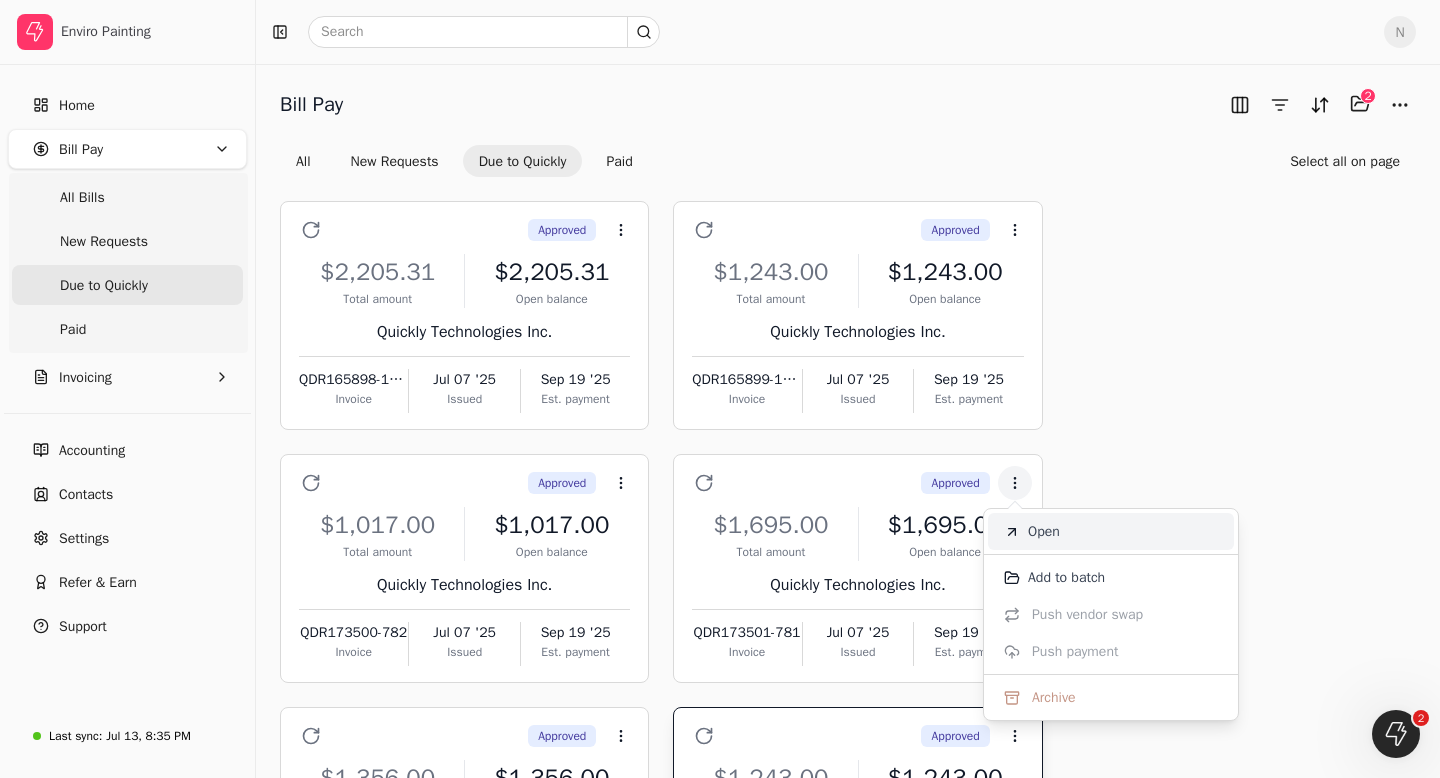 click on "Open" at bounding box center (1044, 531) 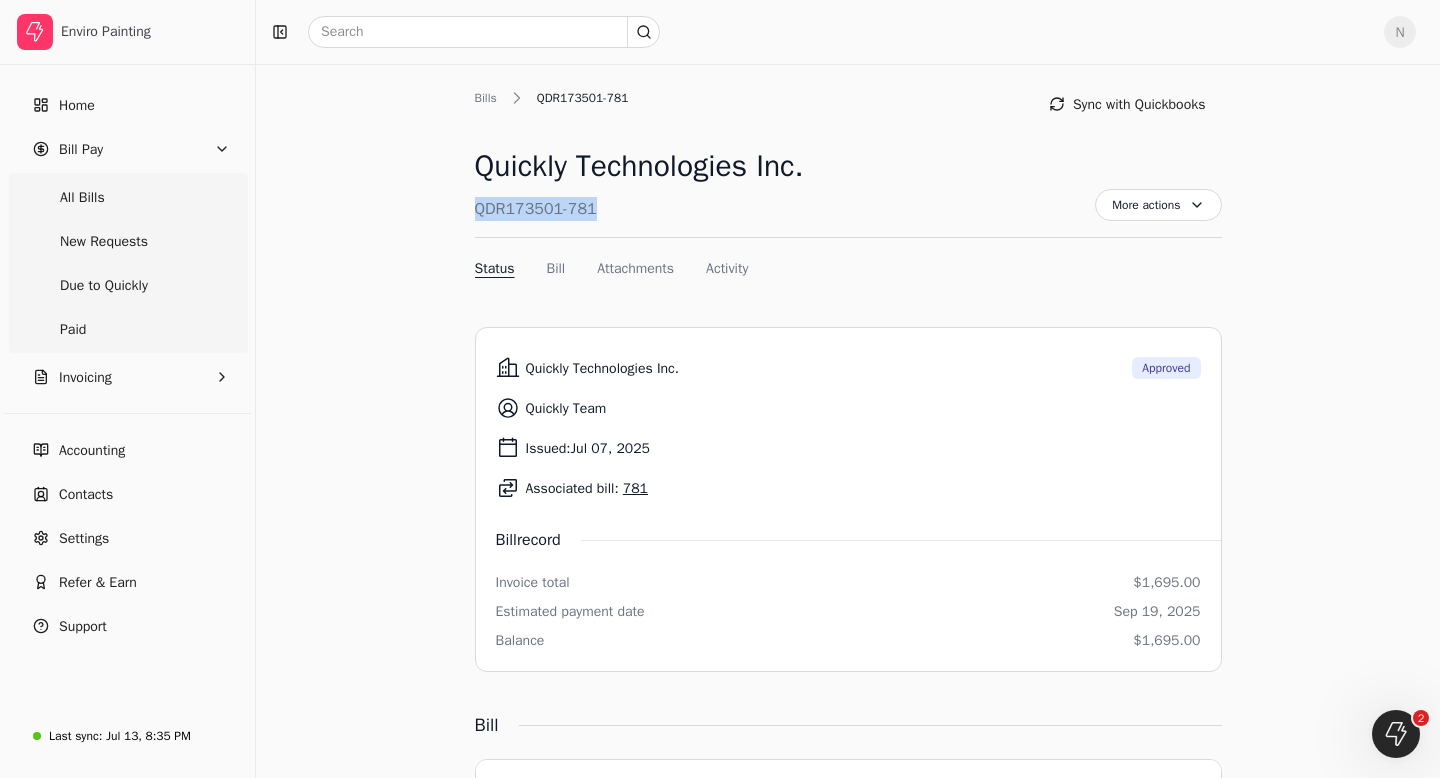 drag, startPoint x: 599, startPoint y: 207, endPoint x: 467, endPoint y: 216, distance: 132.30646 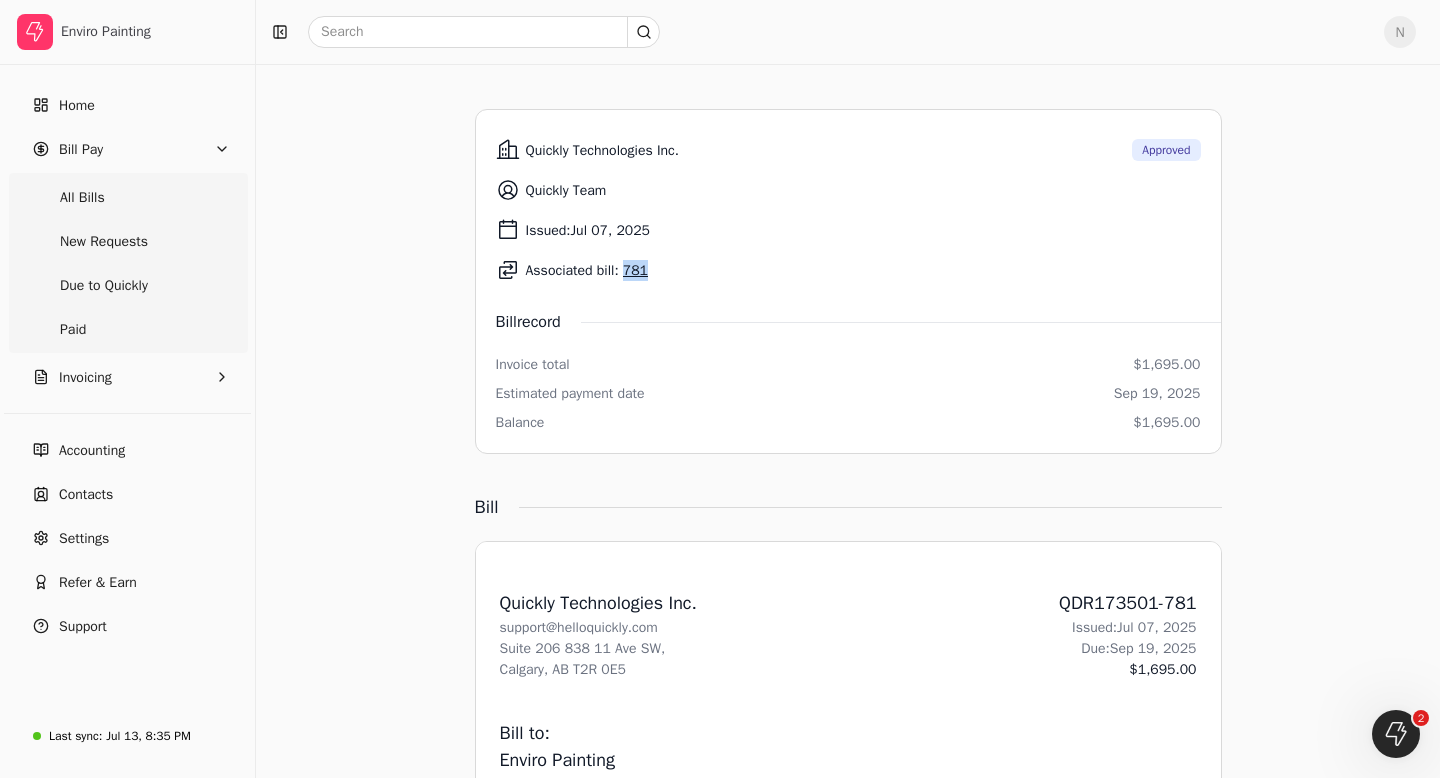 scroll, scrollTop: 0, scrollLeft: 0, axis: both 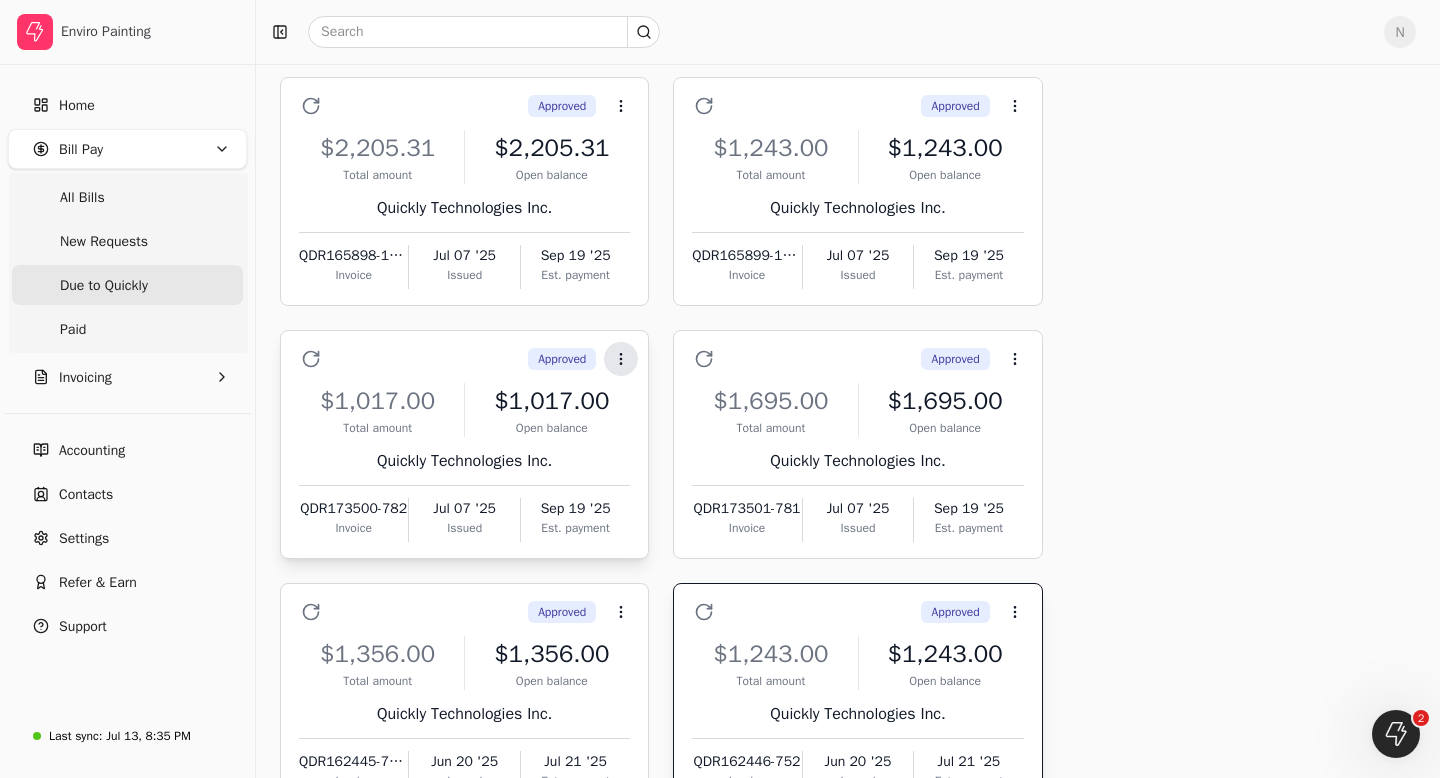 click 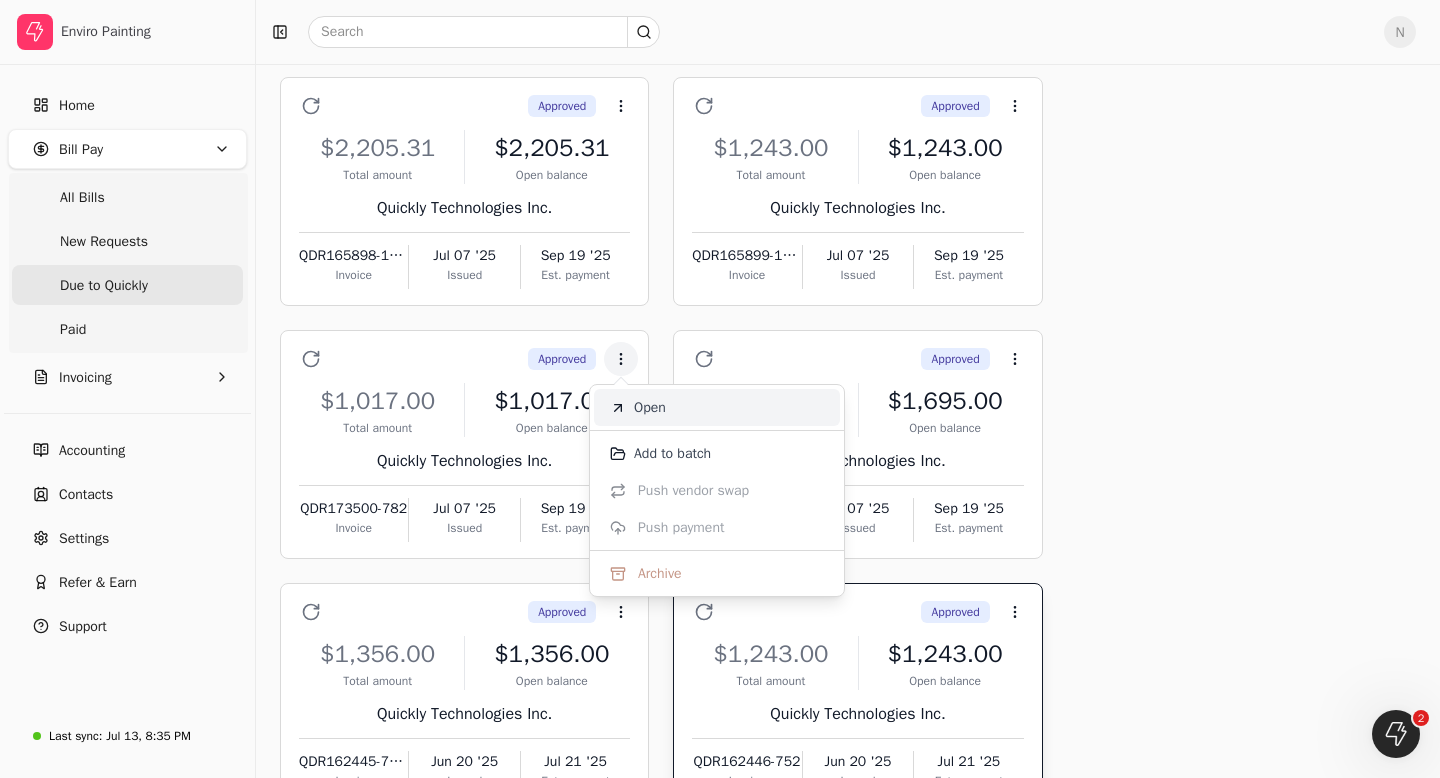 click on "Open" at bounding box center [650, 407] 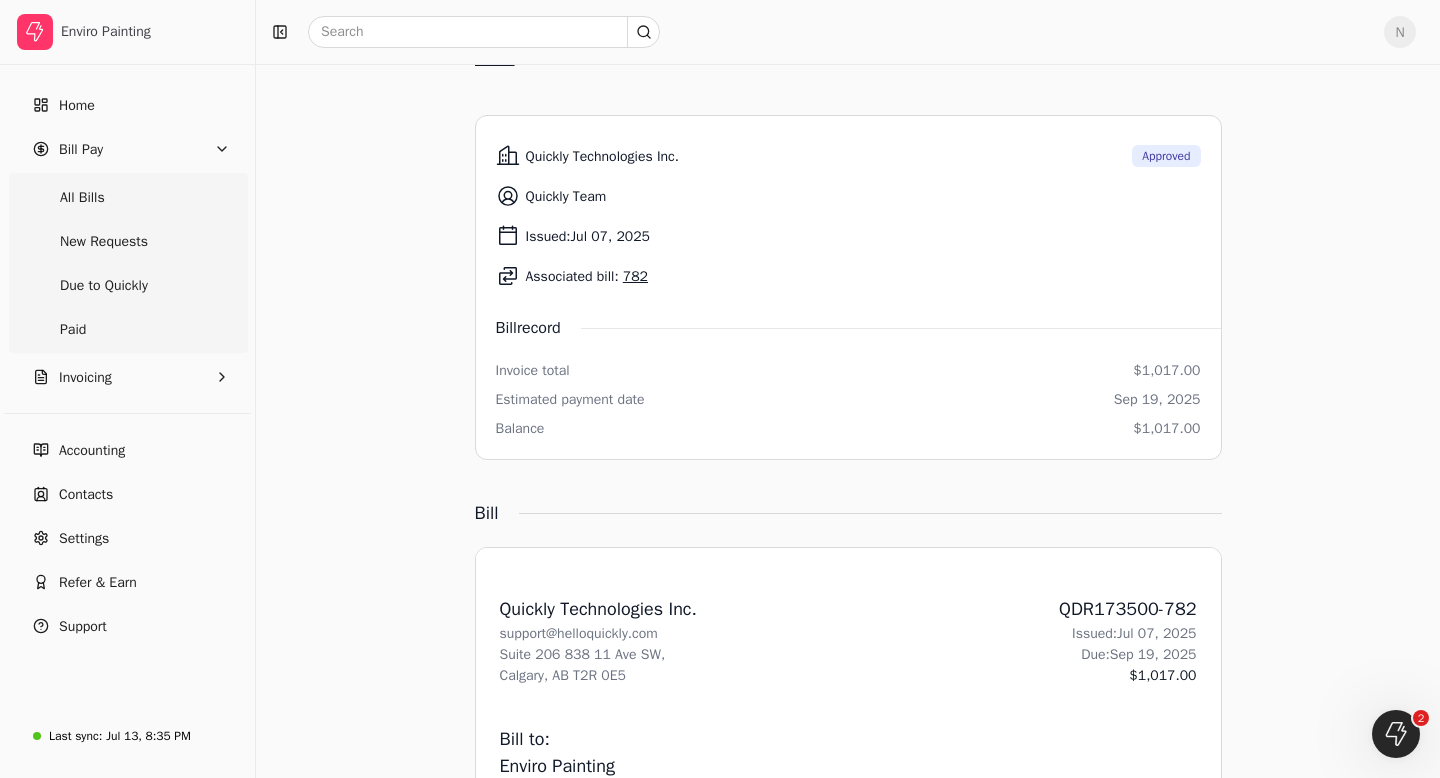 scroll, scrollTop: 67, scrollLeft: 0, axis: vertical 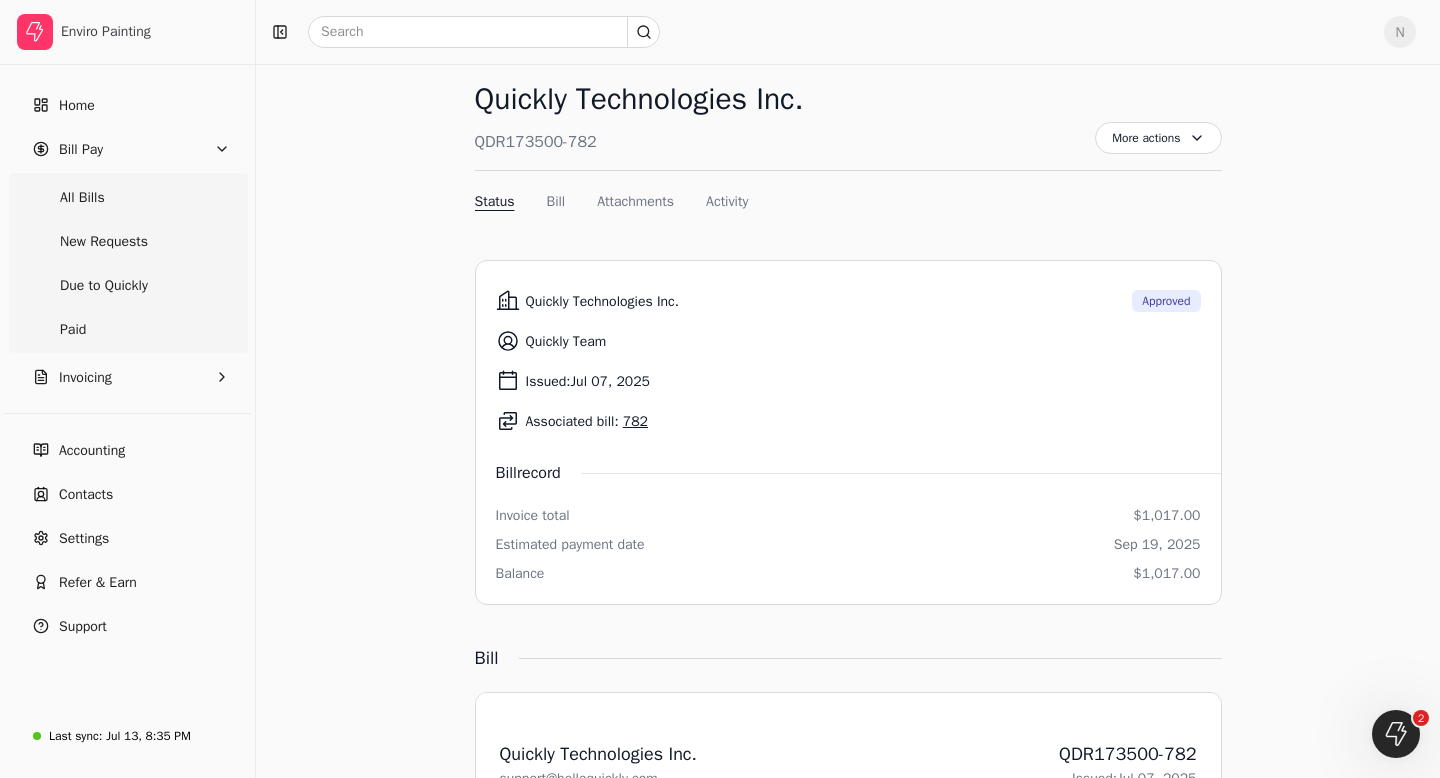 click on "782" at bounding box center [635, 421] 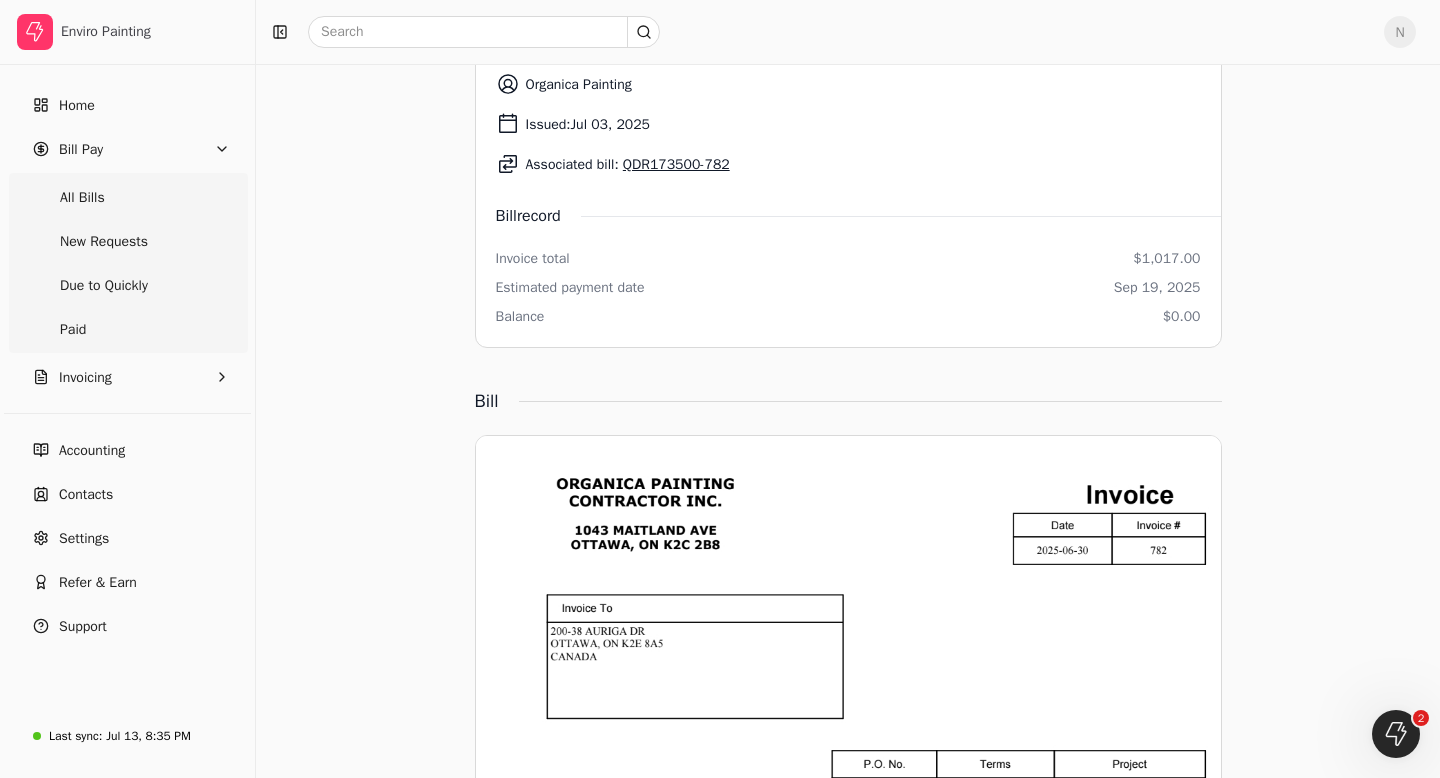 scroll, scrollTop: 0, scrollLeft: 0, axis: both 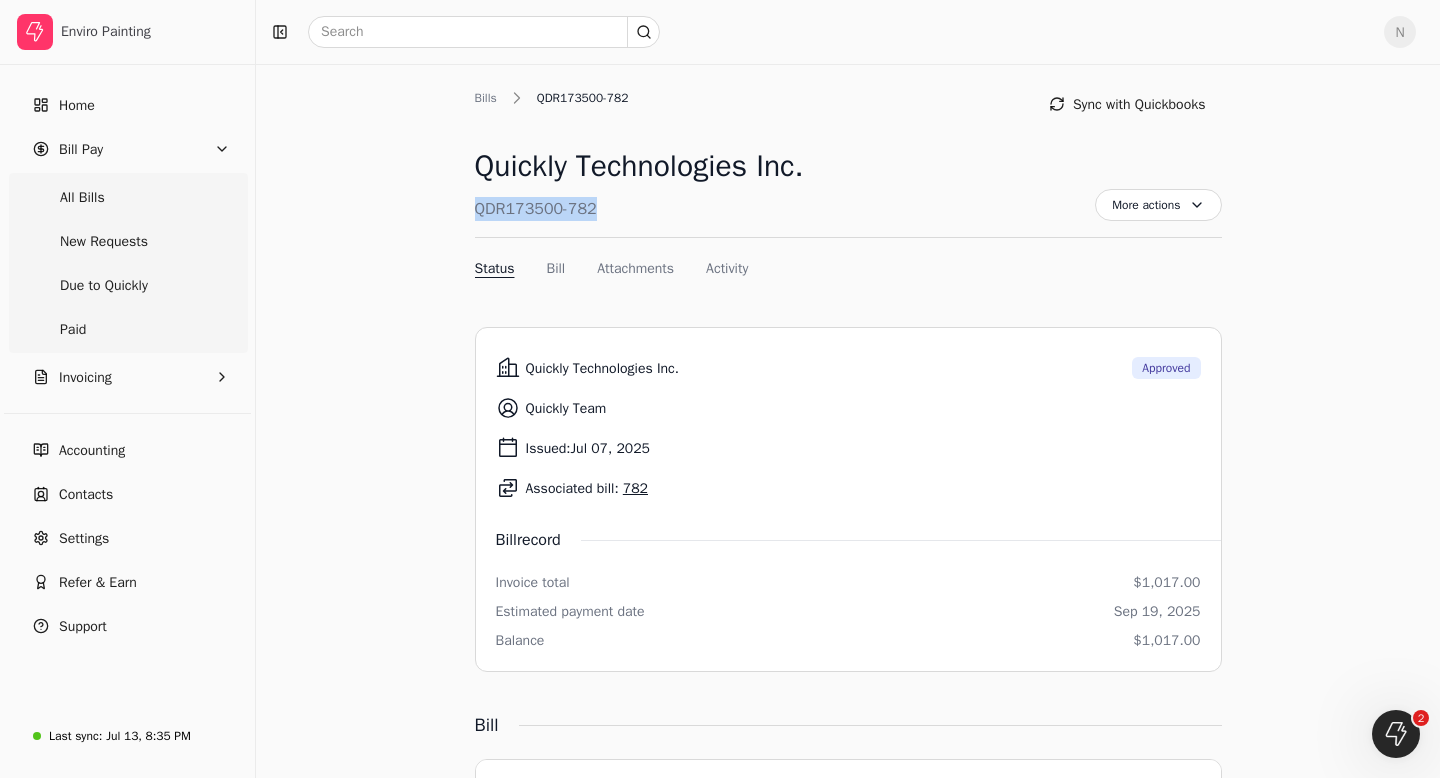 drag, startPoint x: 602, startPoint y: 206, endPoint x: 478, endPoint y: 209, distance: 124.036285 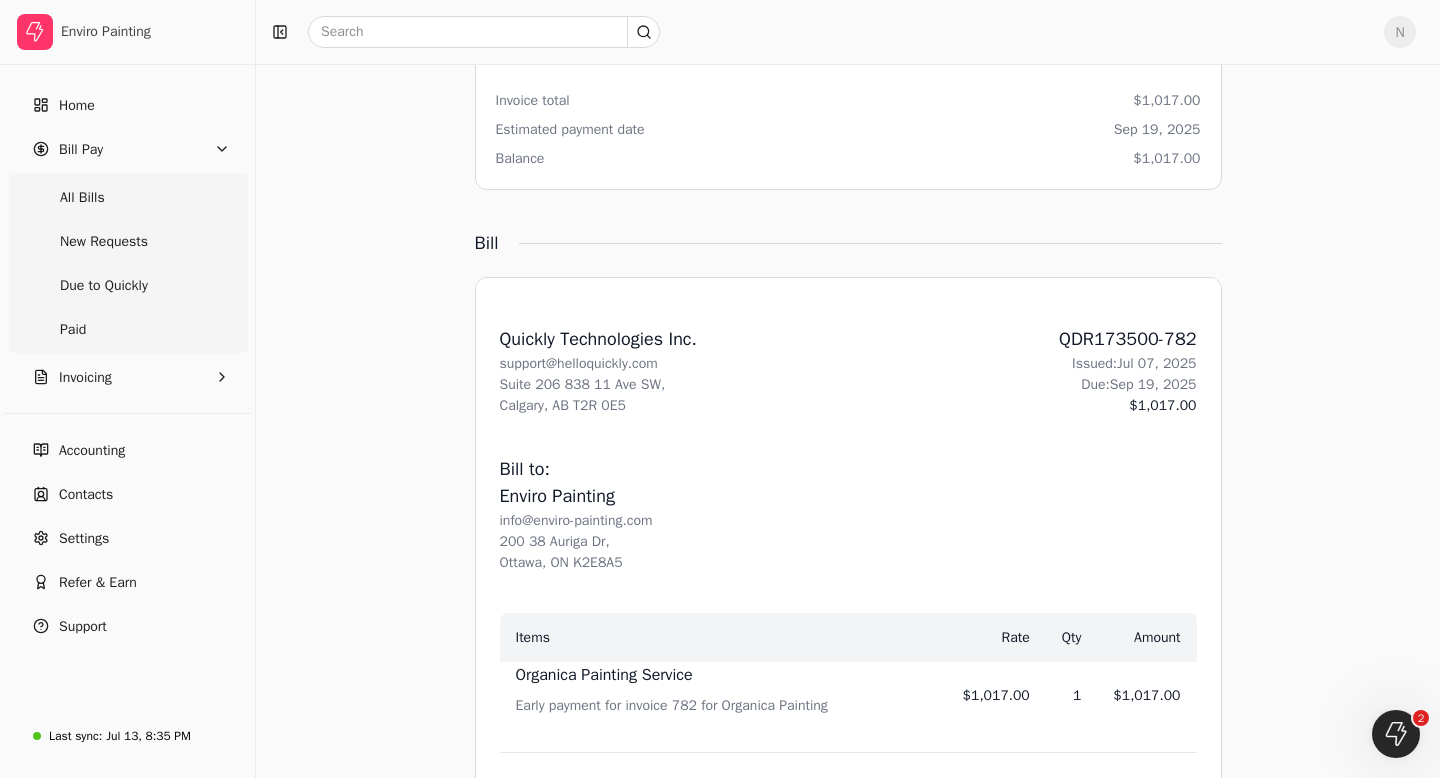 scroll, scrollTop: 0, scrollLeft: 0, axis: both 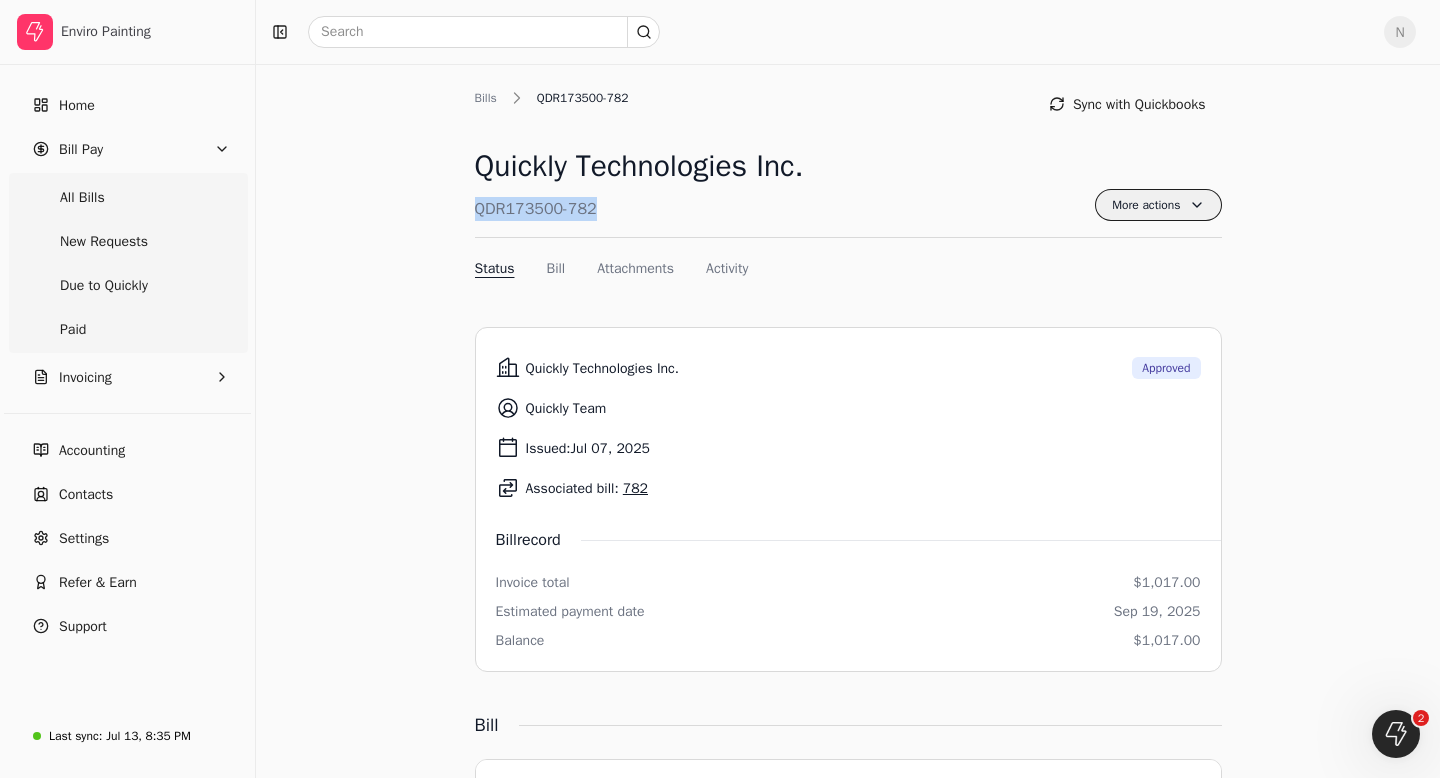 click on "More actions" at bounding box center [1158, 205] 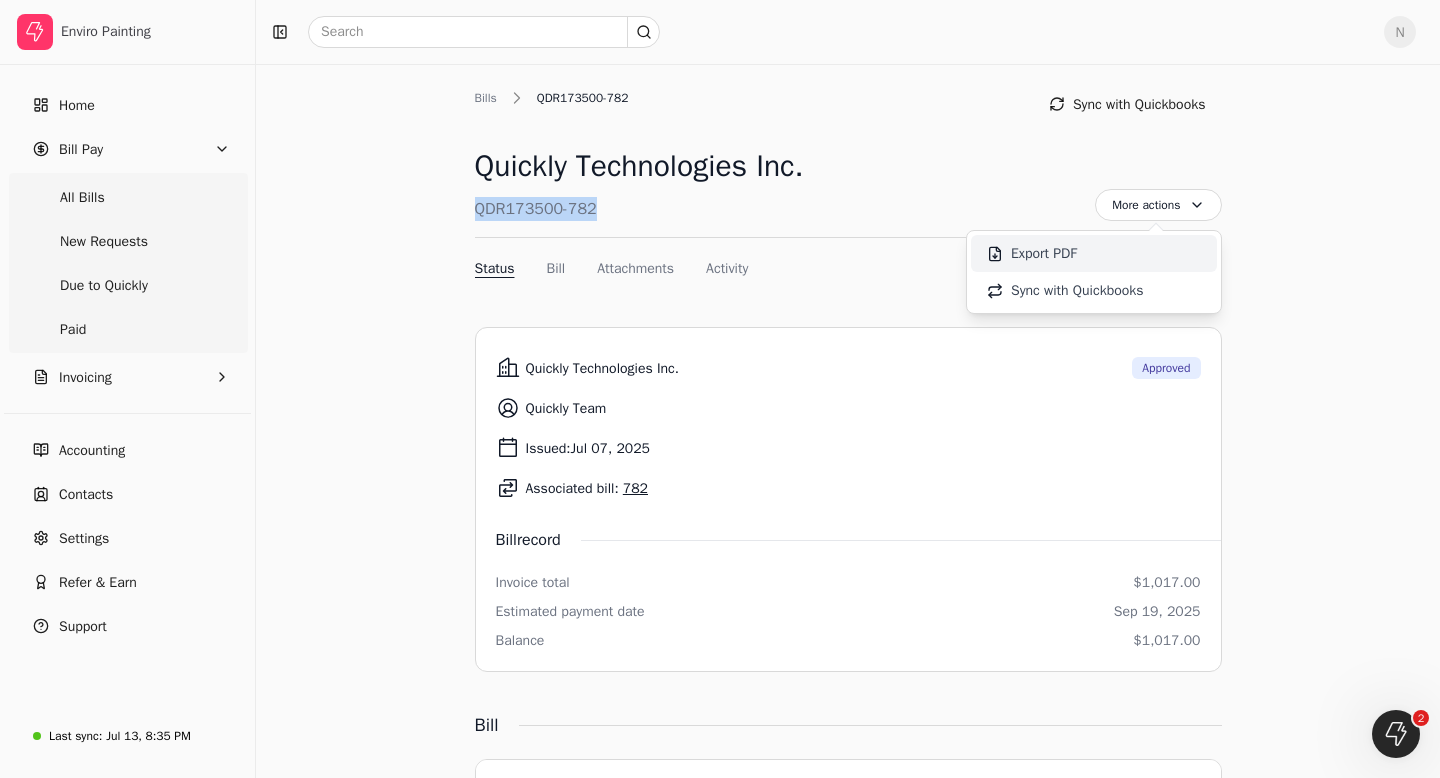 click on "Export PDF" at bounding box center (1094, 253) 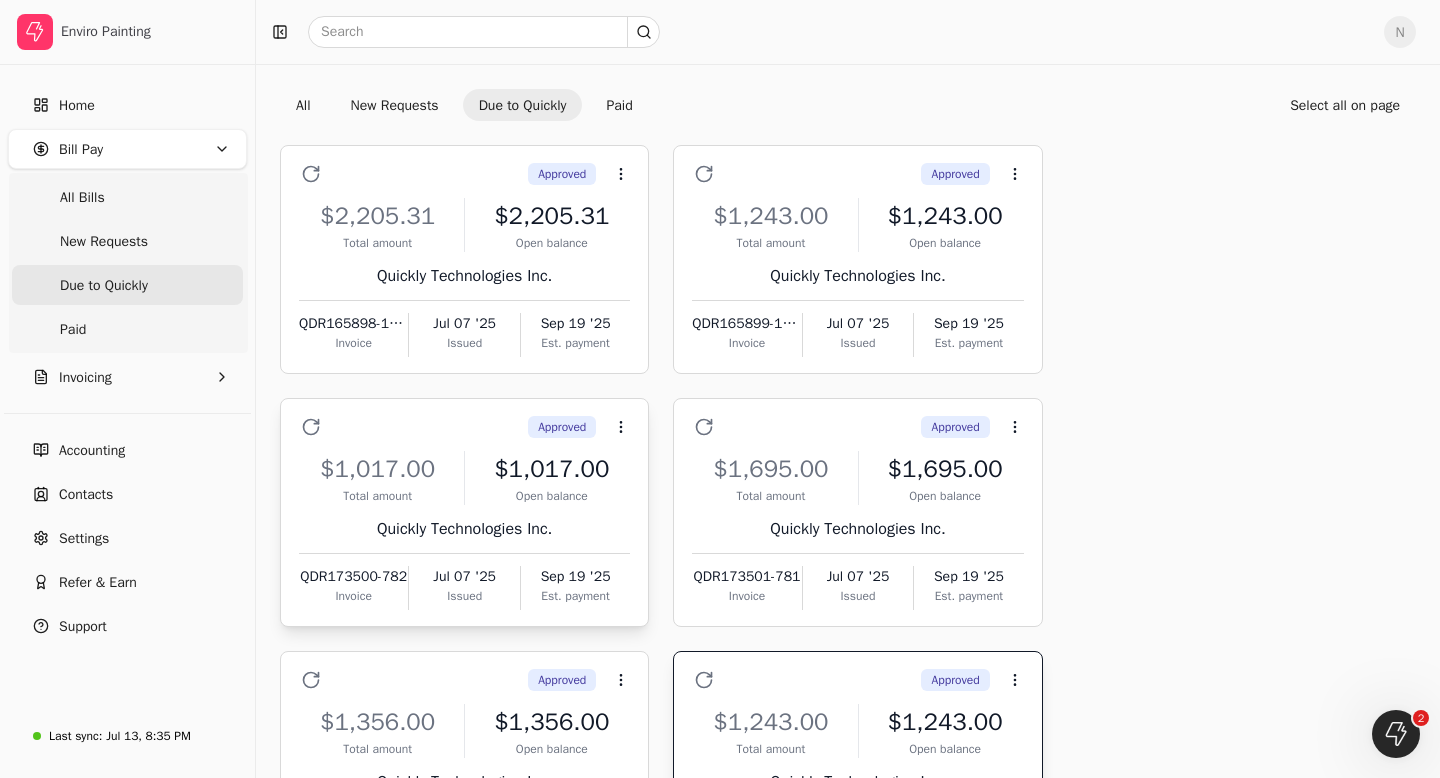 scroll, scrollTop: 0, scrollLeft: 0, axis: both 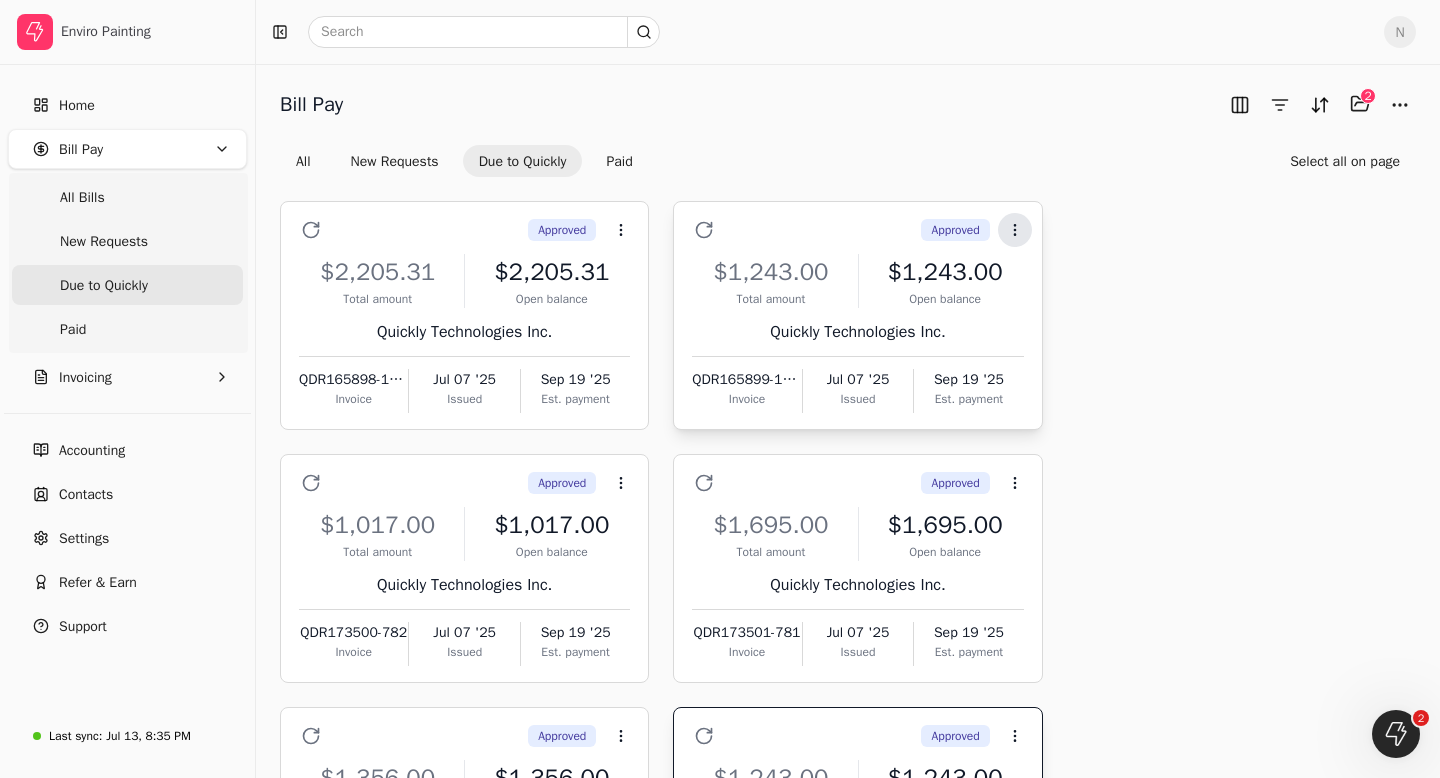 click 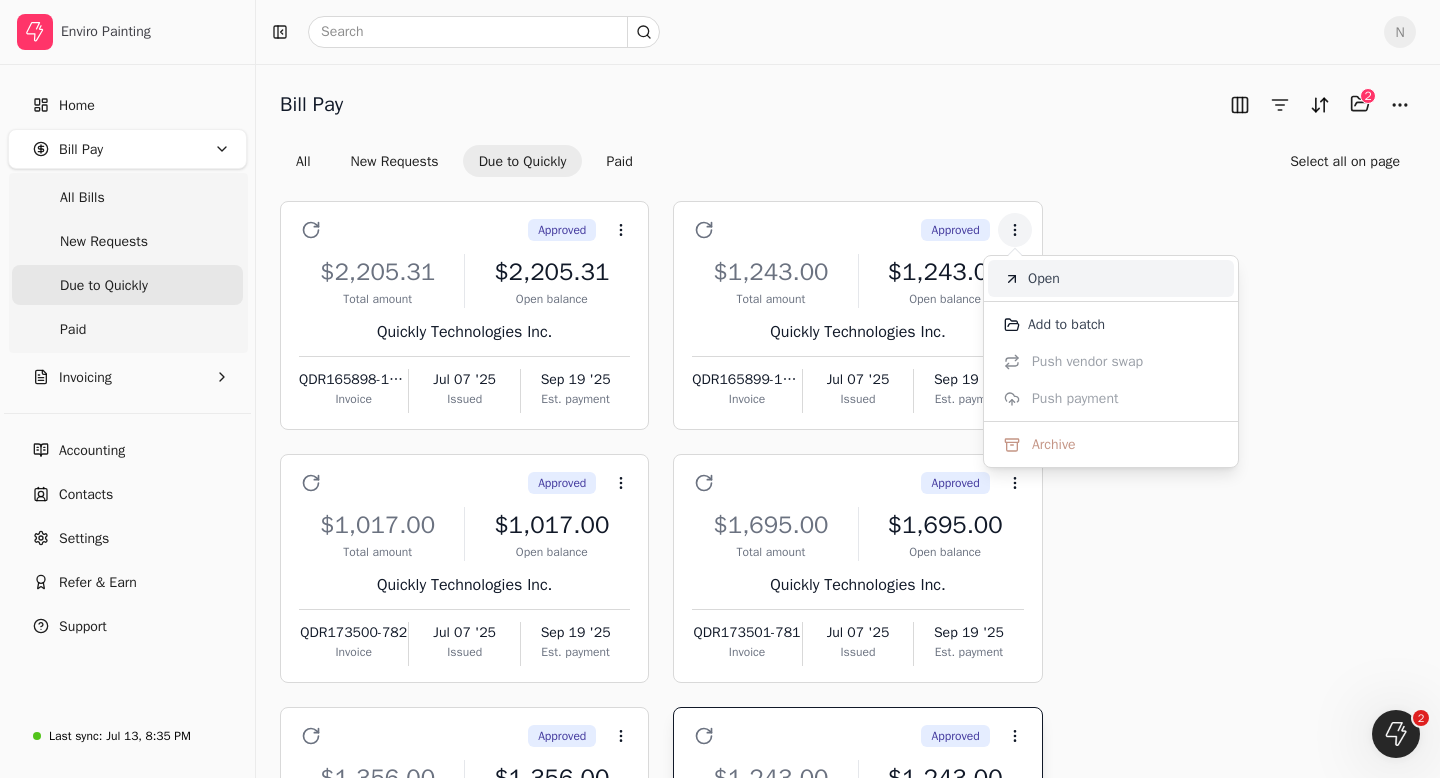 click on "Open" at bounding box center (1044, 278) 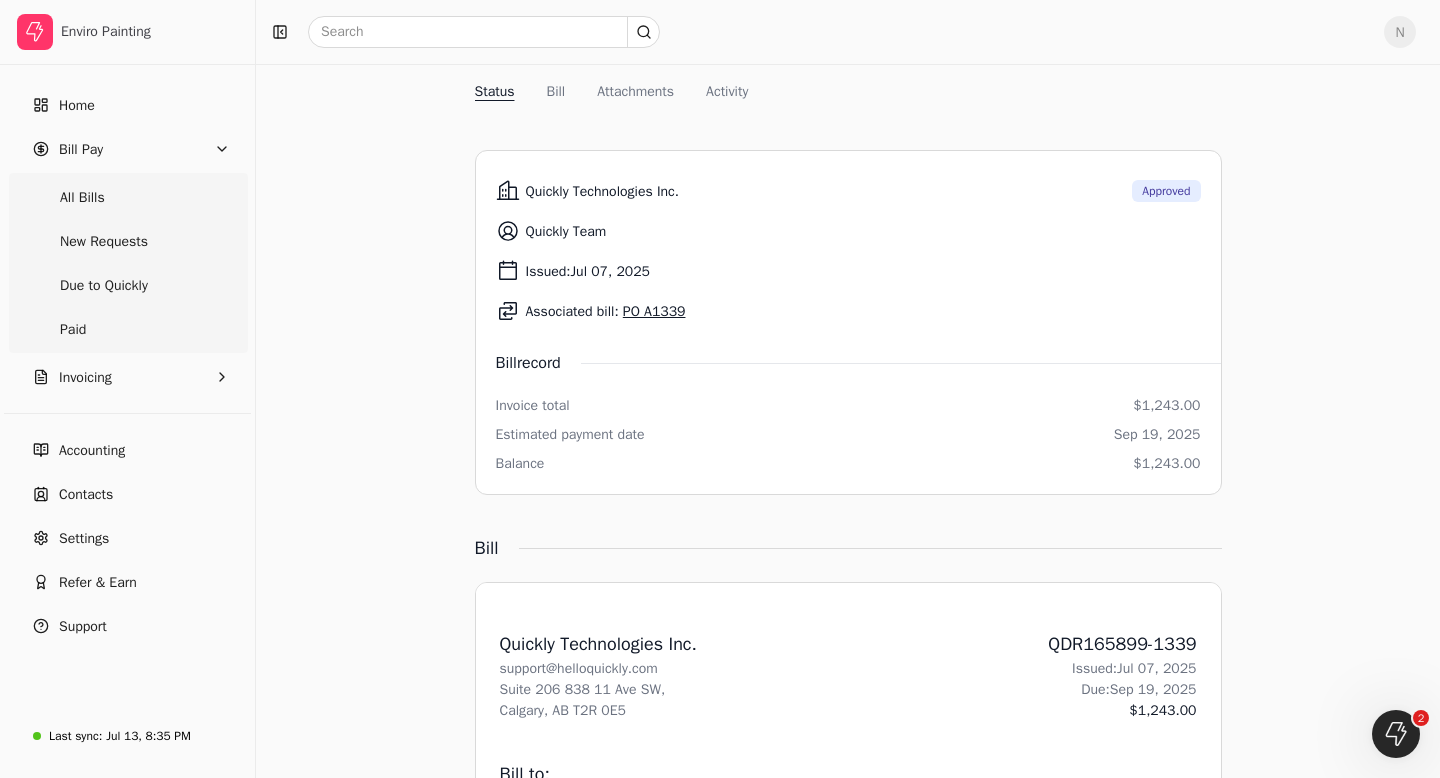 scroll, scrollTop: 228, scrollLeft: 0, axis: vertical 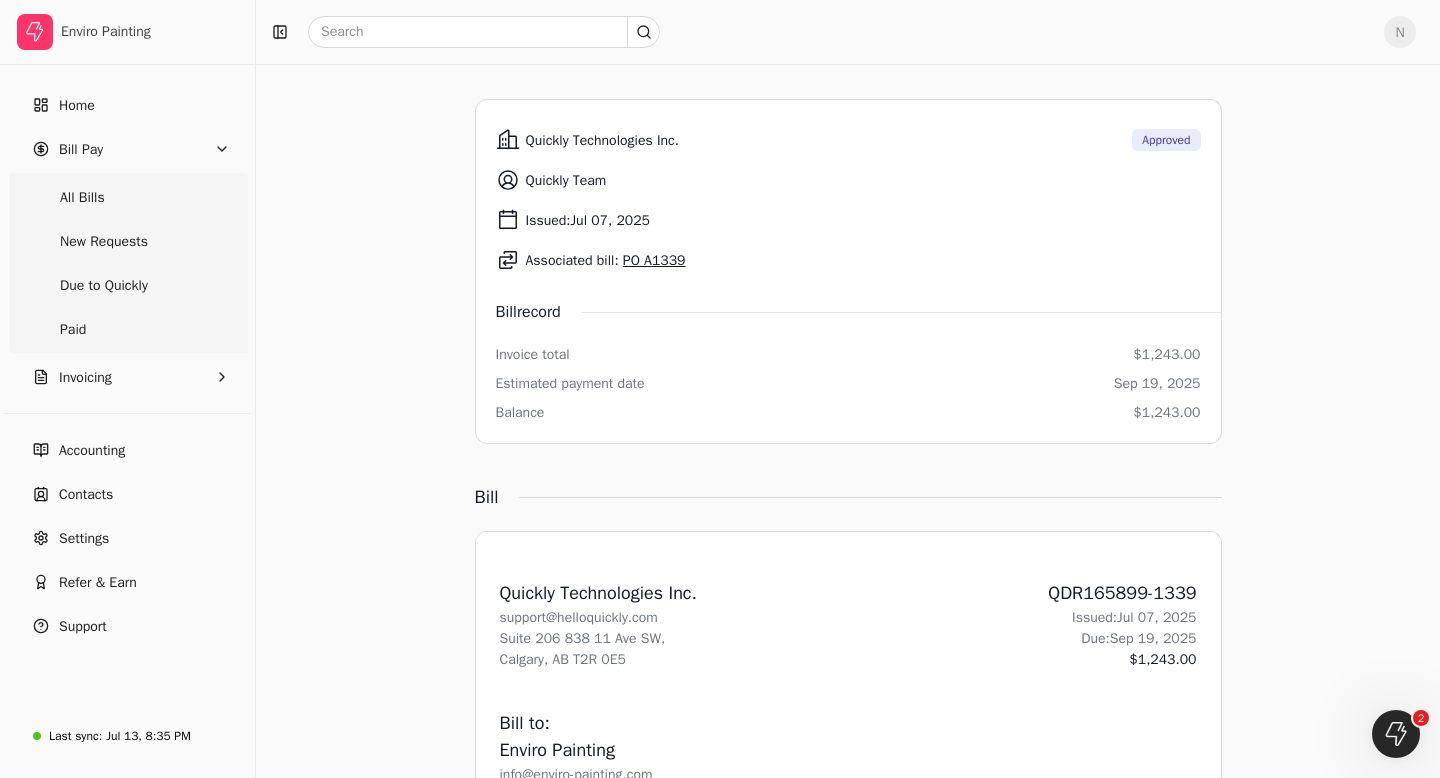 click on "PO A1339" at bounding box center [654, 260] 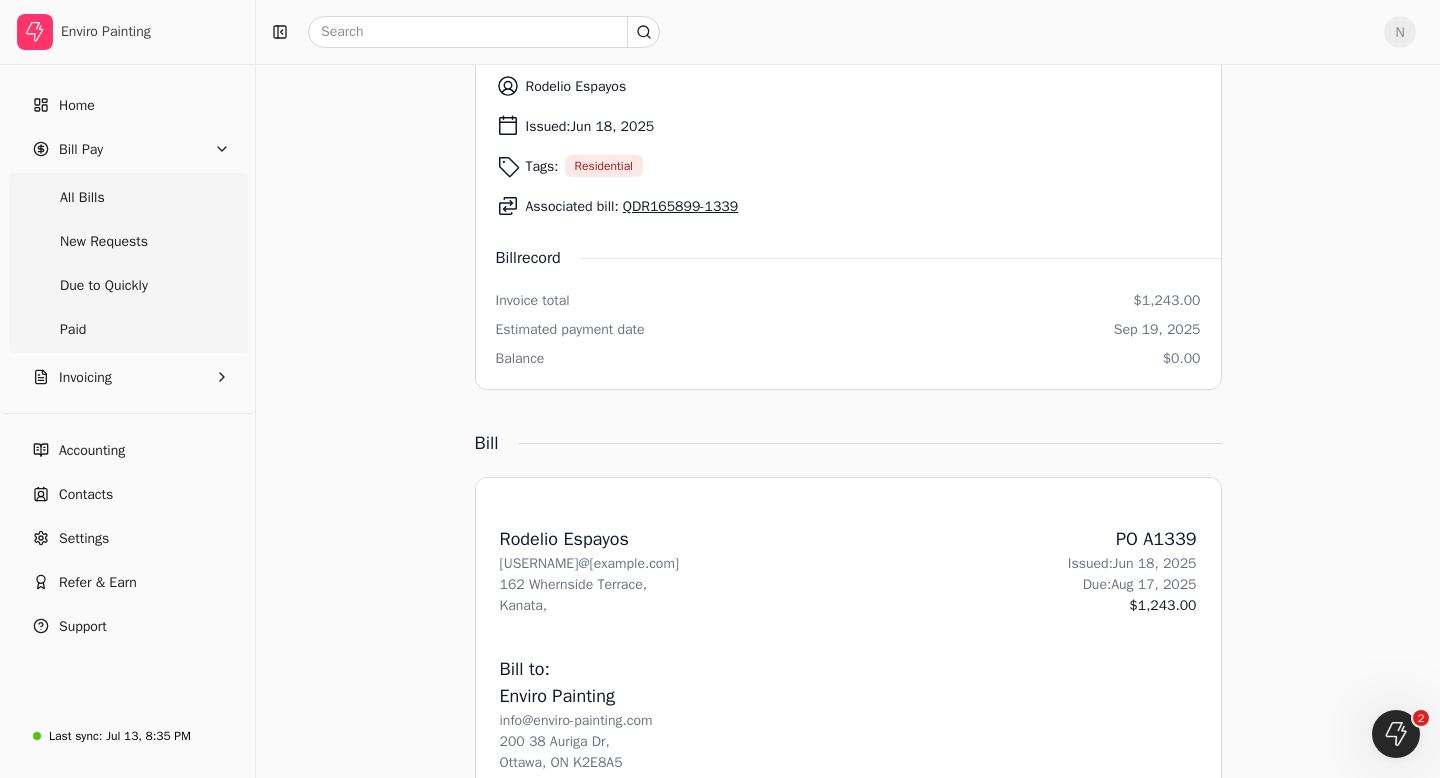 scroll, scrollTop: 0, scrollLeft: 0, axis: both 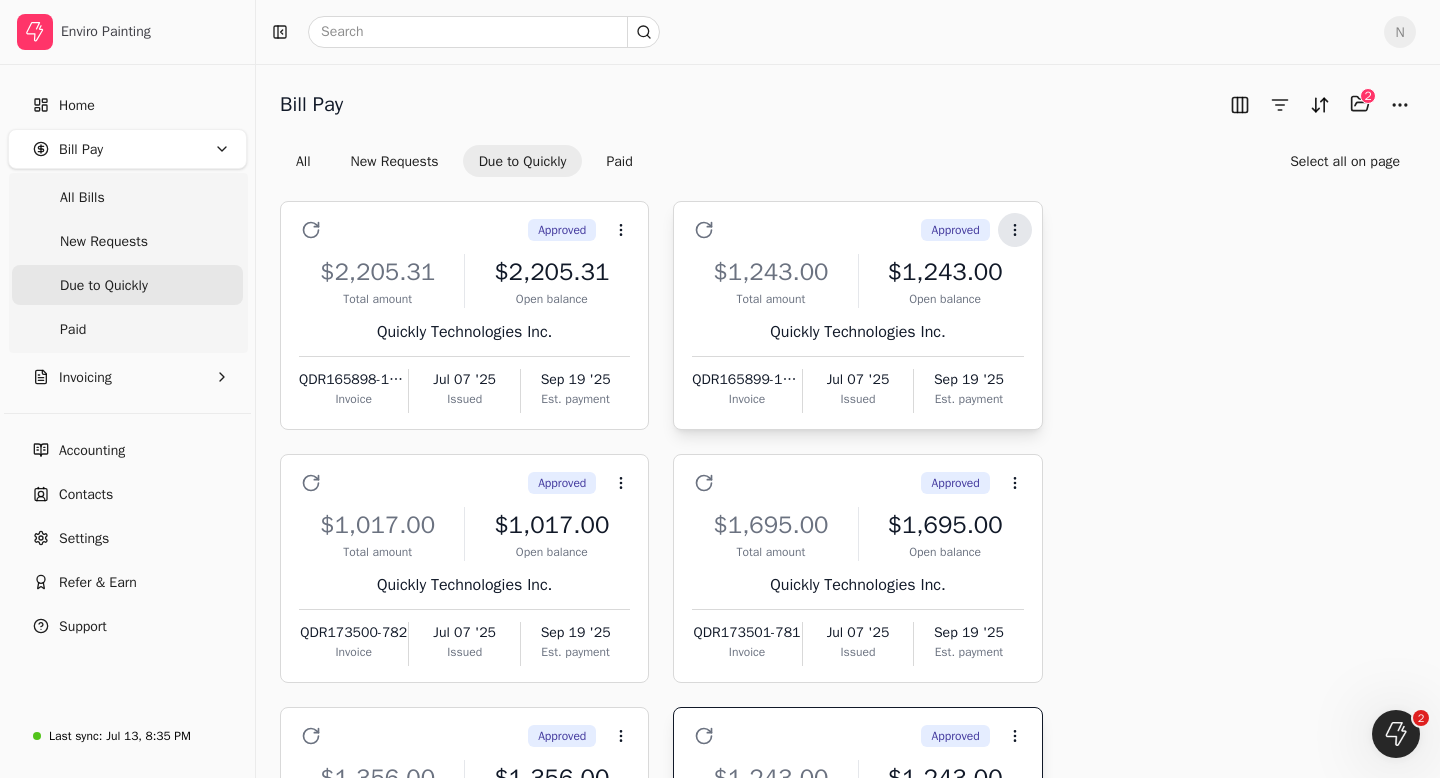click 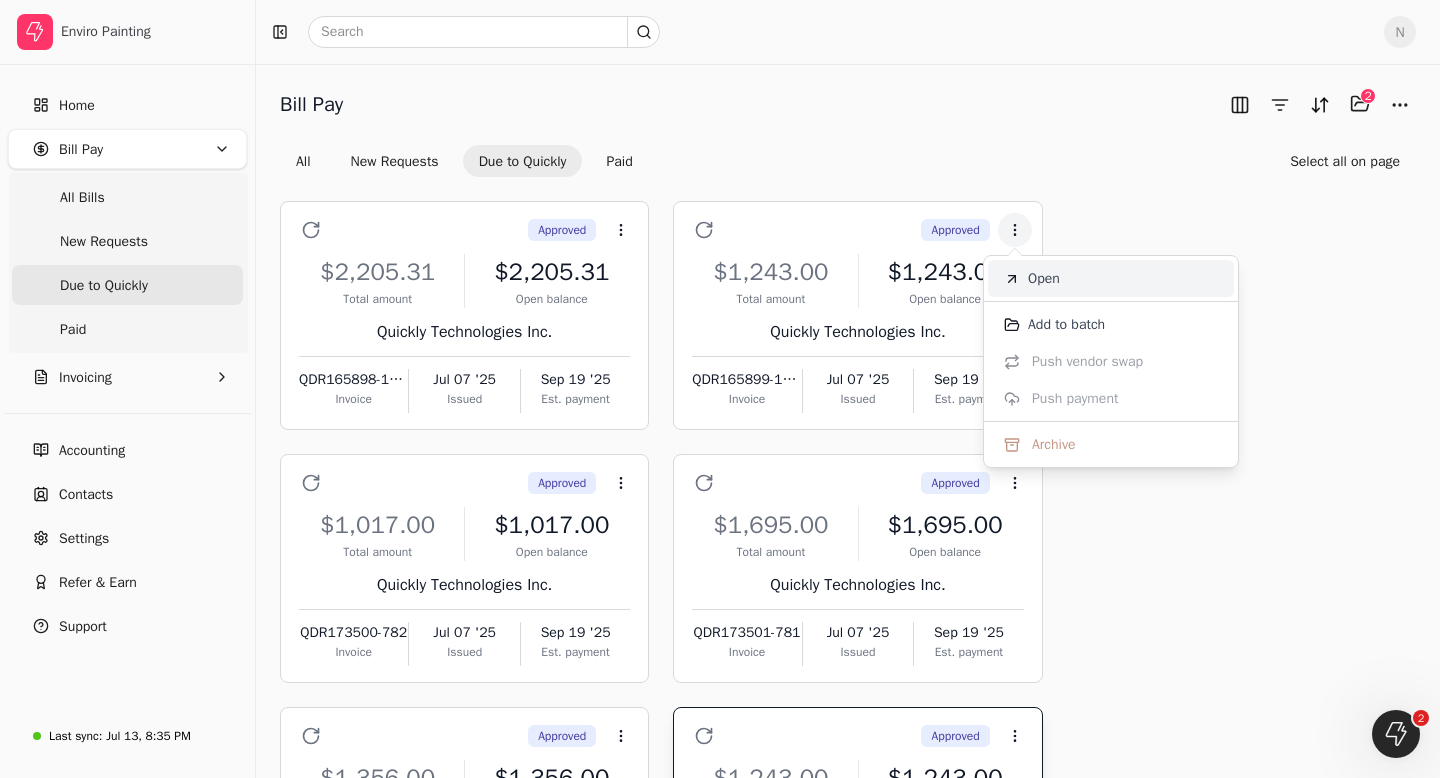 click on "Open" at bounding box center [1044, 278] 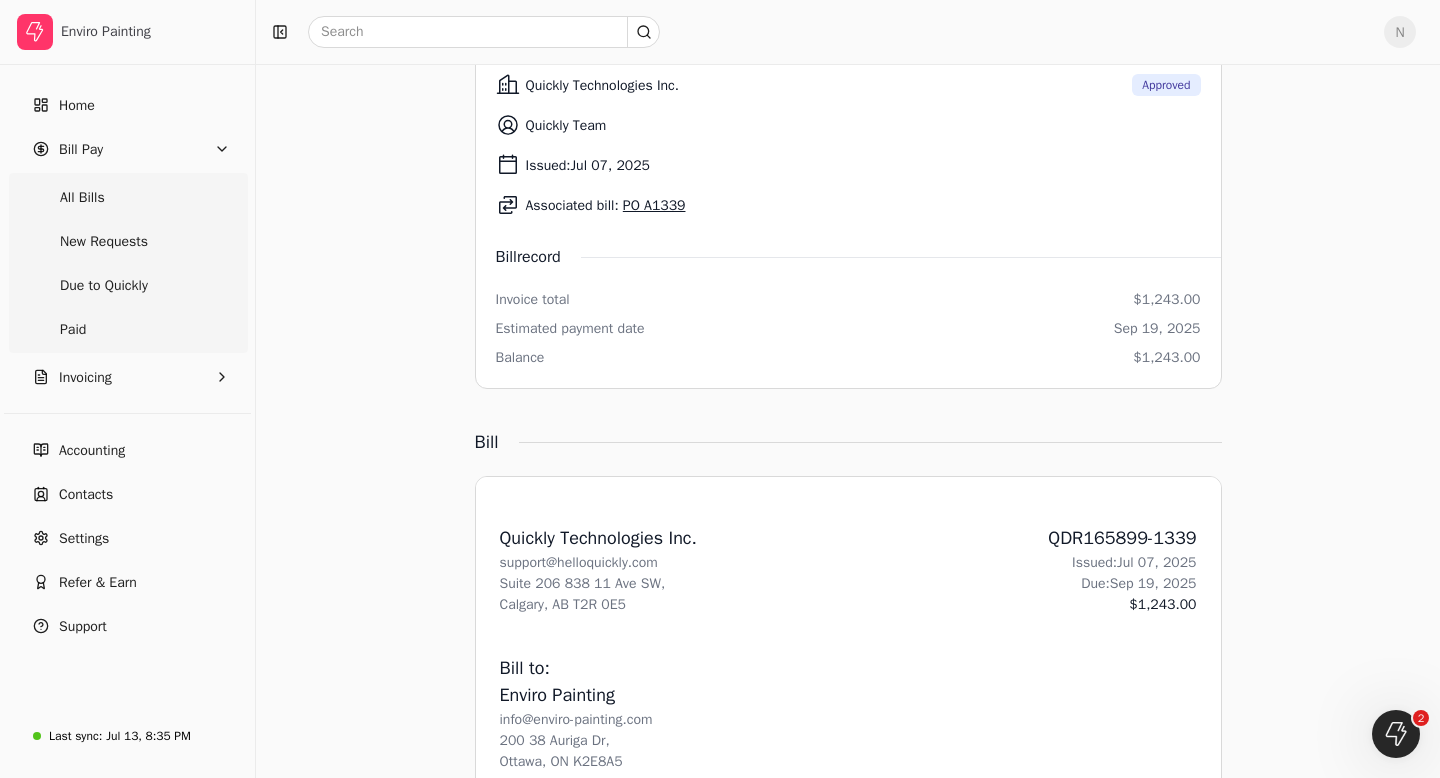 scroll, scrollTop: 0, scrollLeft: 0, axis: both 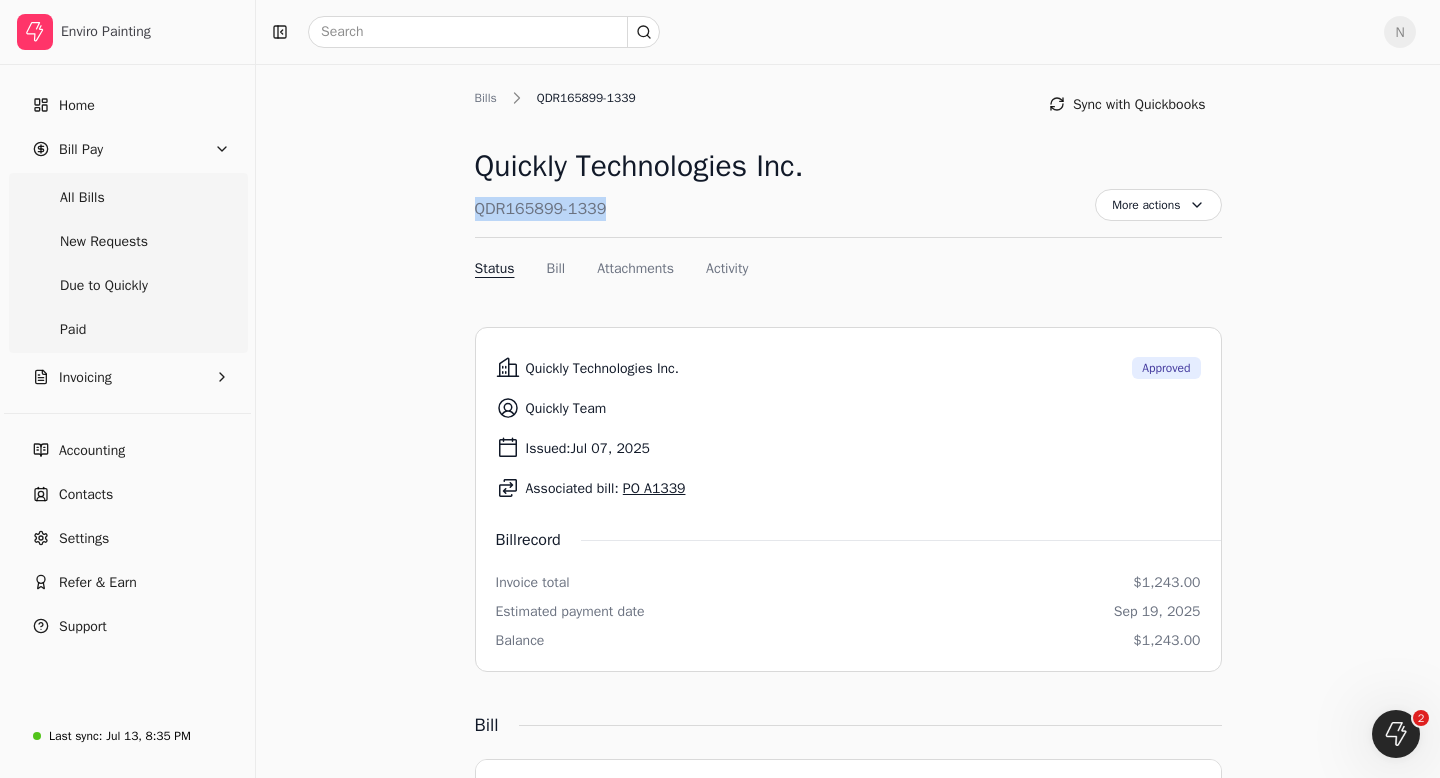 drag, startPoint x: 615, startPoint y: 203, endPoint x: 471, endPoint y: 210, distance: 144.17004 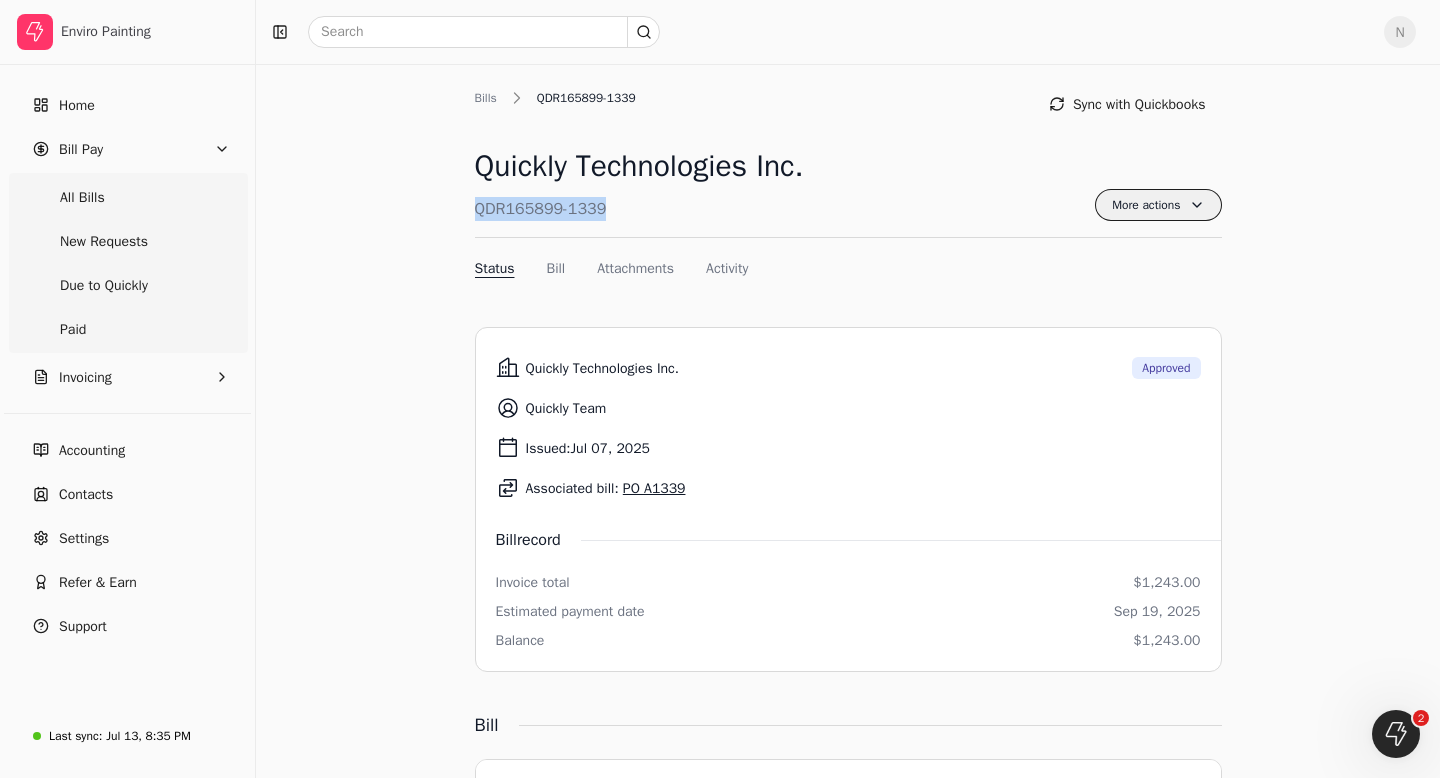 click on "More actions" at bounding box center (1158, 205) 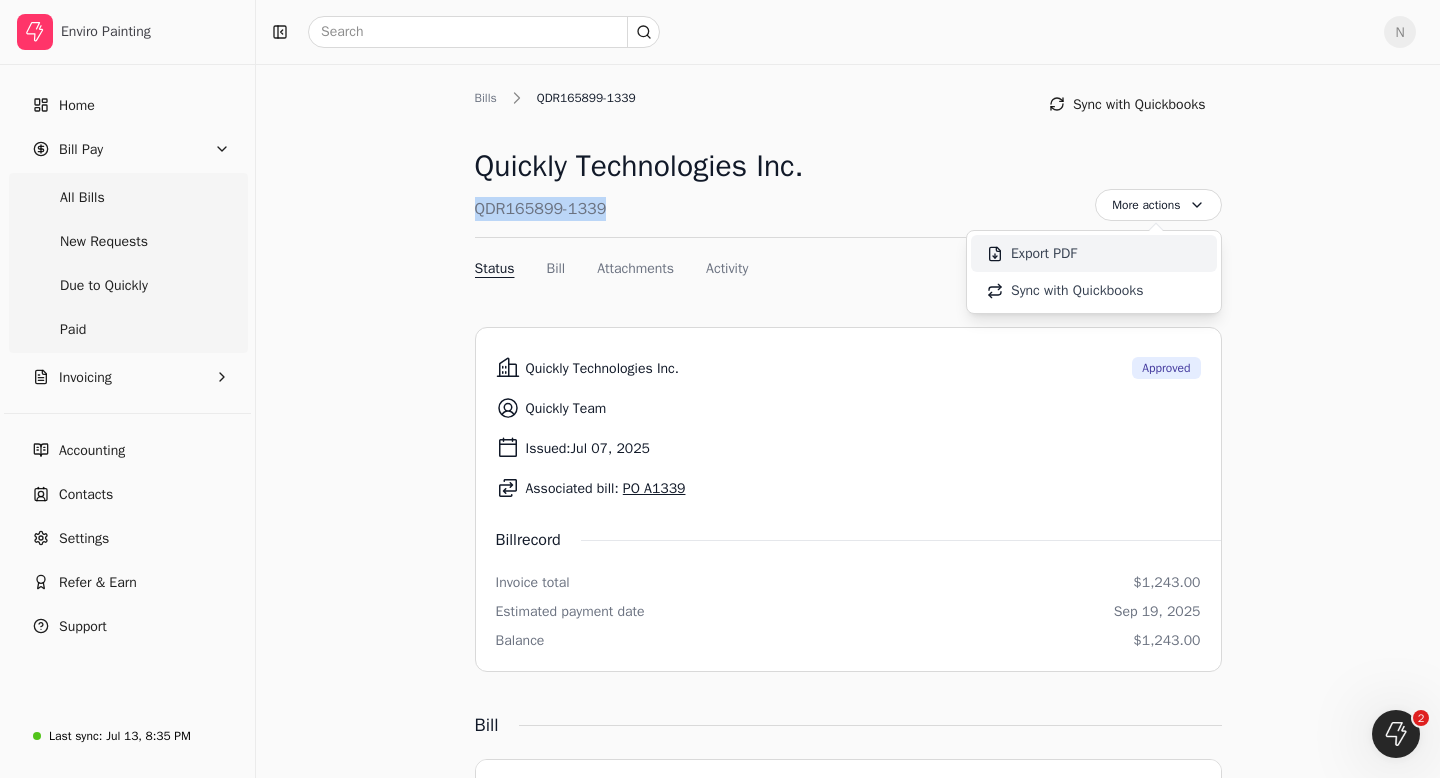 click on "Export PDF" at bounding box center (1094, 253) 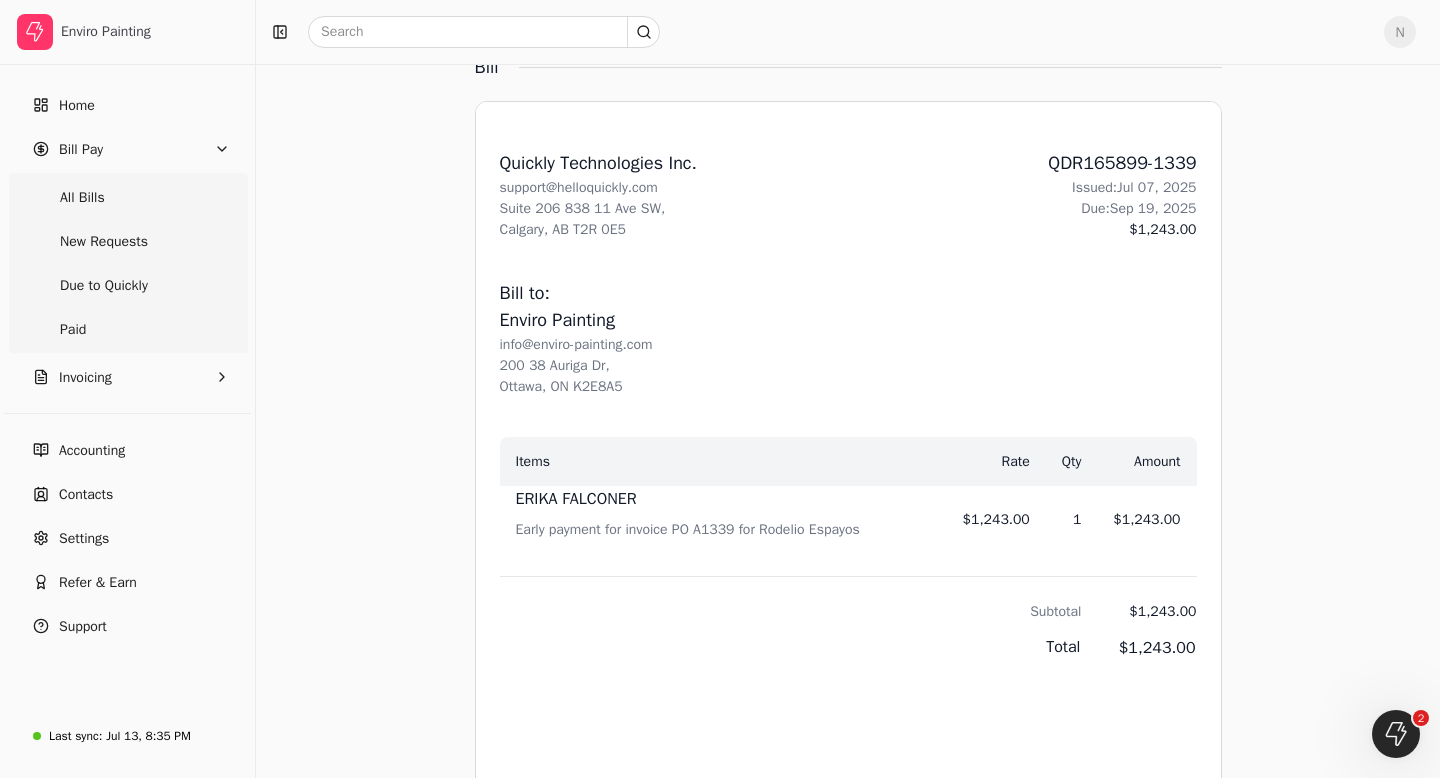 scroll, scrollTop: 697, scrollLeft: 0, axis: vertical 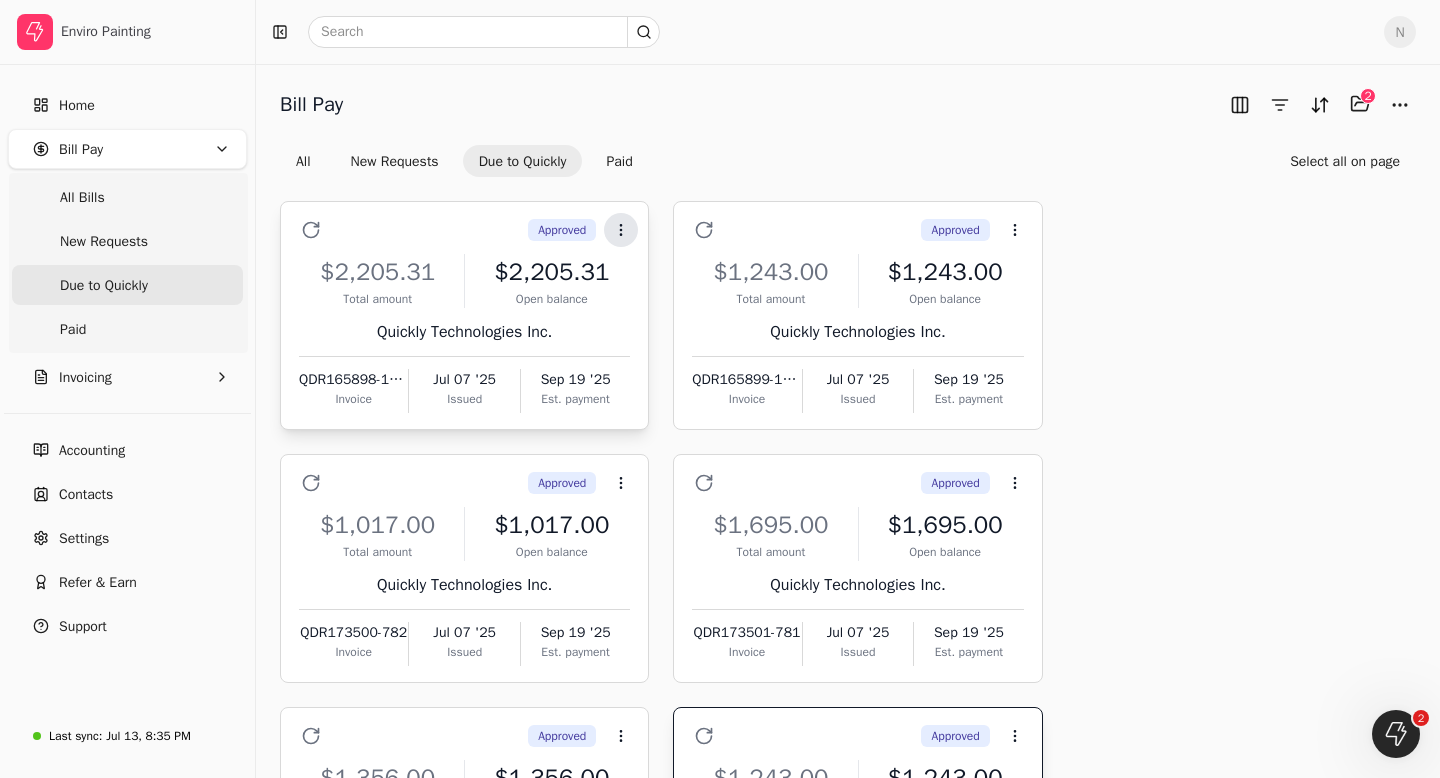 click 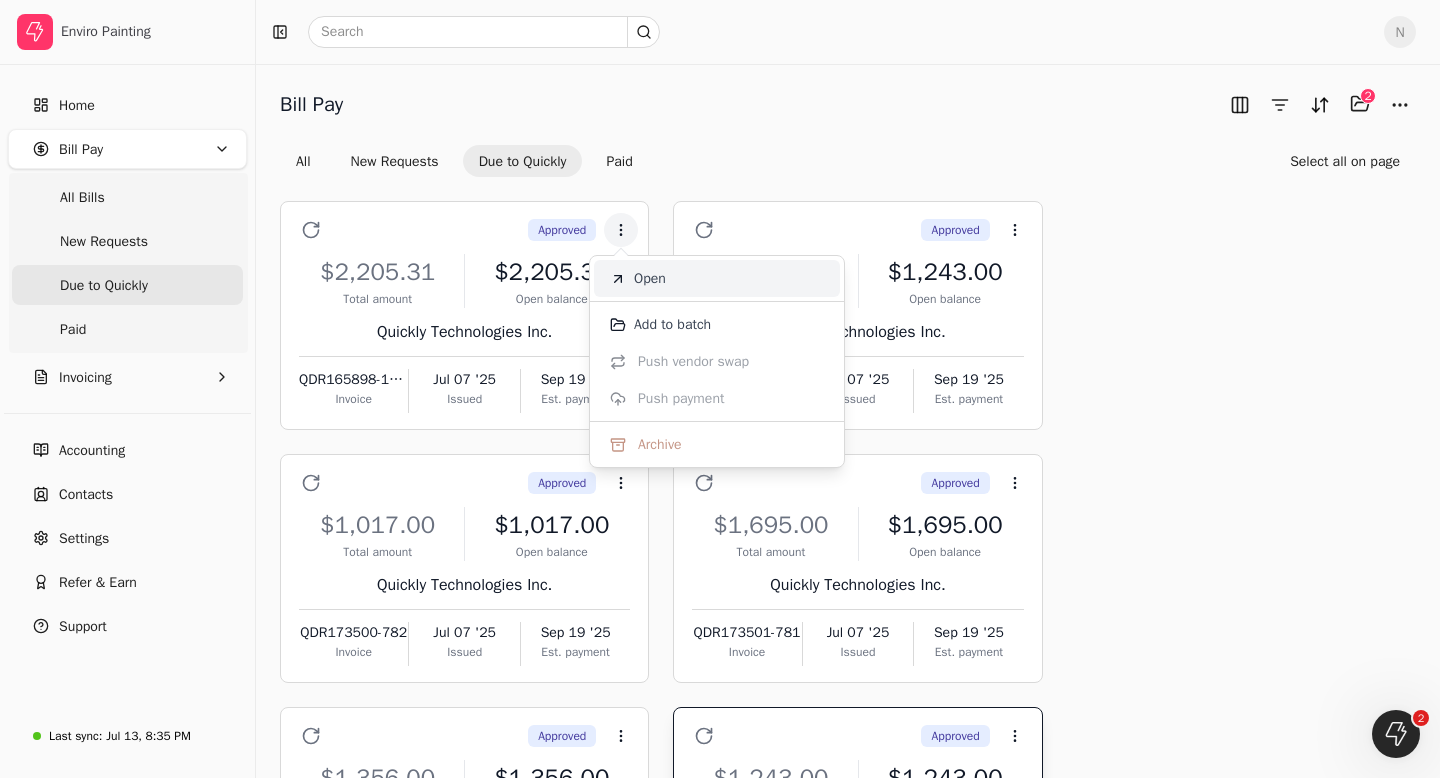 click on "Open" at bounding box center (650, 278) 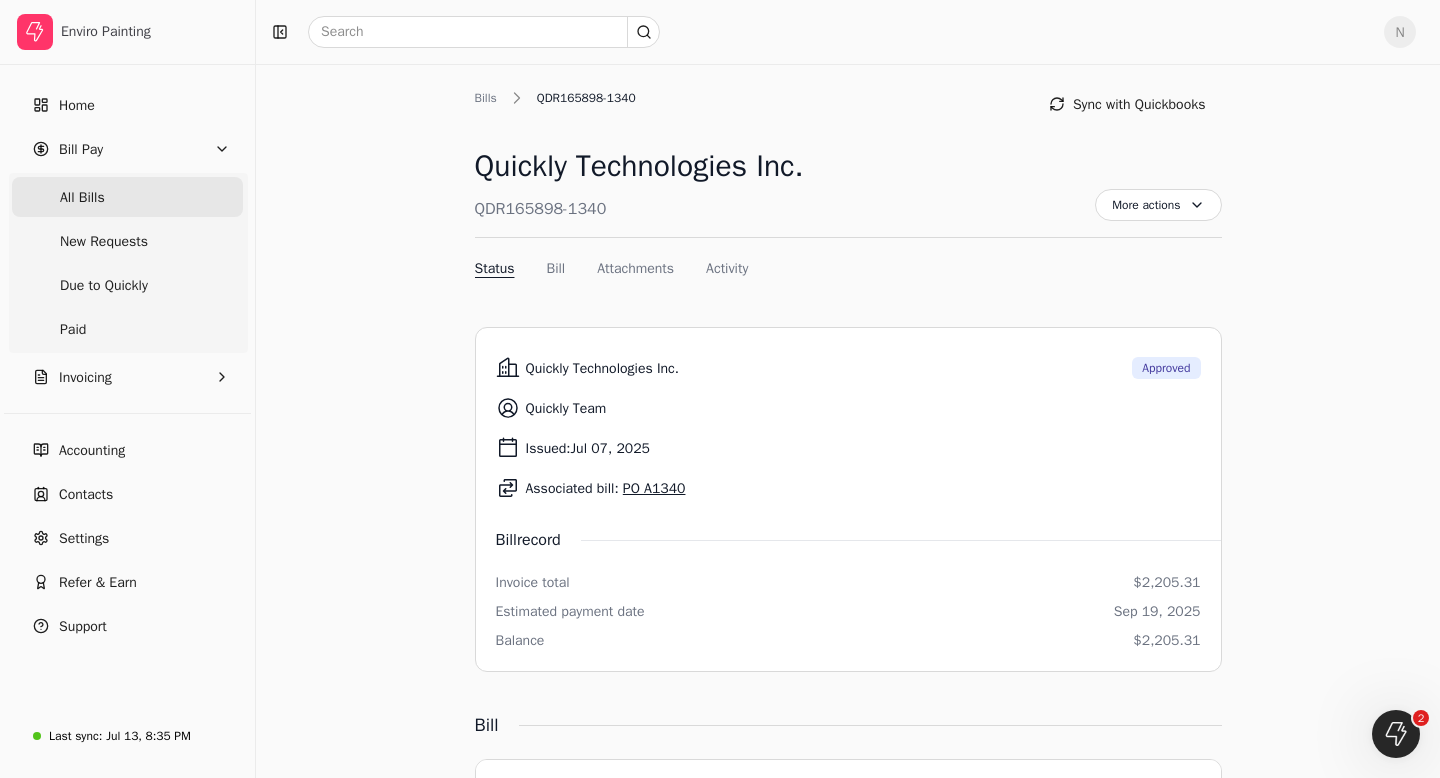 click on "All Bills" at bounding box center (82, 197) 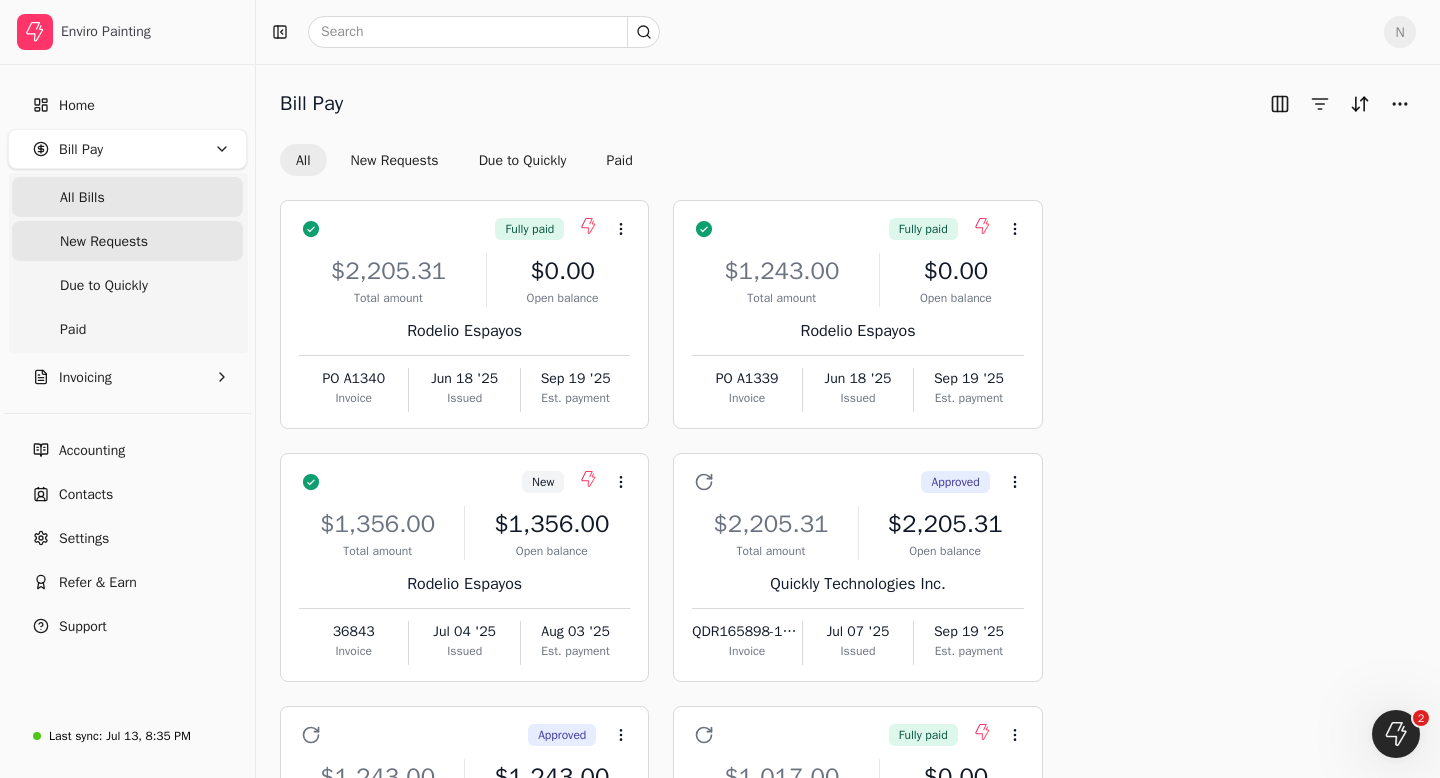 click on "New Requests" at bounding box center (104, 241) 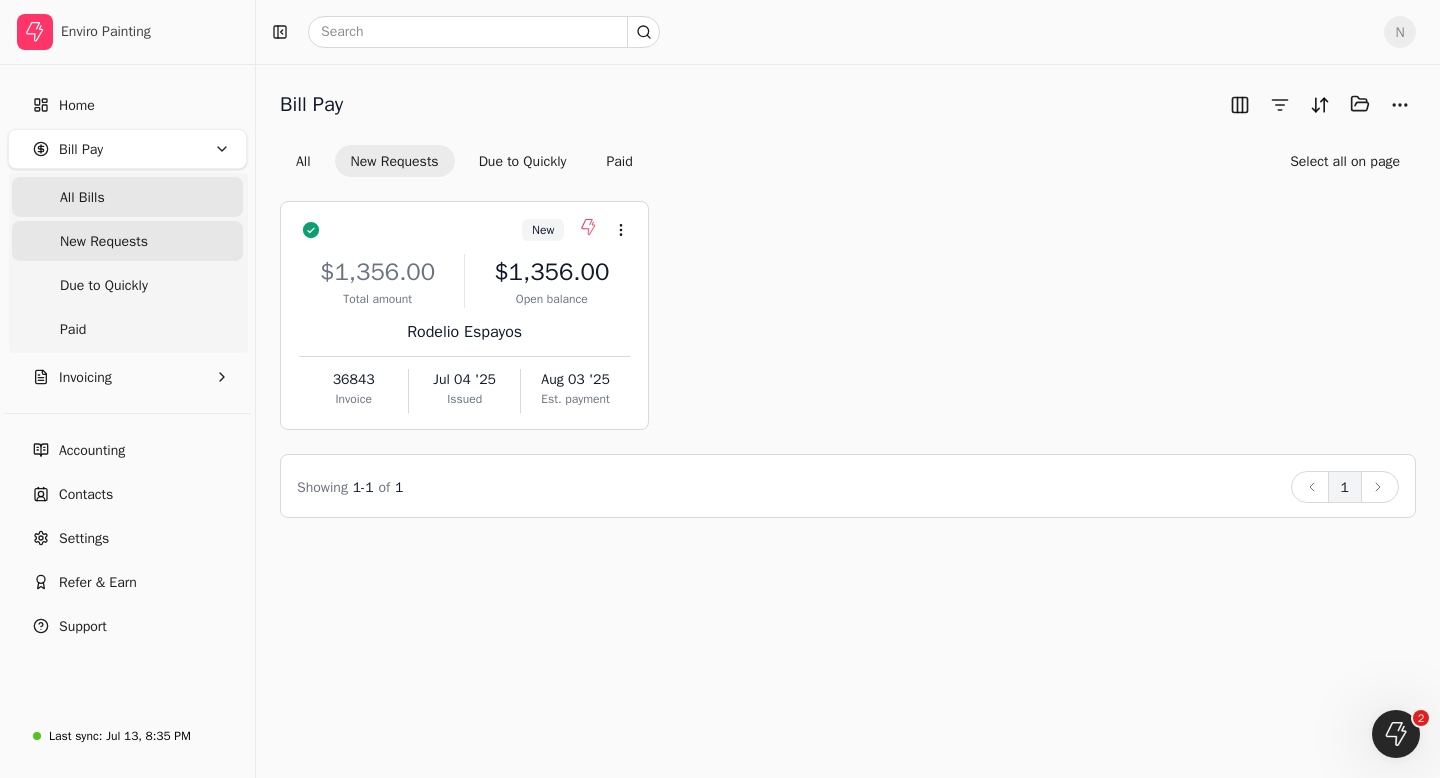 click on "All Bills" at bounding box center [127, 197] 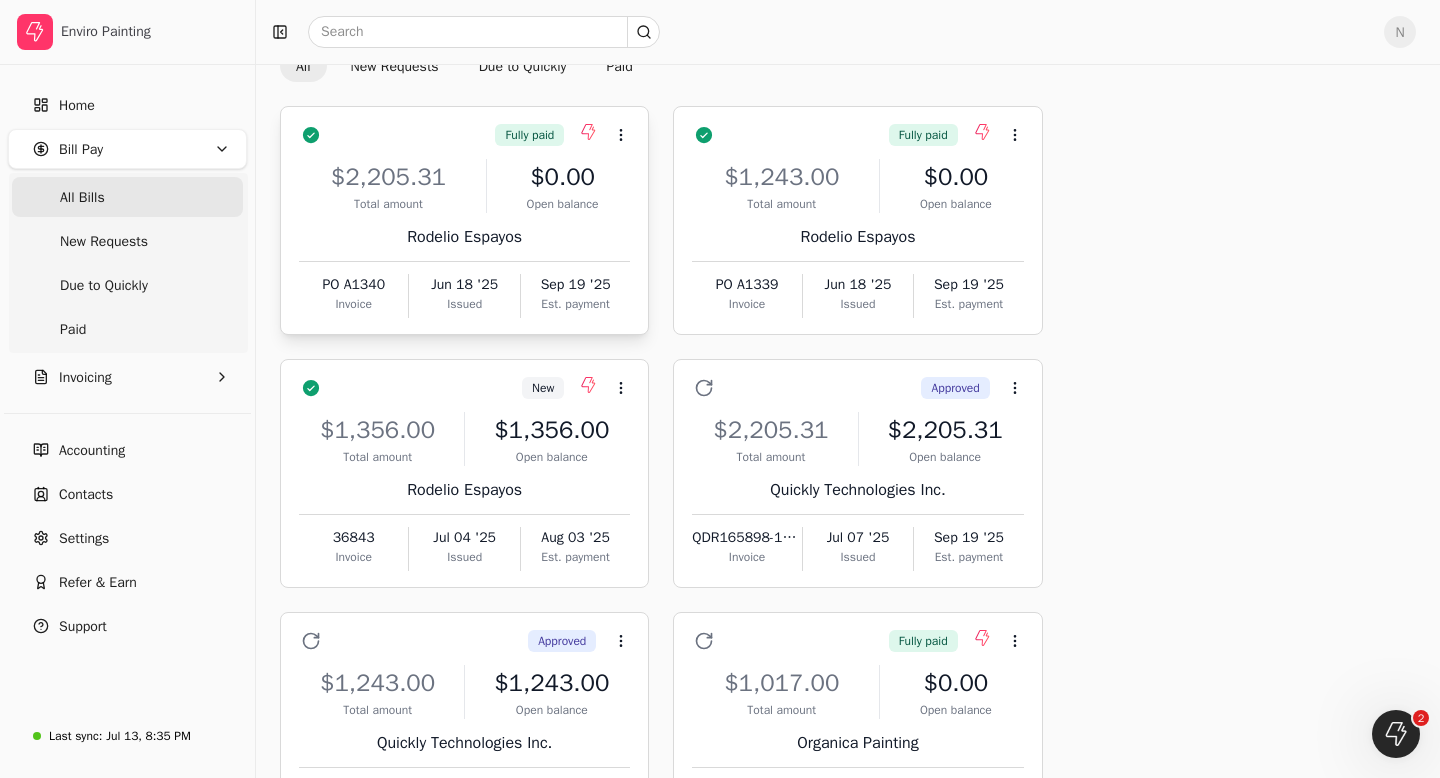 scroll, scrollTop: 0, scrollLeft: 0, axis: both 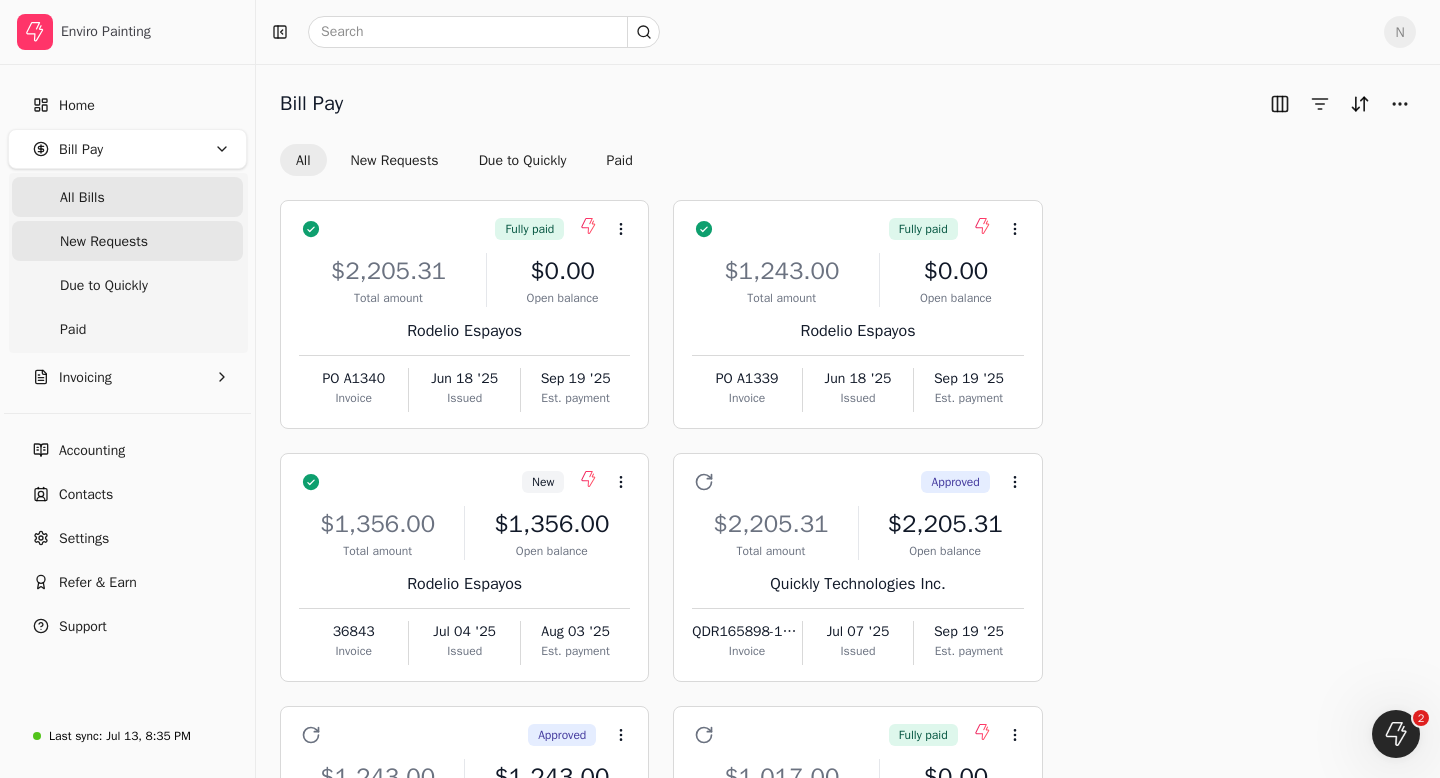 click on "New Requests" at bounding box center [104, 241] 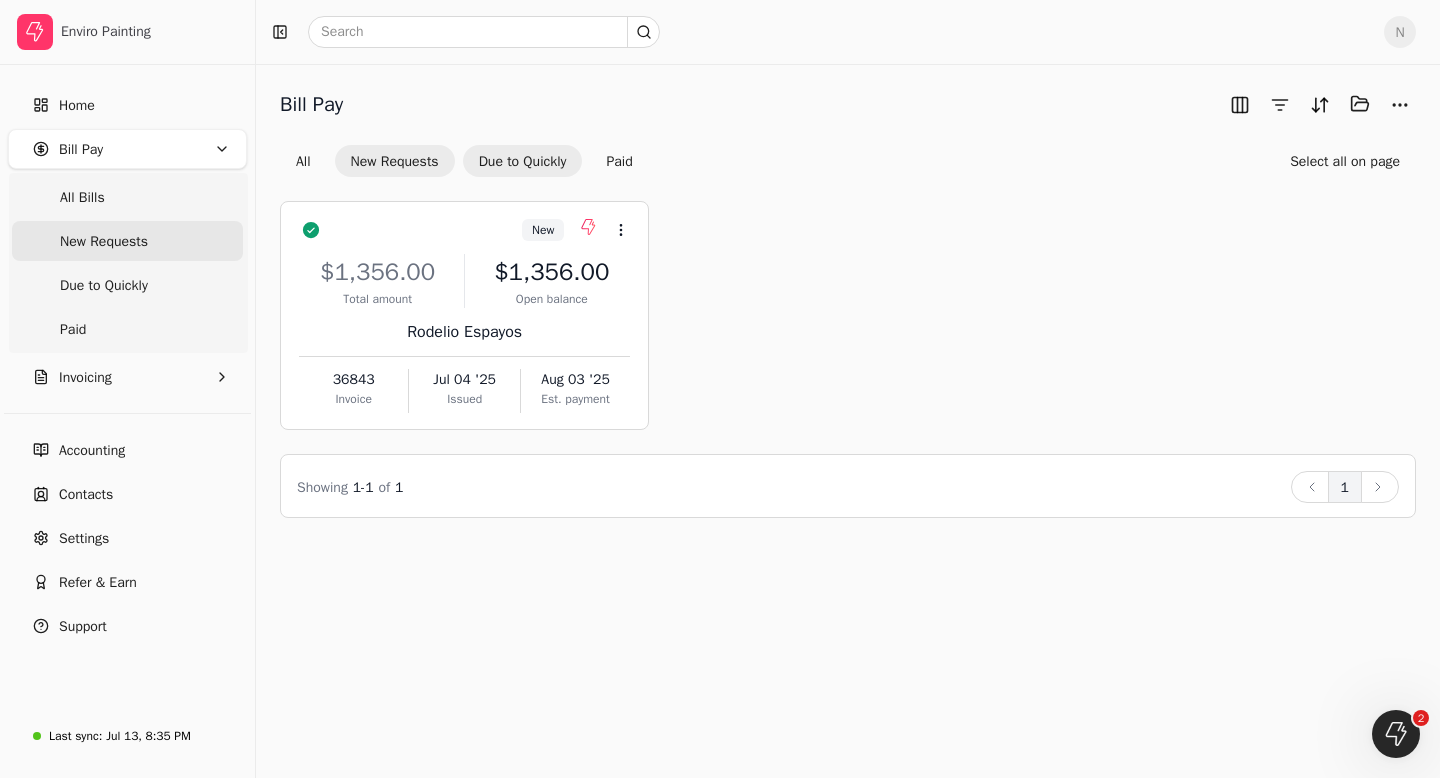 click on "Due to Quickly" at bounding box center (523, 161) 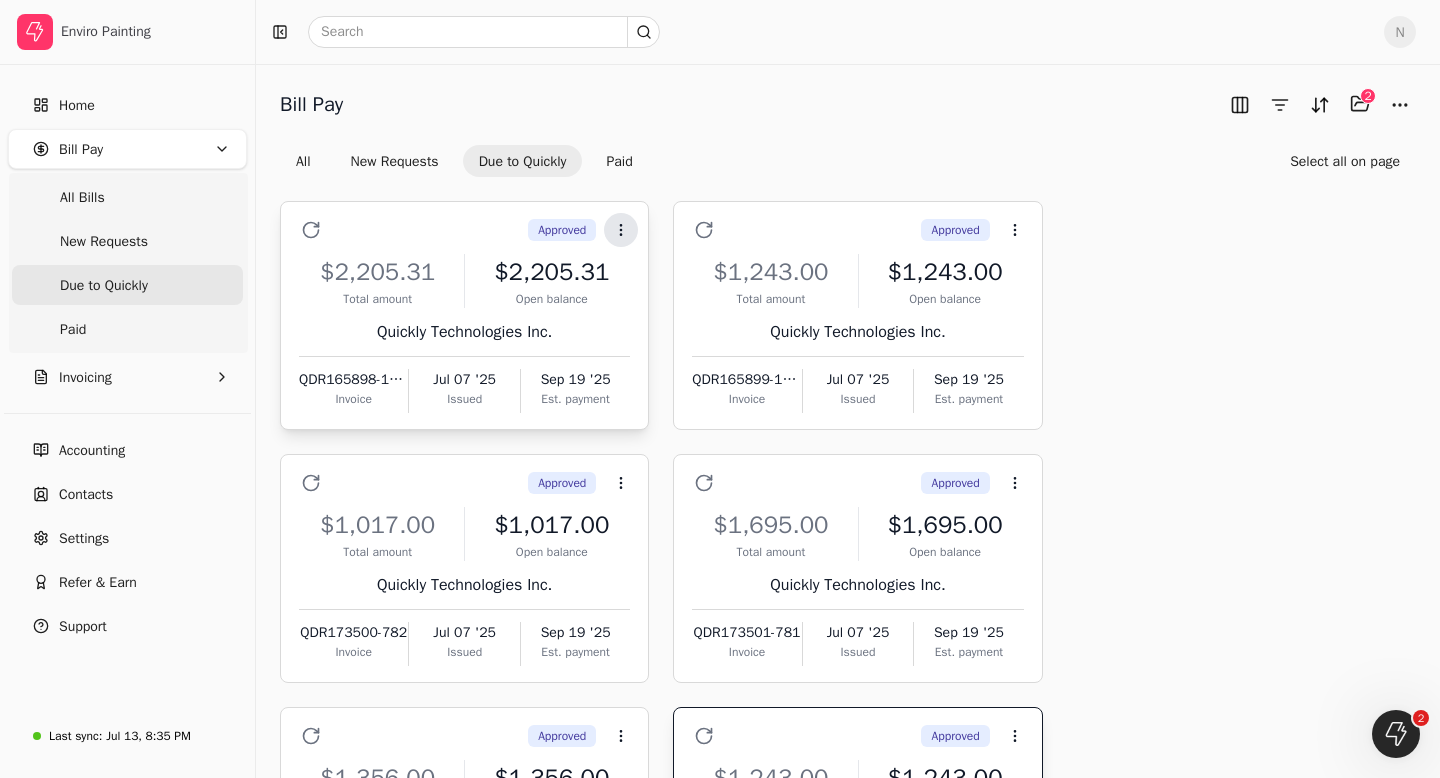 click 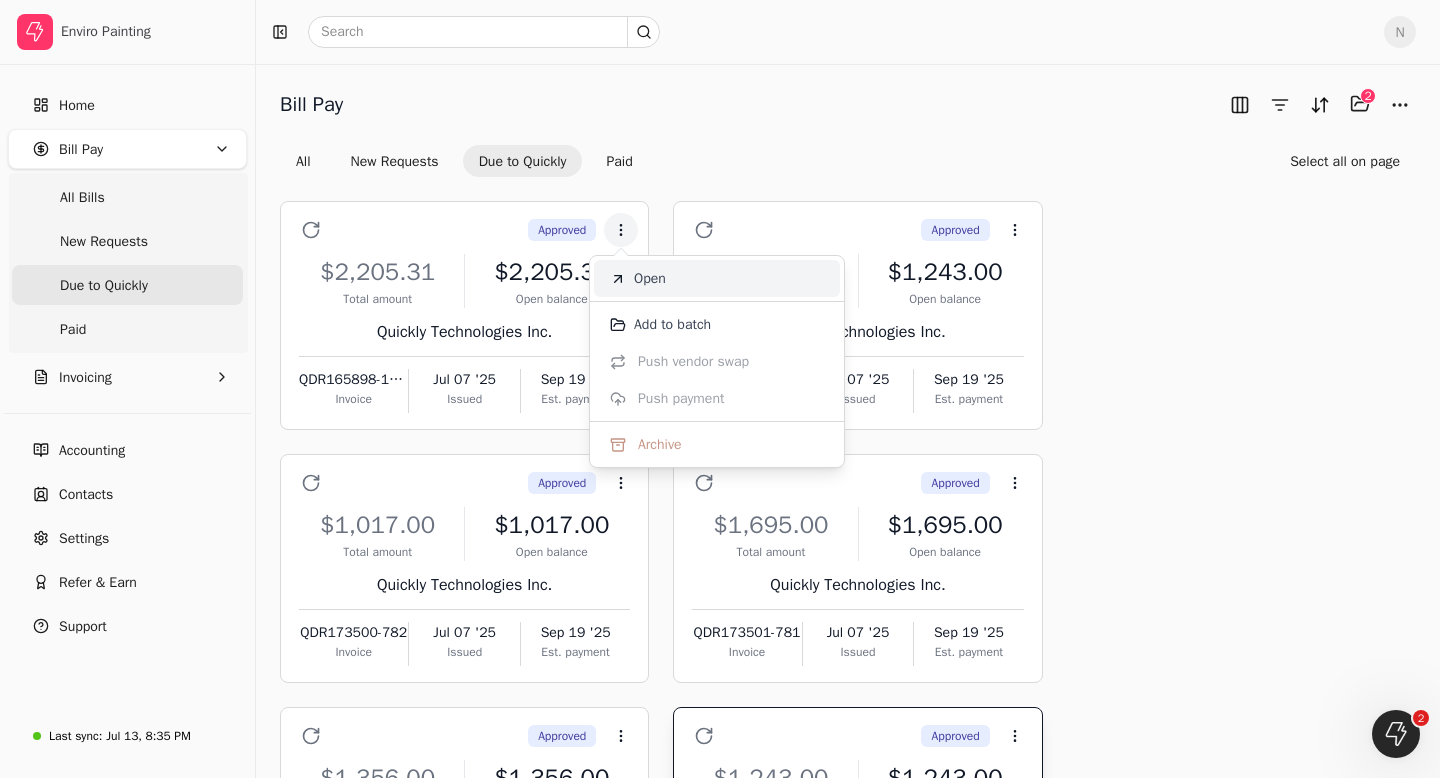 click on "Open" at bounding box center (650, 278) 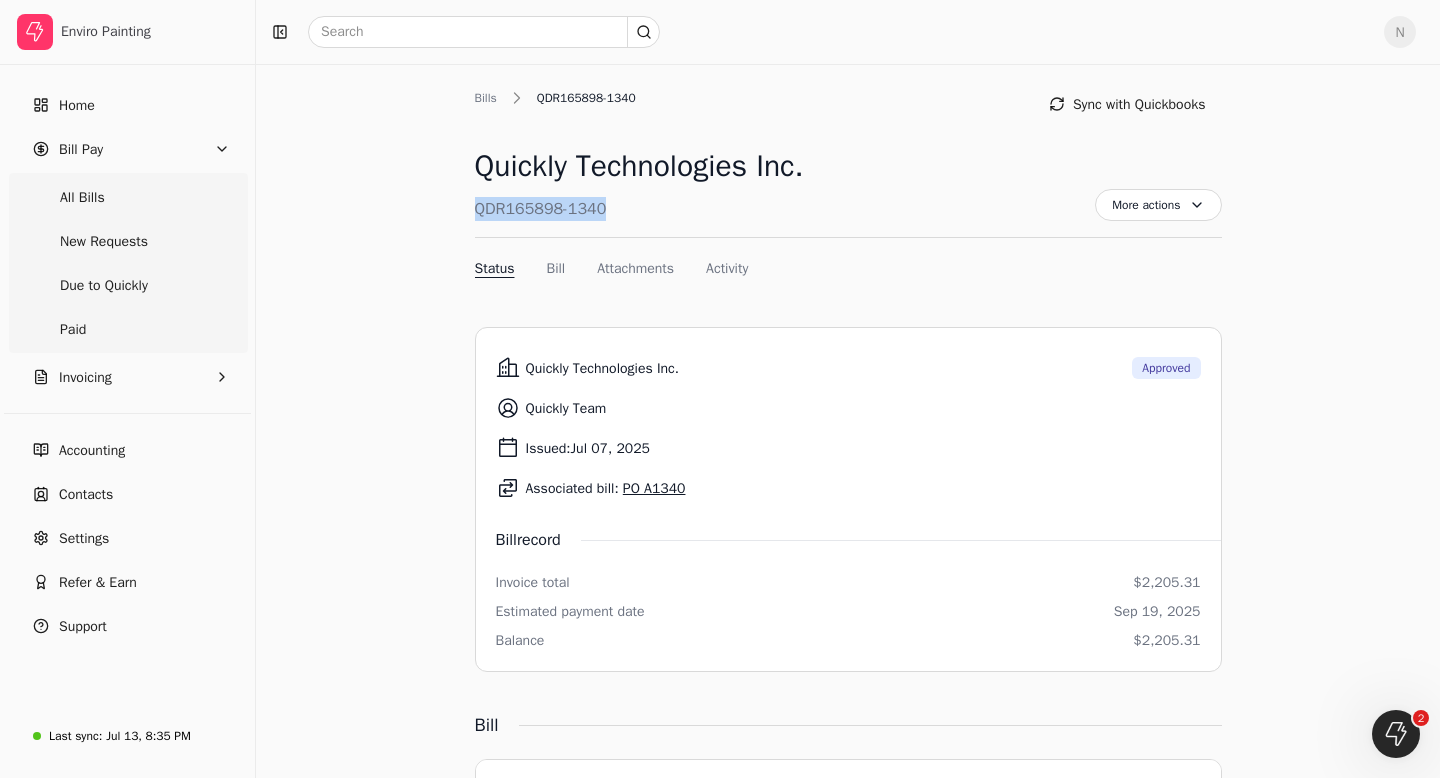 drag, startPoint x: 625, startPoint y: 211, endPoint x: 477, endPoint y: 214, distance: 148.0304 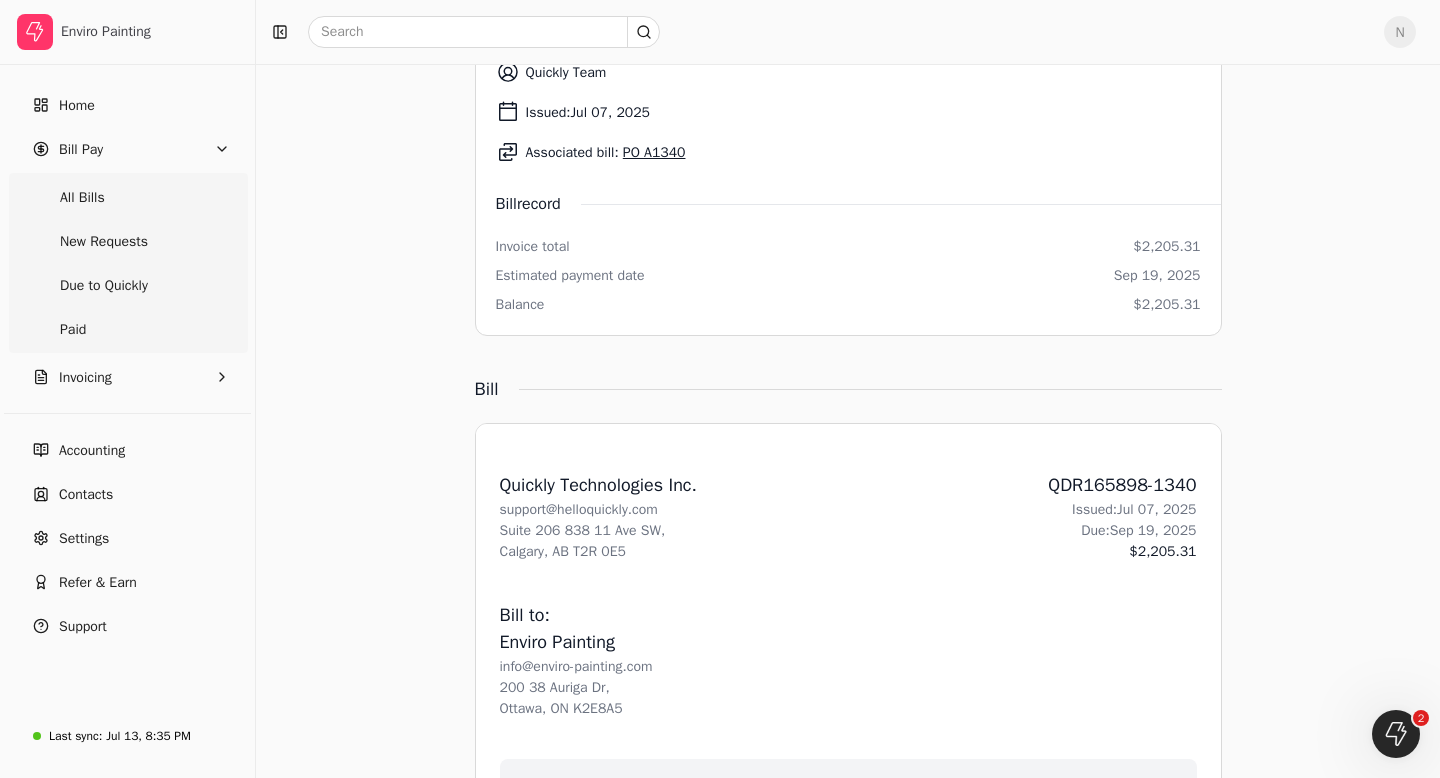 scroll, scrollTop: 0, scrollLeft: 0, axis: both 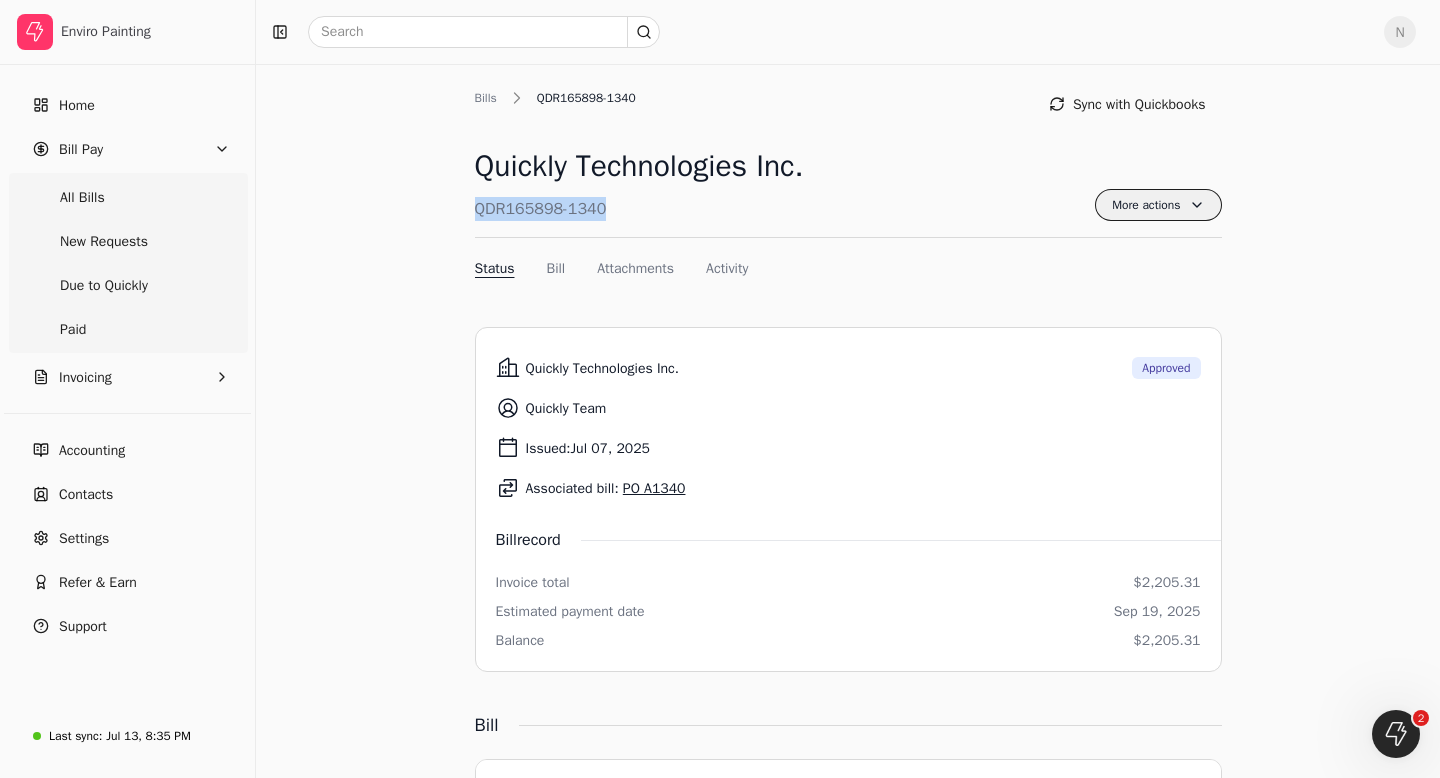 click on "More actions" at bounding box center [1158, 205] 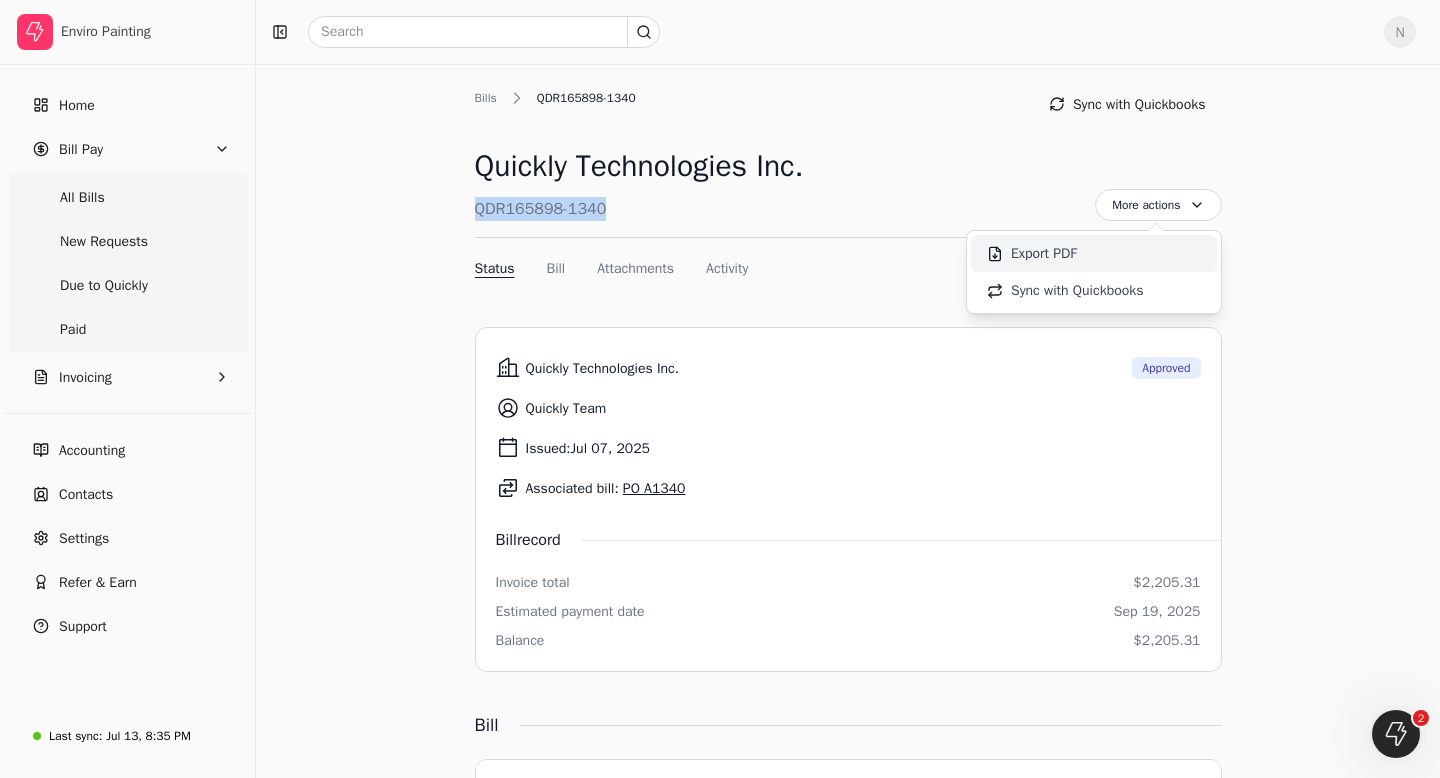 click on "Export PDF" at bounding box center [1094, 253] 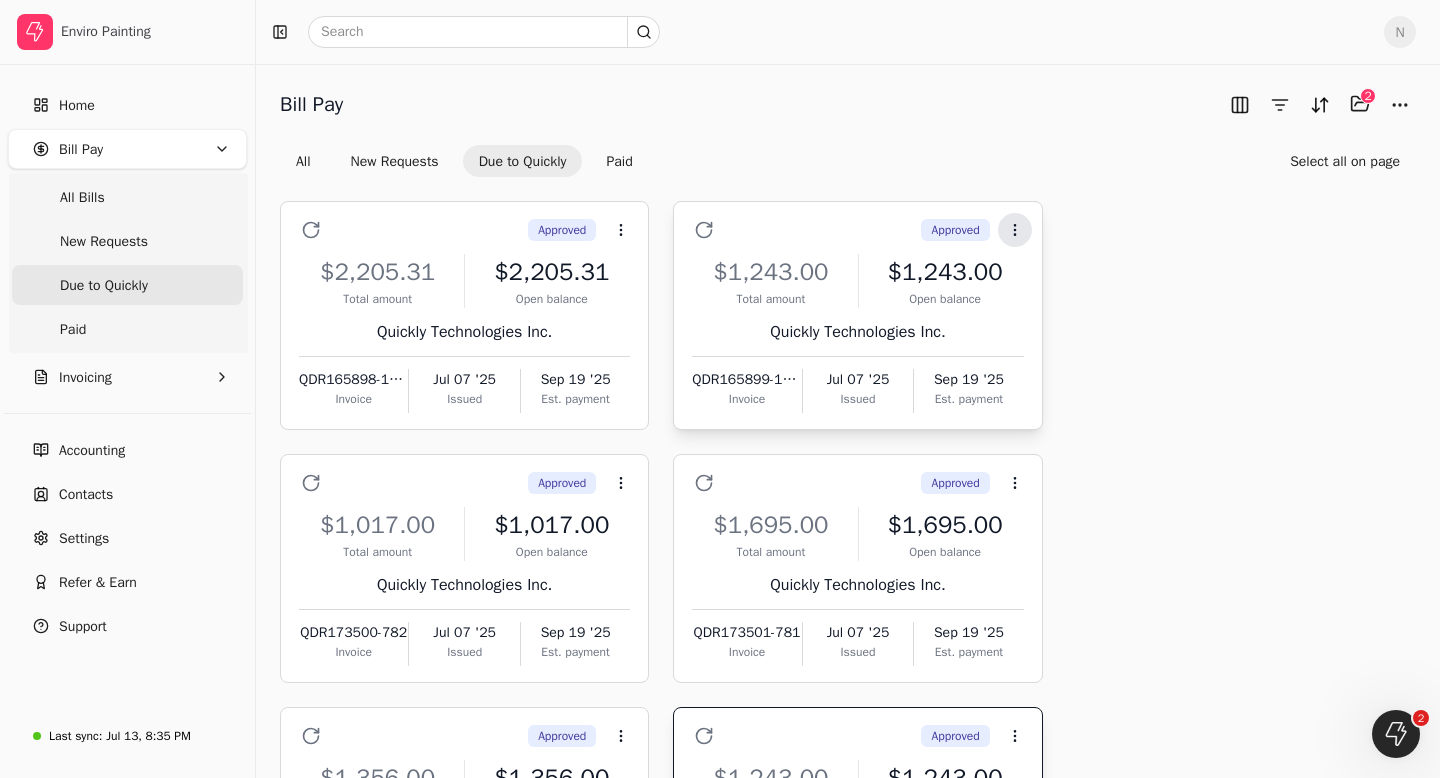 click on "Context Menu Button" at bounding box center (1015, 230) 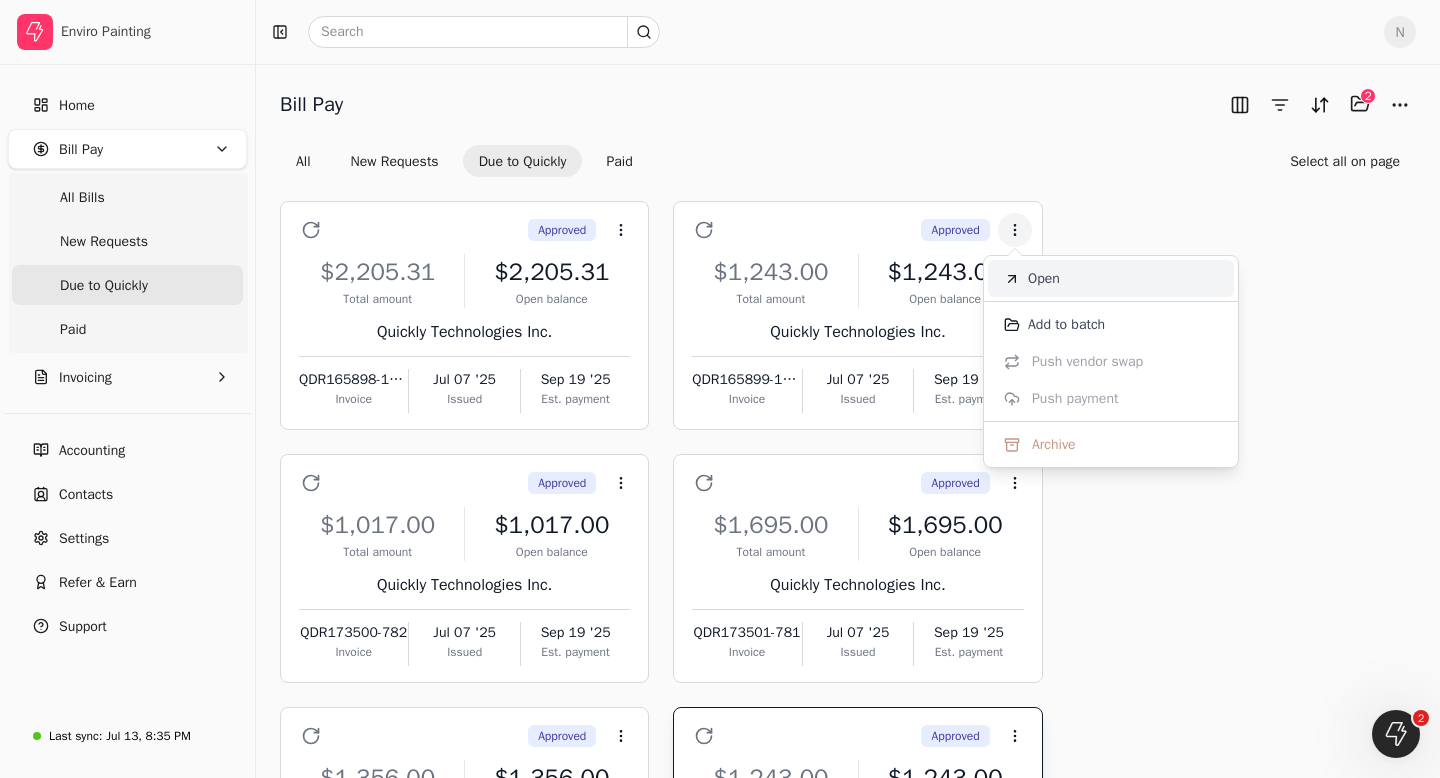 click on "Open" at bounding box center [1111, 278] 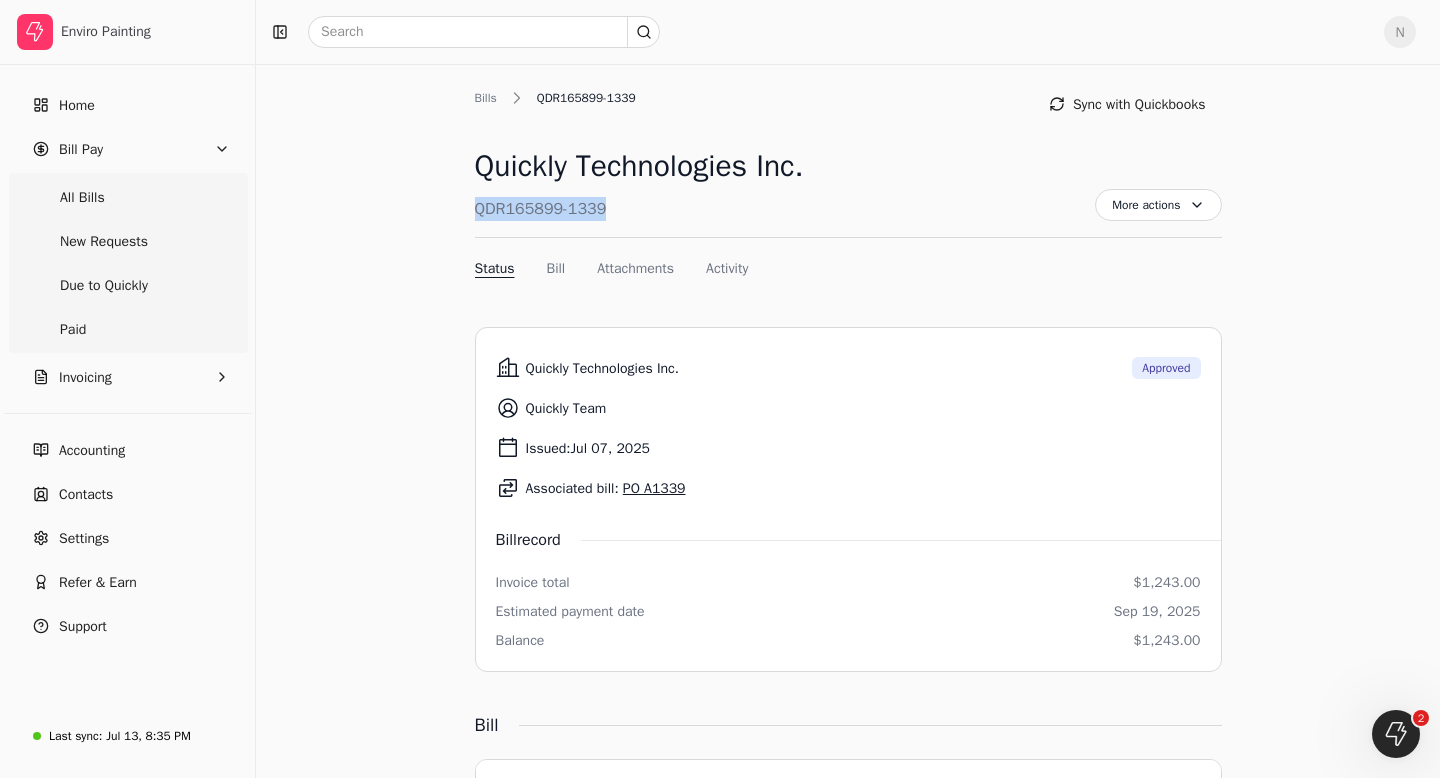 drag, startPoint x: 613, startPoint y: 202, endPoint x: 471, endPoint y: 210, distance: 142.22517 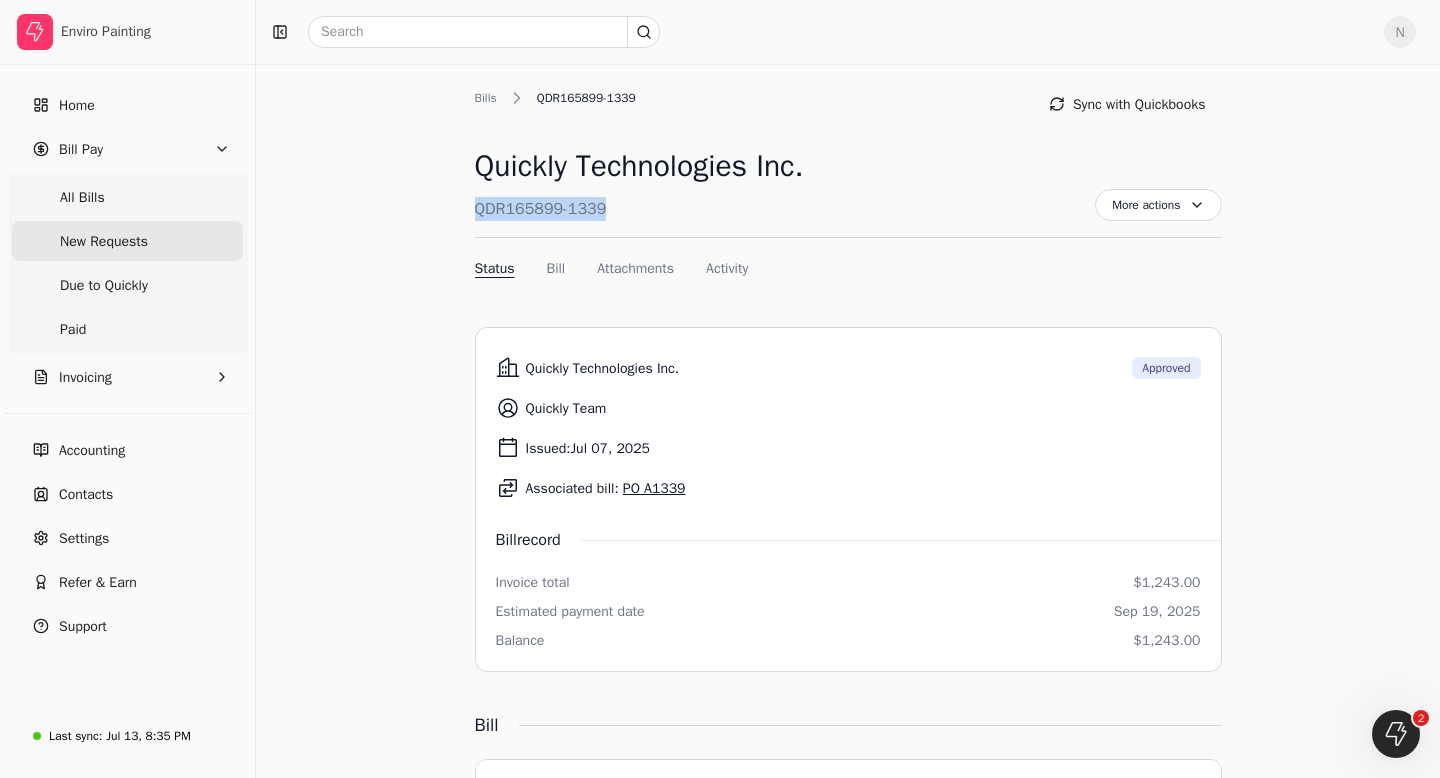 click on "New Requests" at bounding box center [104, 241] 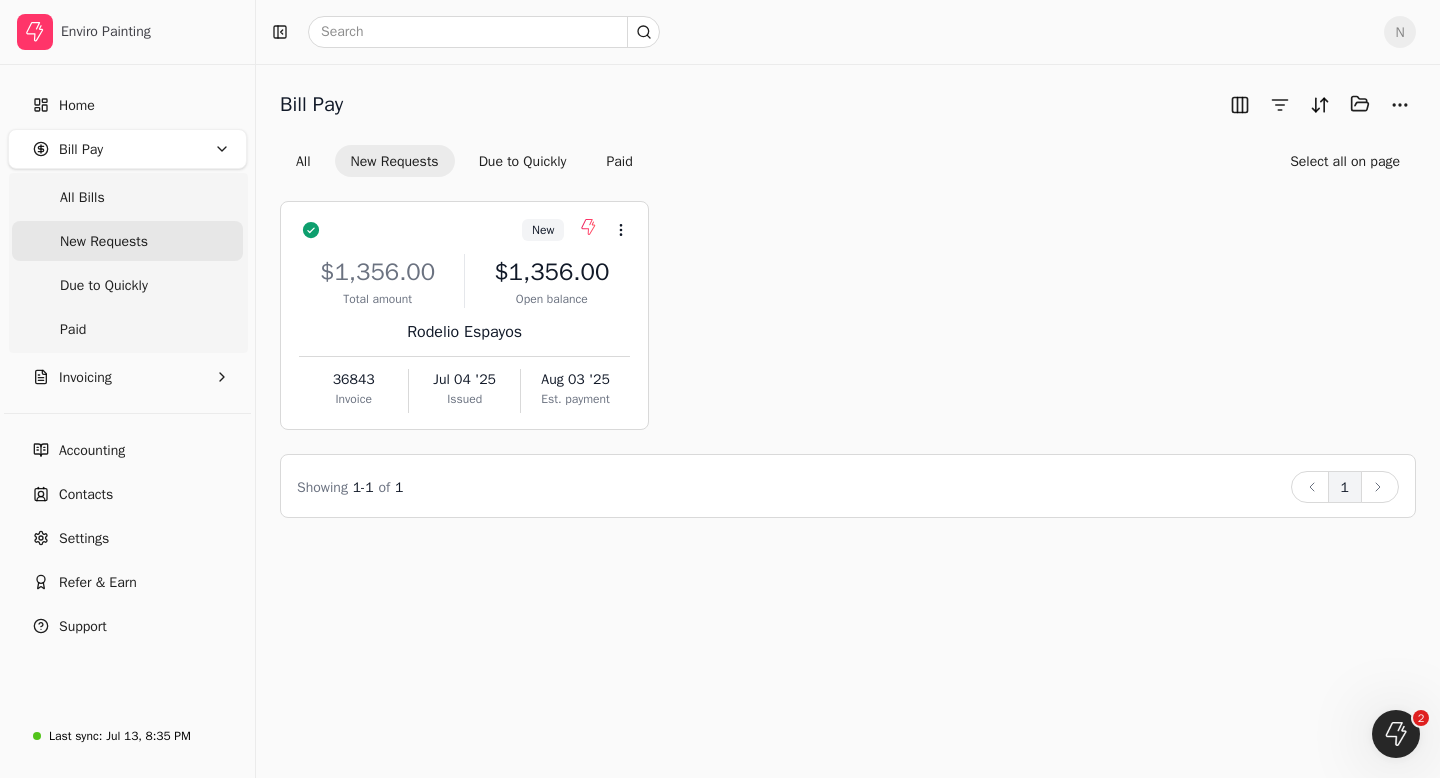 click on "New Requests" at bounding box center [104, 241] 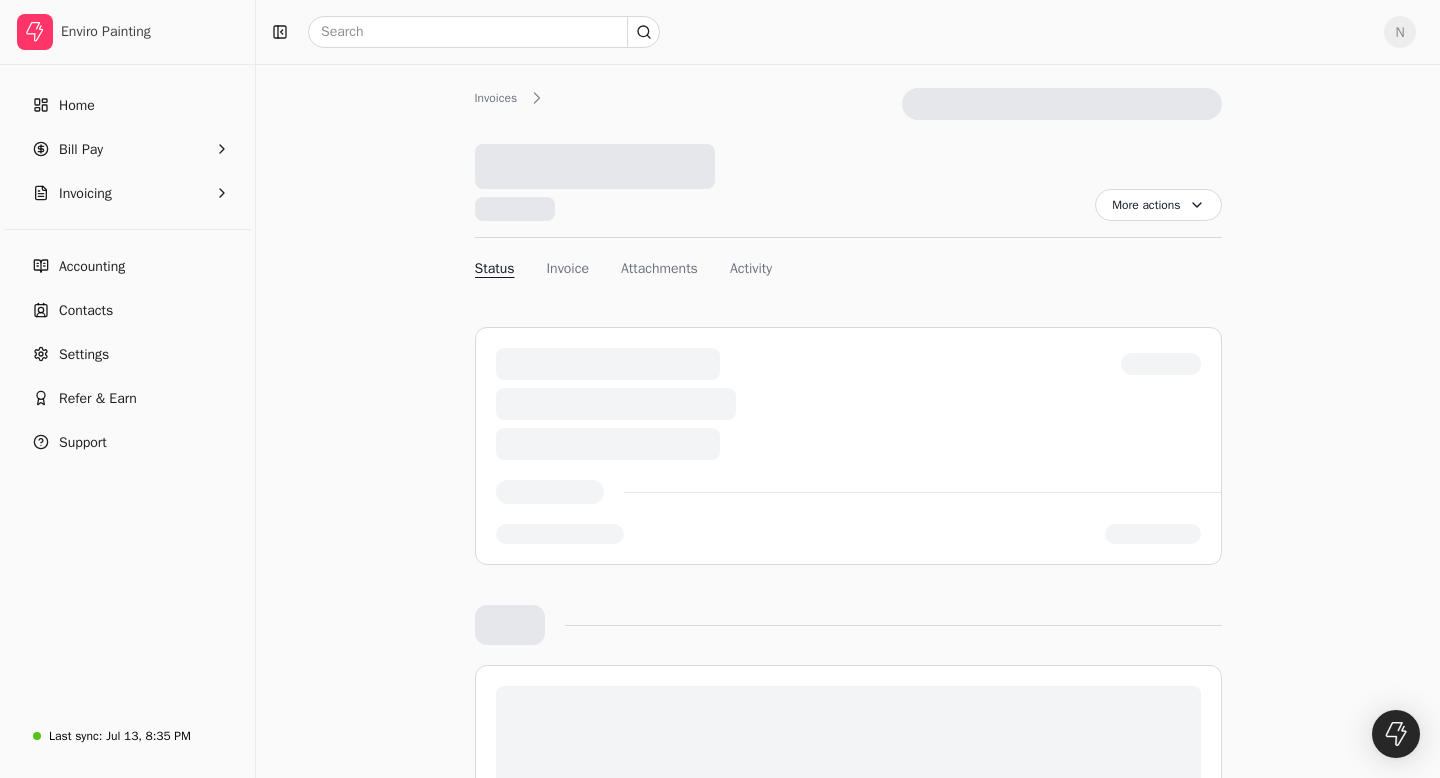 scroll, scrollTop: 0, scrollLeft: 0, axis: both 